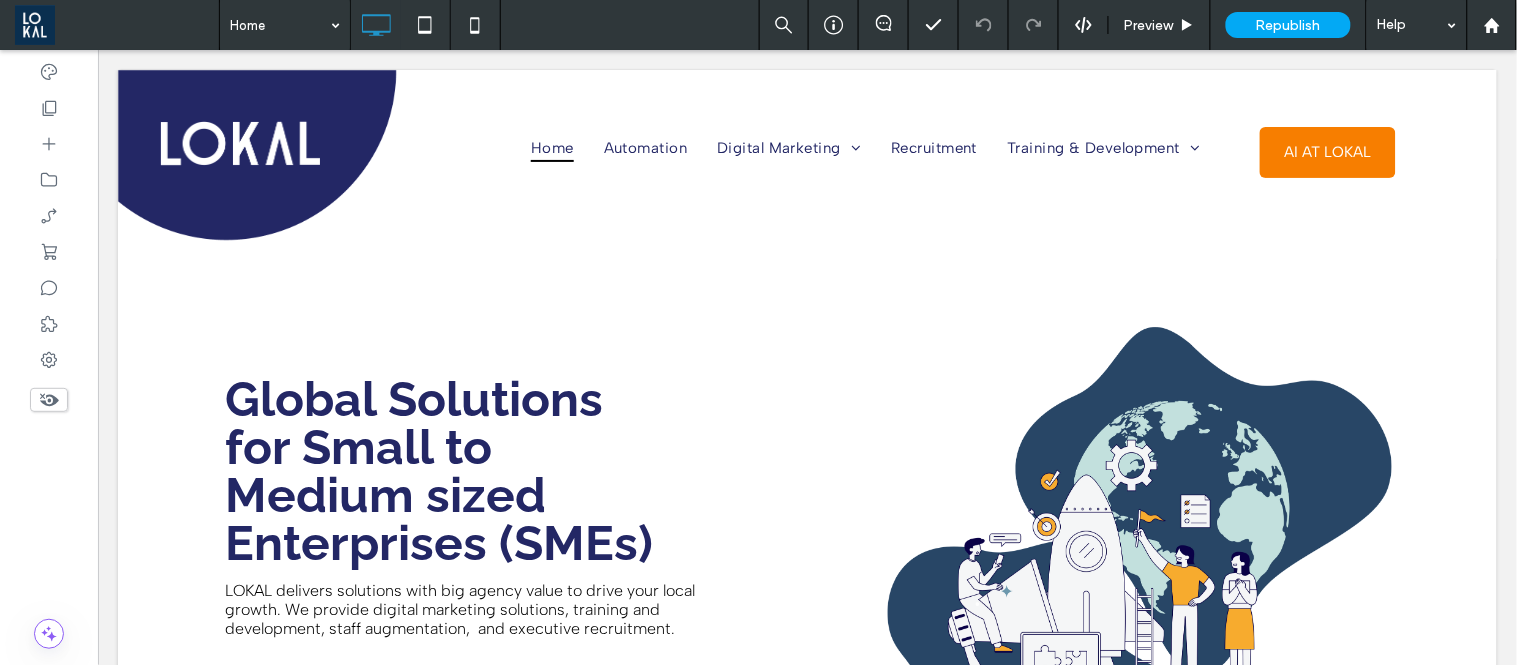 scroll, scrollTop: 0, scrollLeft: 0, axis: both 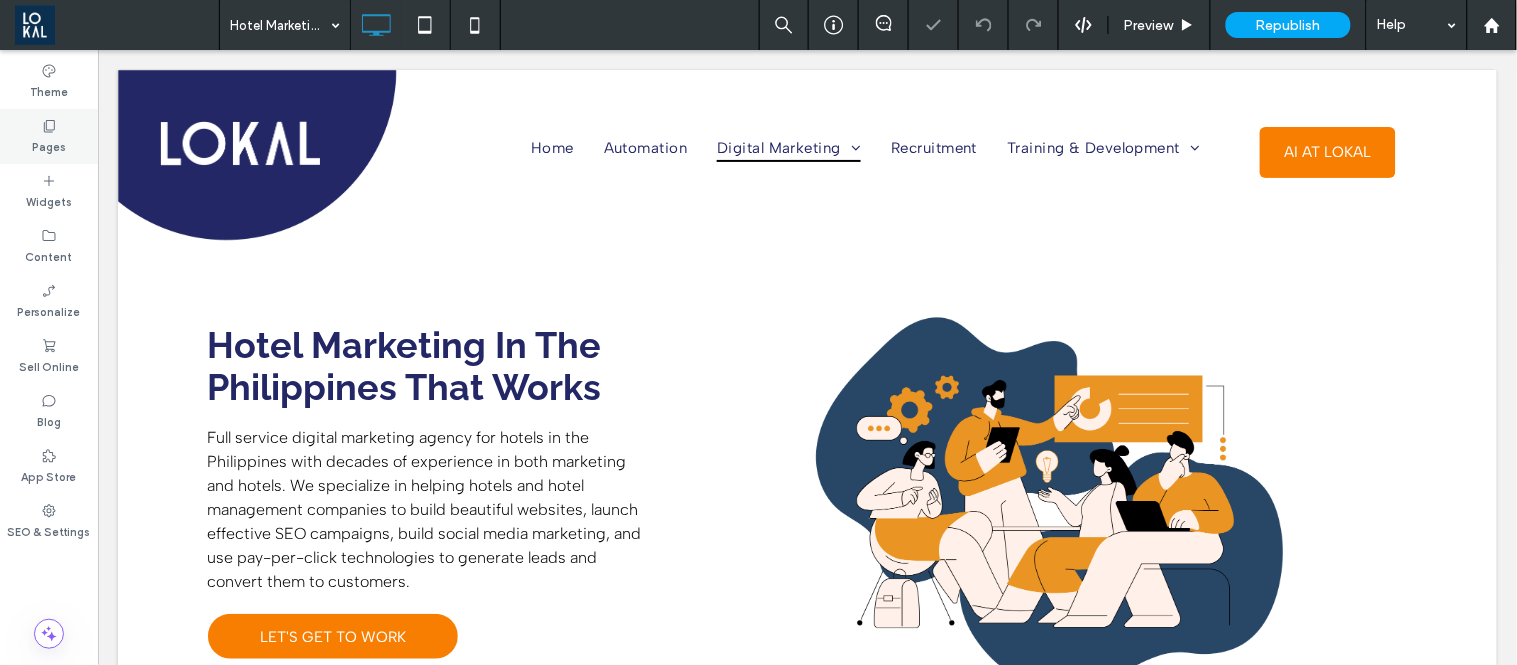 click on "Pages" at bounding box center (49, 145) 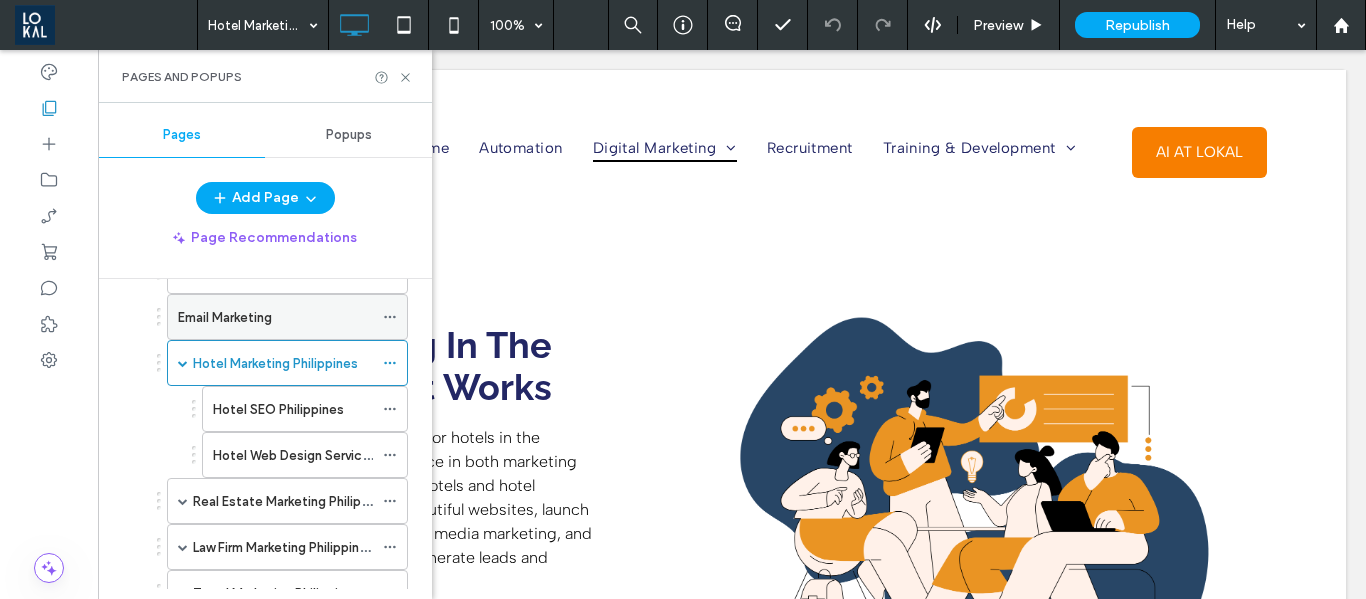 scroll, scrollTop: 333, scrollLeft: 0, axis: vertical 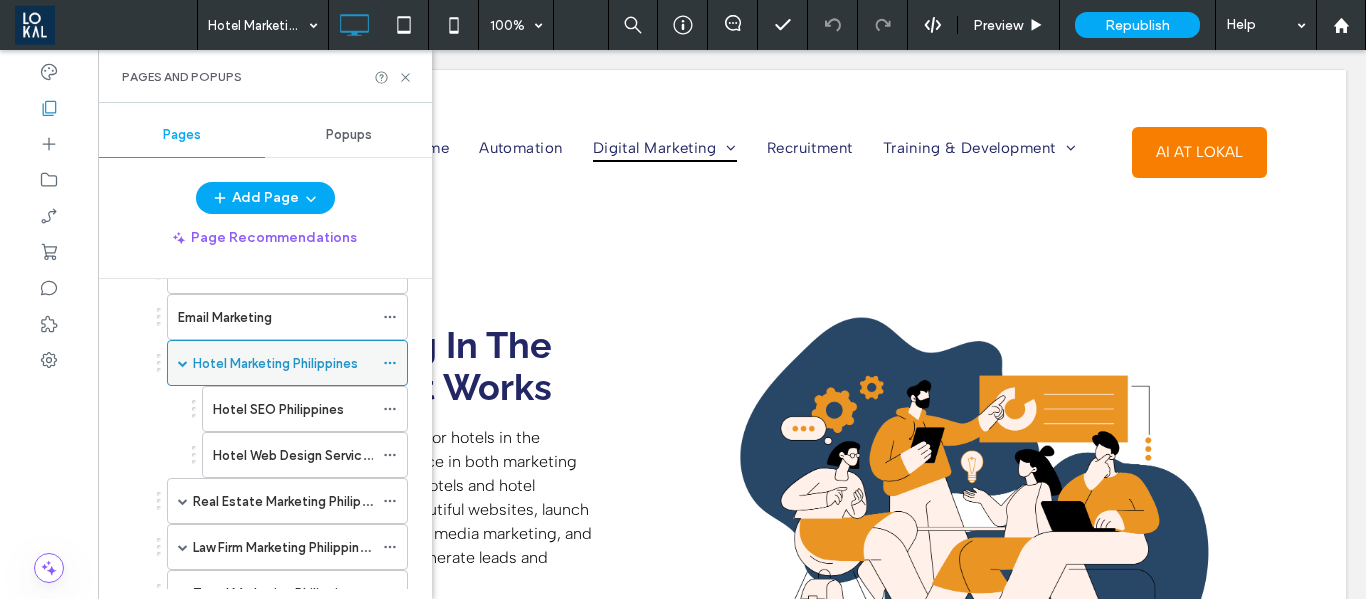 click on "Hotel Marketing Philippines" at bounding box center [275, 363] 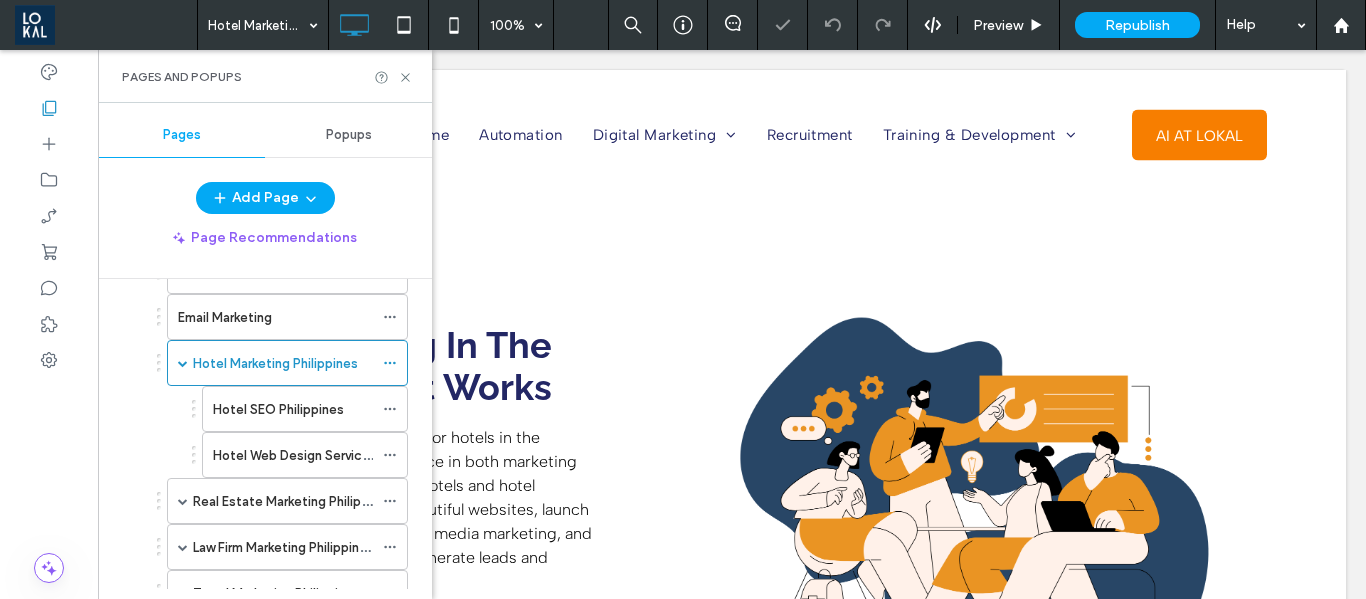 scroll, scrollTop: 800, scrollLeft: 0, axis: vertical 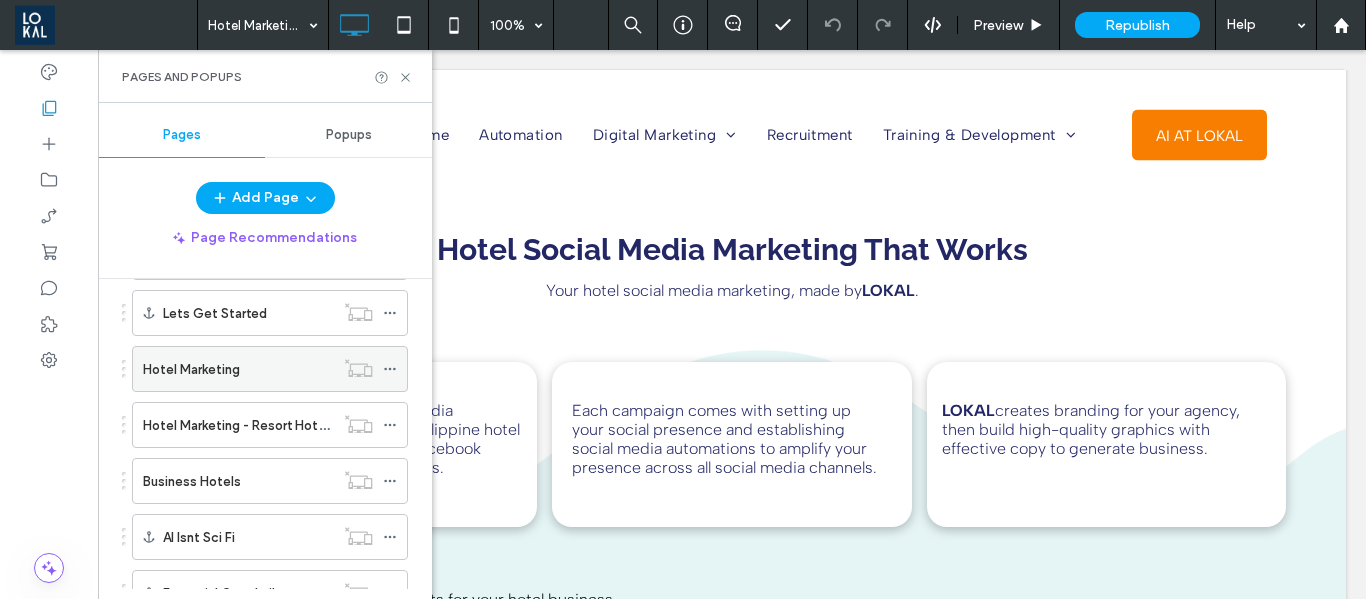 click on "Hotel Marketing" at bounding box center [238, 369] 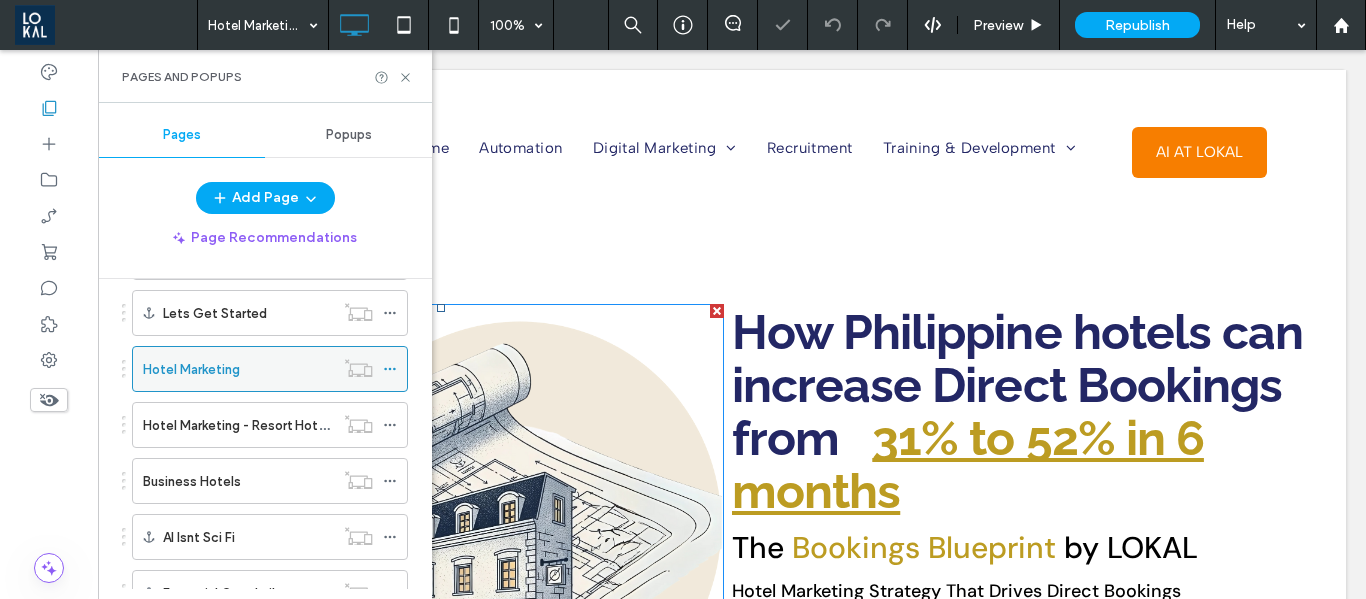 scroll, scrollTop: 100, scrollLeft: 0, axis: vertical 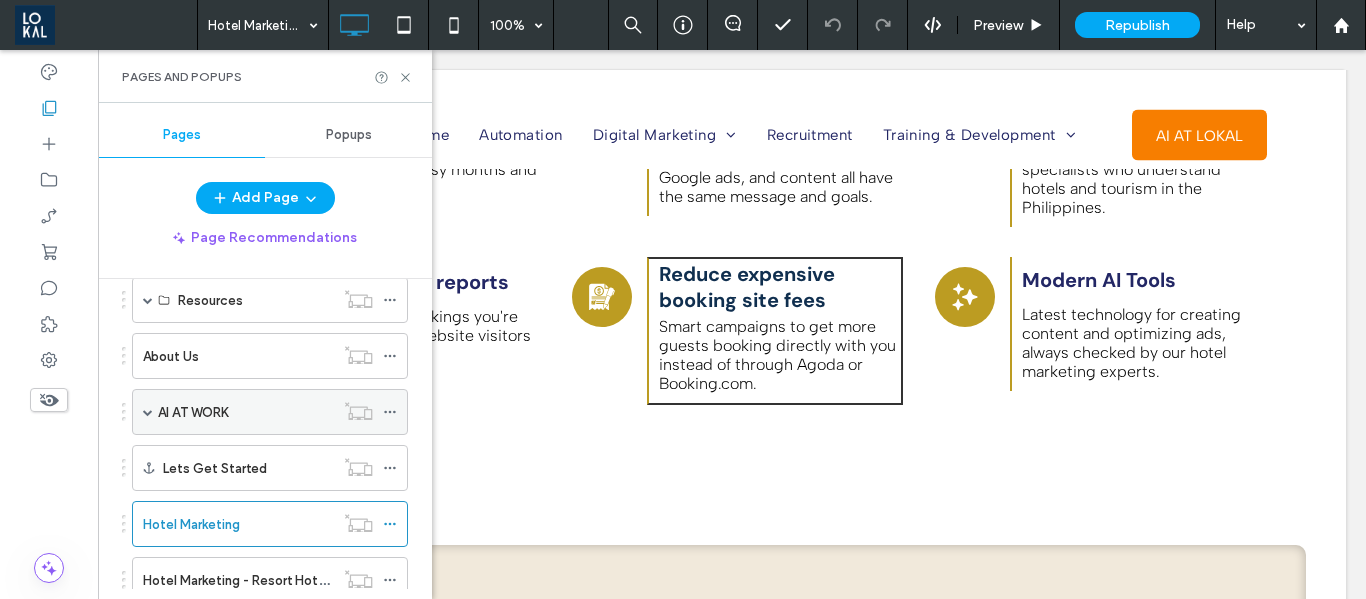 click on "AI AT WORK" at bounding box center [270, 412] 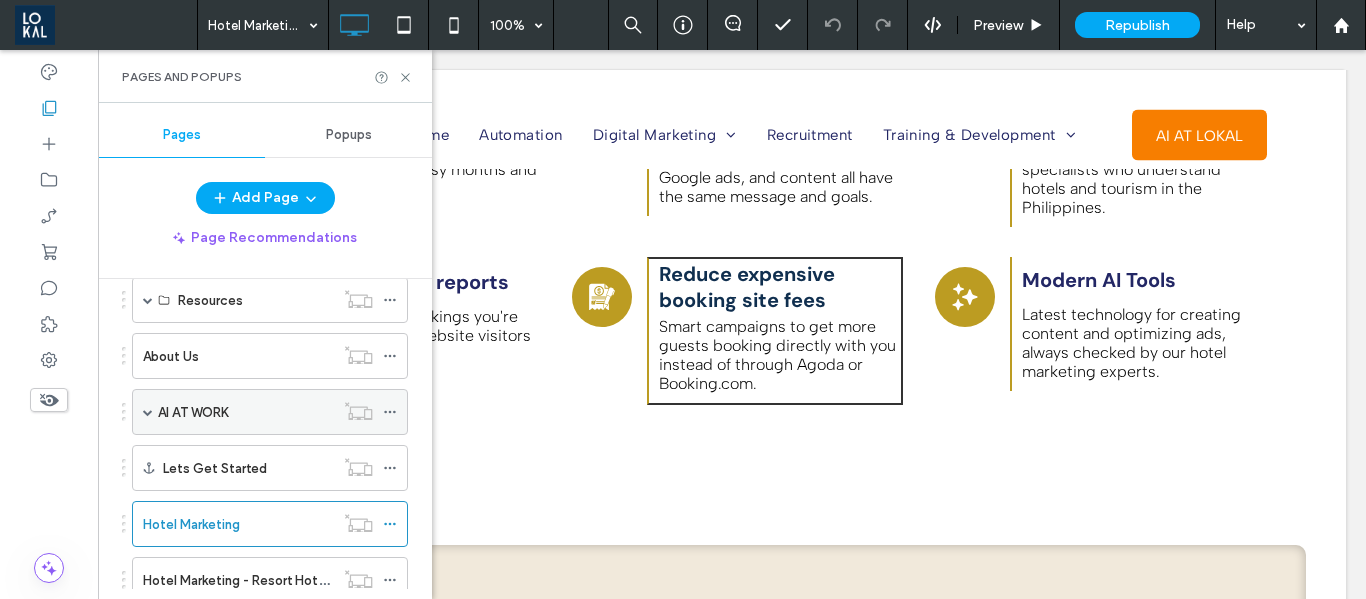 click at bounding box center (148, 412) 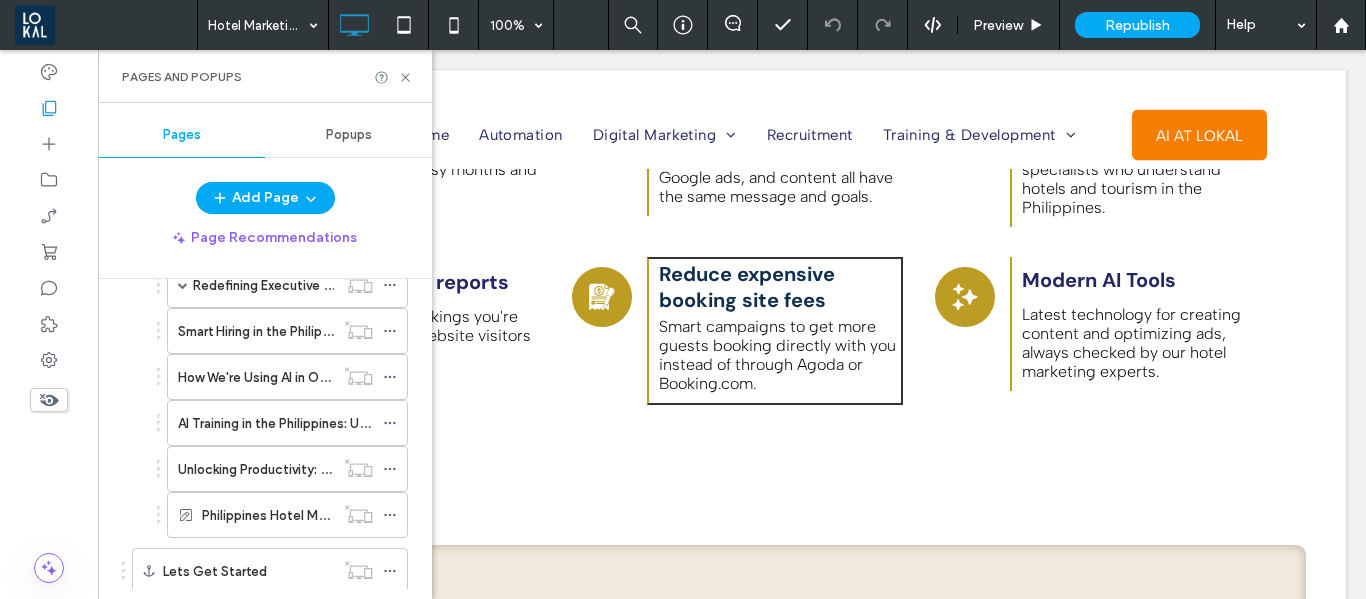 scroll, scrollTop: 1278, scrollLeft: 0, axis: vertical 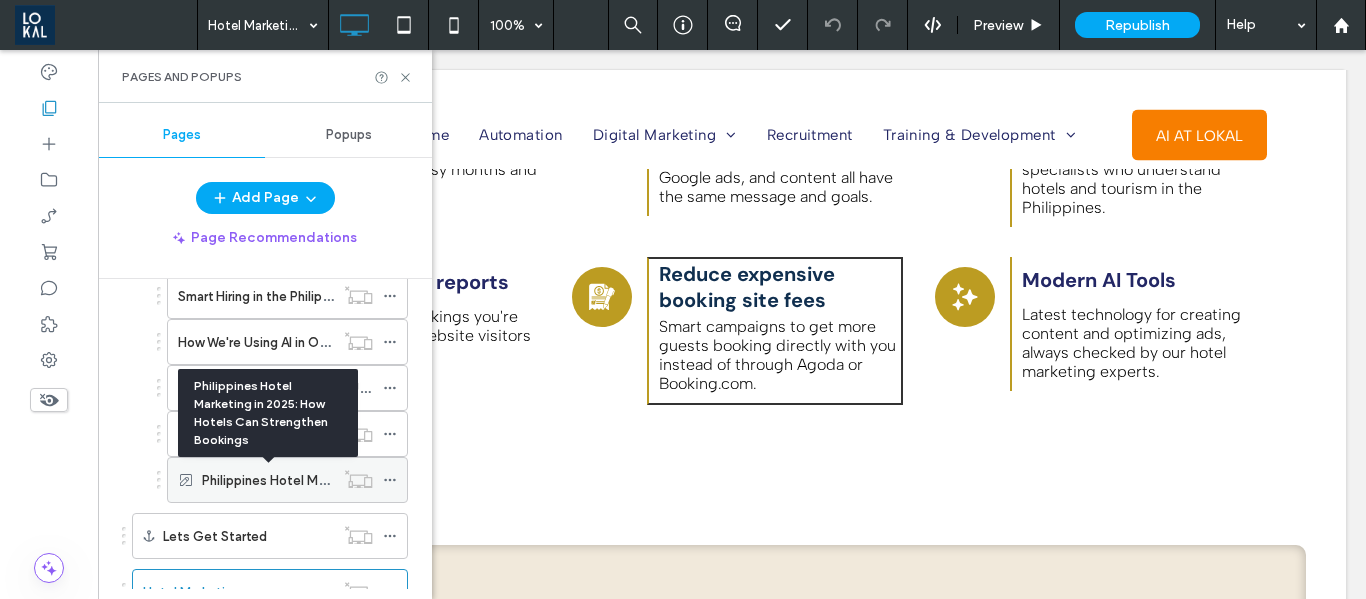 click on "Philippines Hotel Marketing in 2025: How Hotels Can Strengthen Bookings" at bounding box center (425, 480) 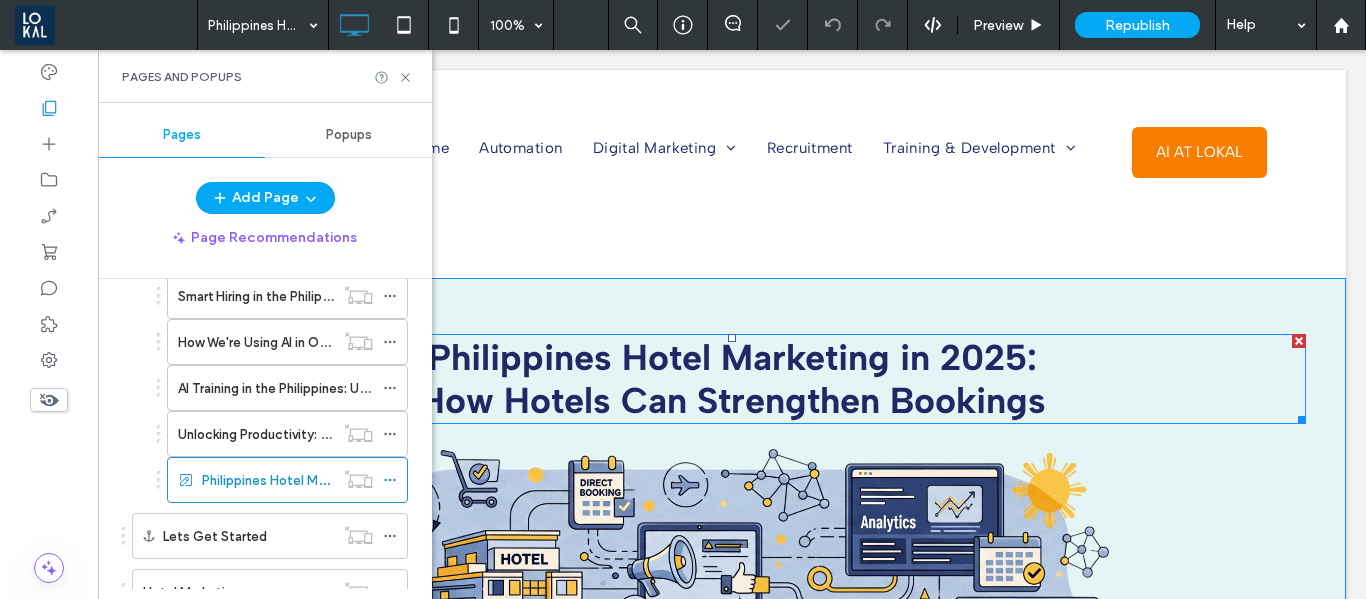 scroll, scrollTop: 82, scrollLeft: 0, axis: vertical 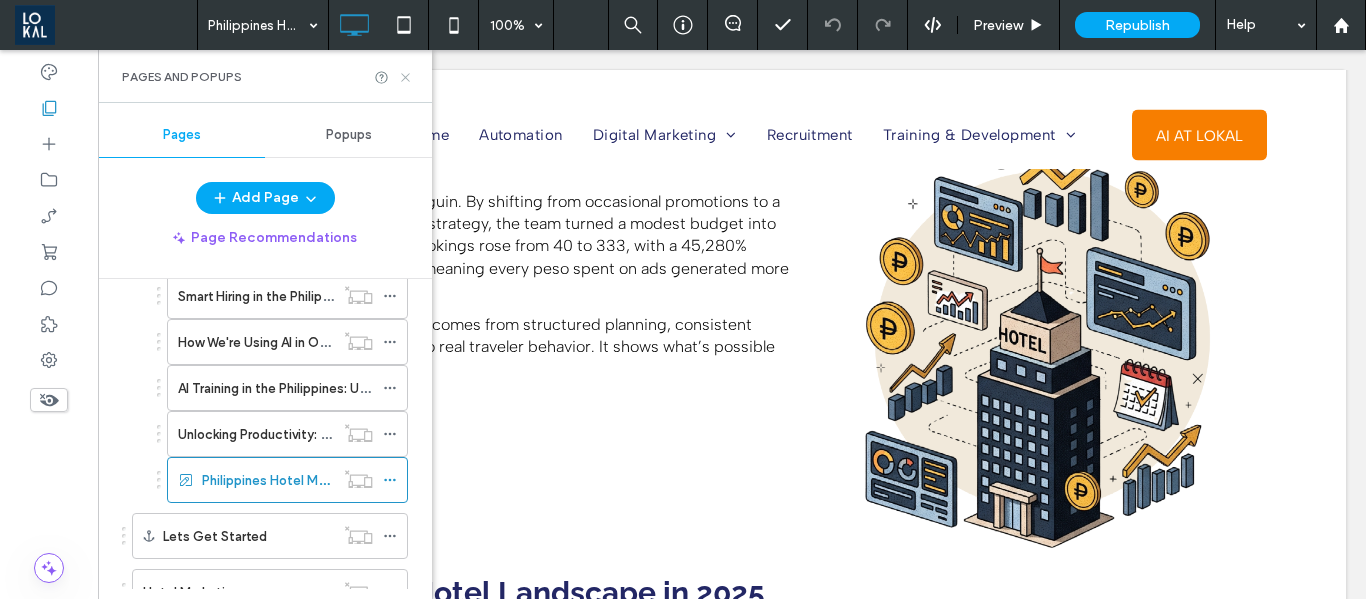 click 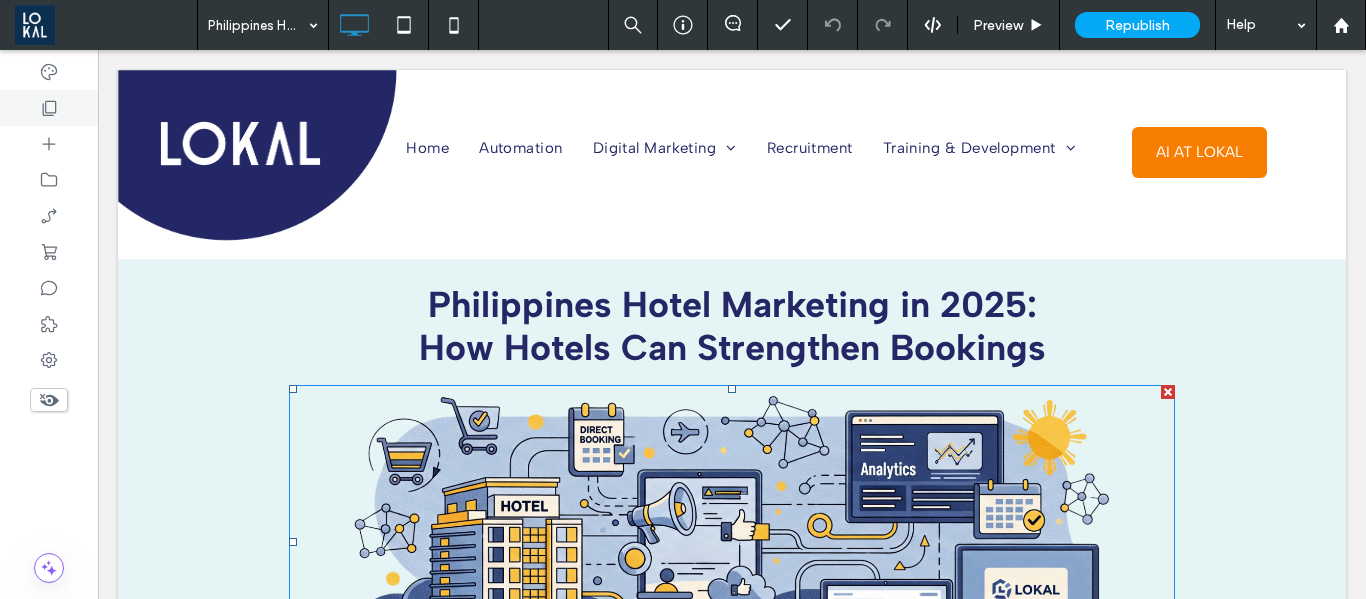 scroll, scrollTop: 0, scrollLeft: 0, axis: both 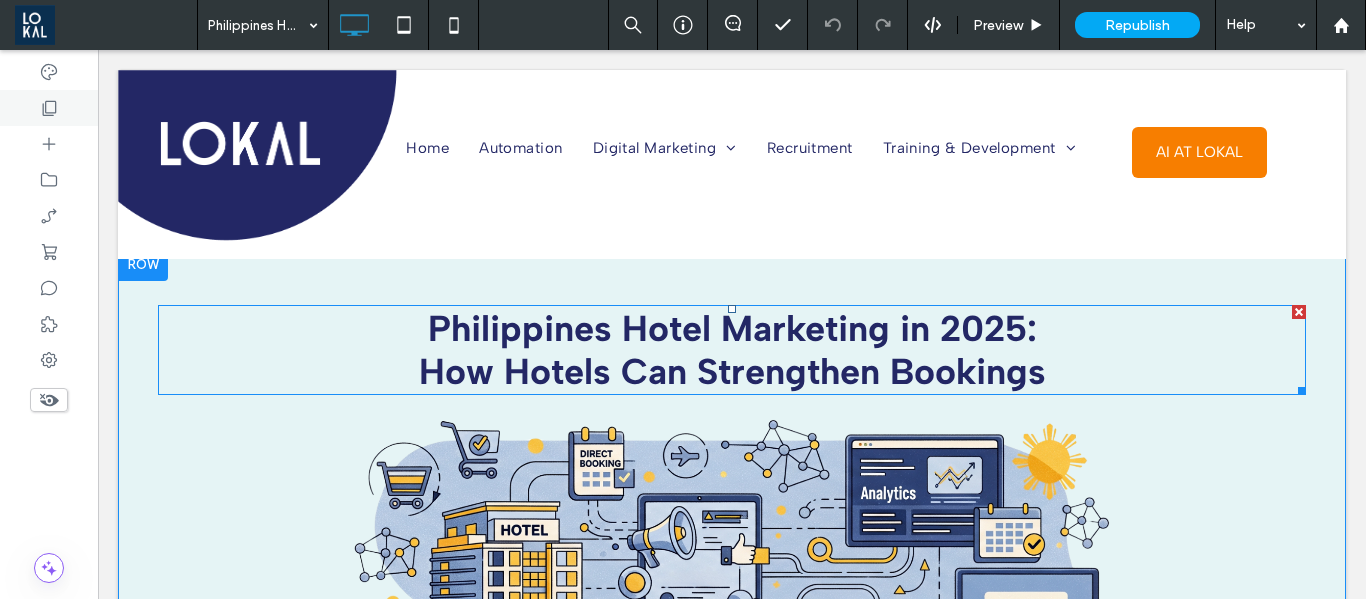 click on "Philippines Hotel Marketing in 2025:  How Hotels Can Strengthen Bookings" at bounding box center [732, 350] 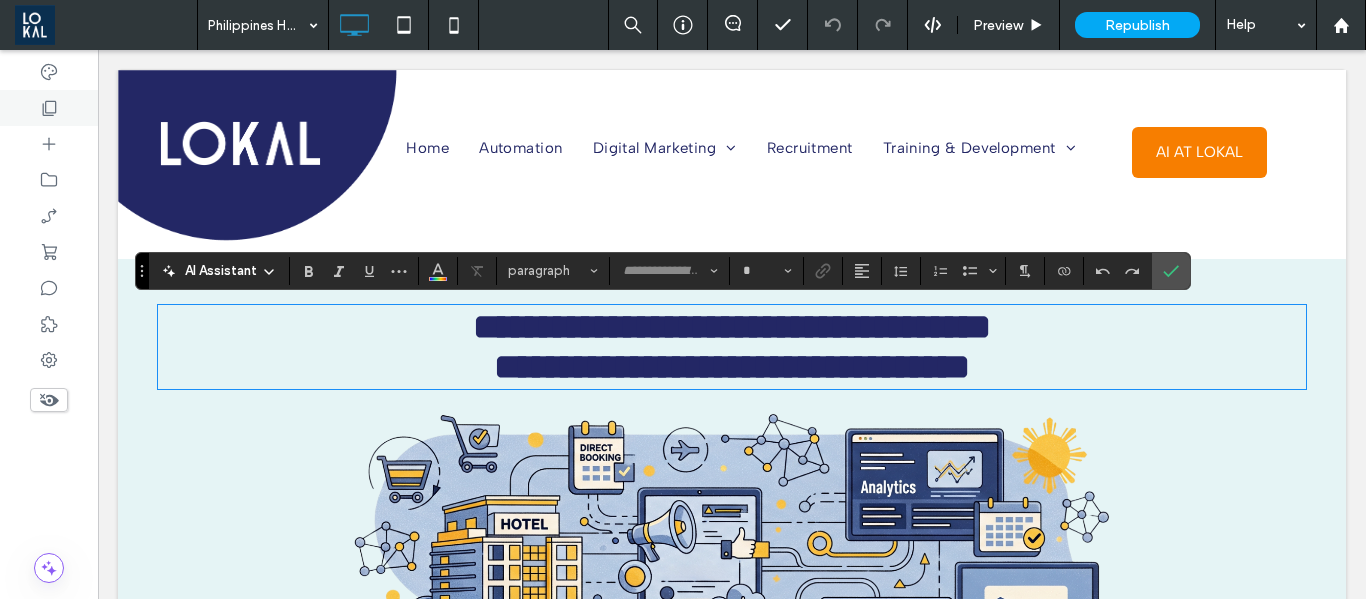 type on "**********" 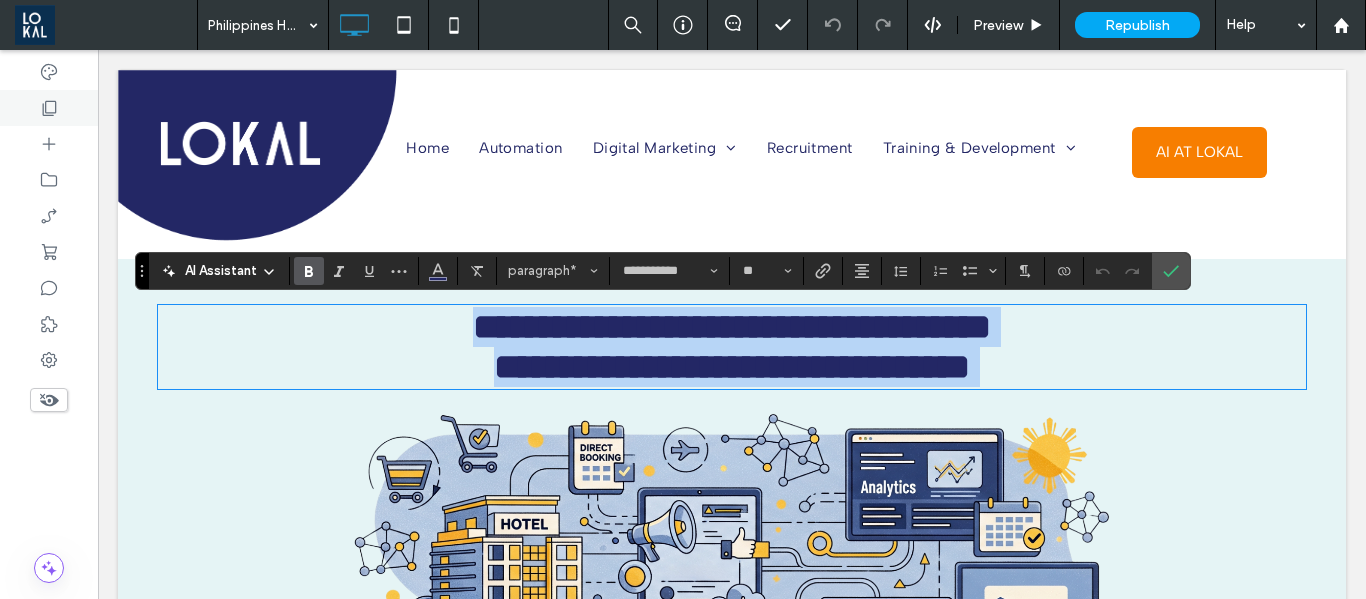 click on "**********" at bounding box center [732, 347] 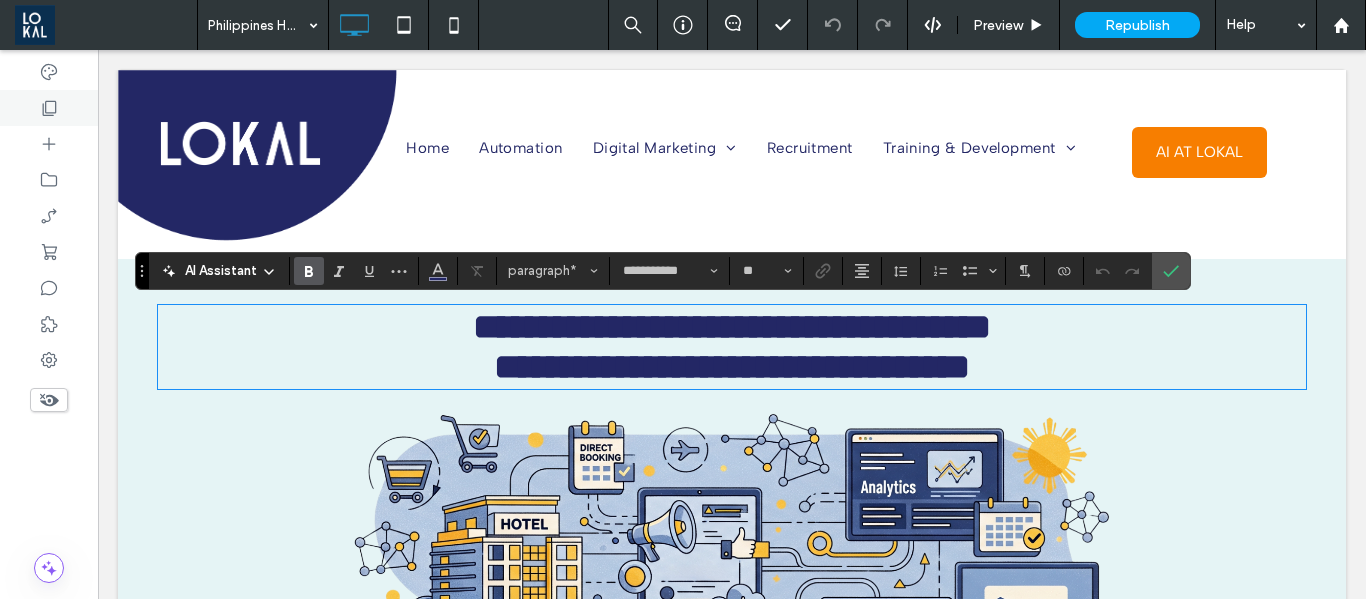 click on "**********" at bounding box center [732, 347] 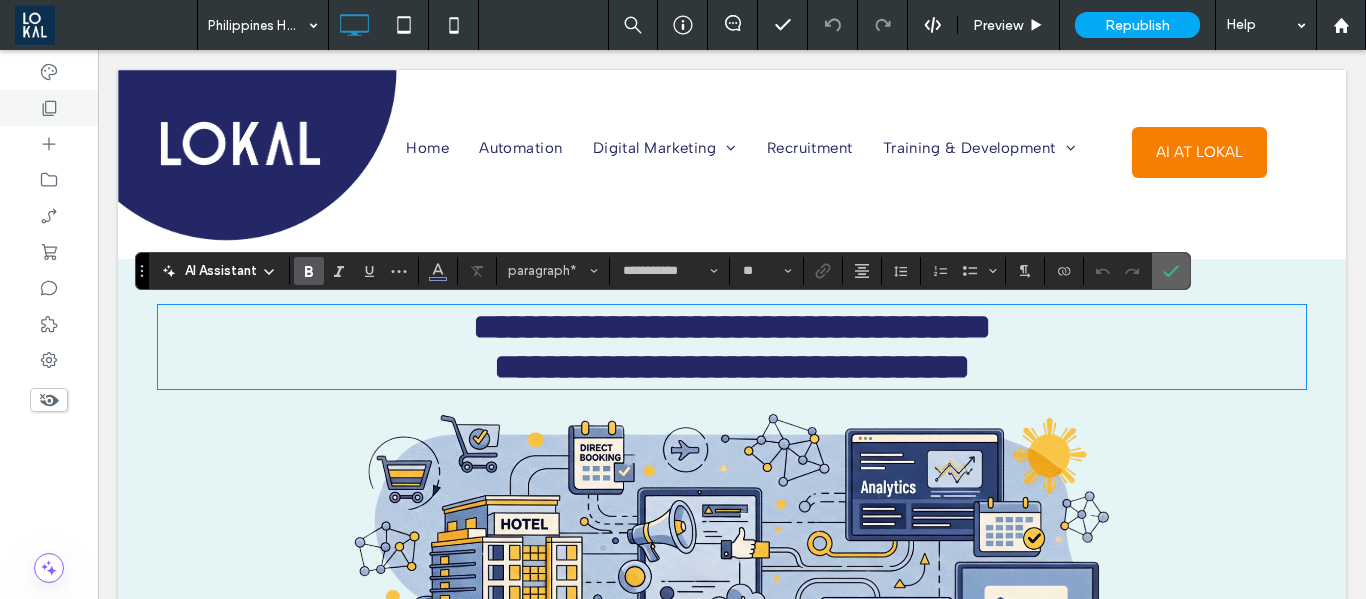 drag, startPoint x: 1211, startPoint y: 266, endPoint x: 783, endPoint y: 423, distance: 455.88705 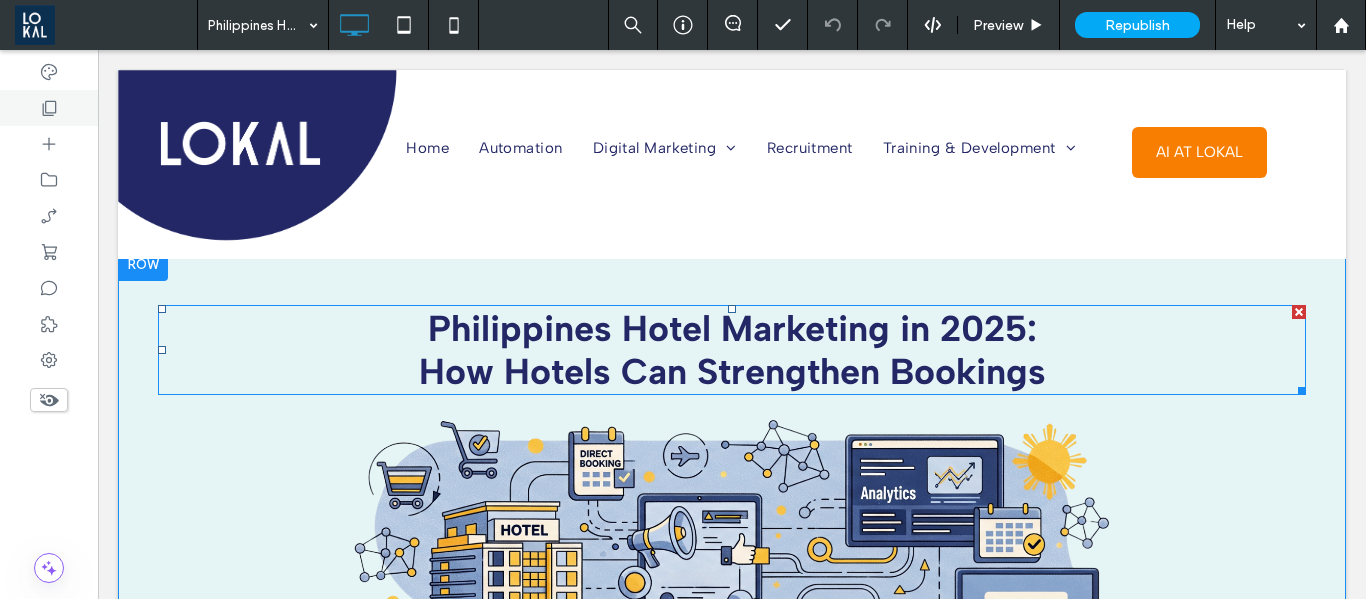 click on "Philippines Hotel Marketing in 2025:  How Hotels Can Strengthen Bookings" at bounding box center (732, 350) 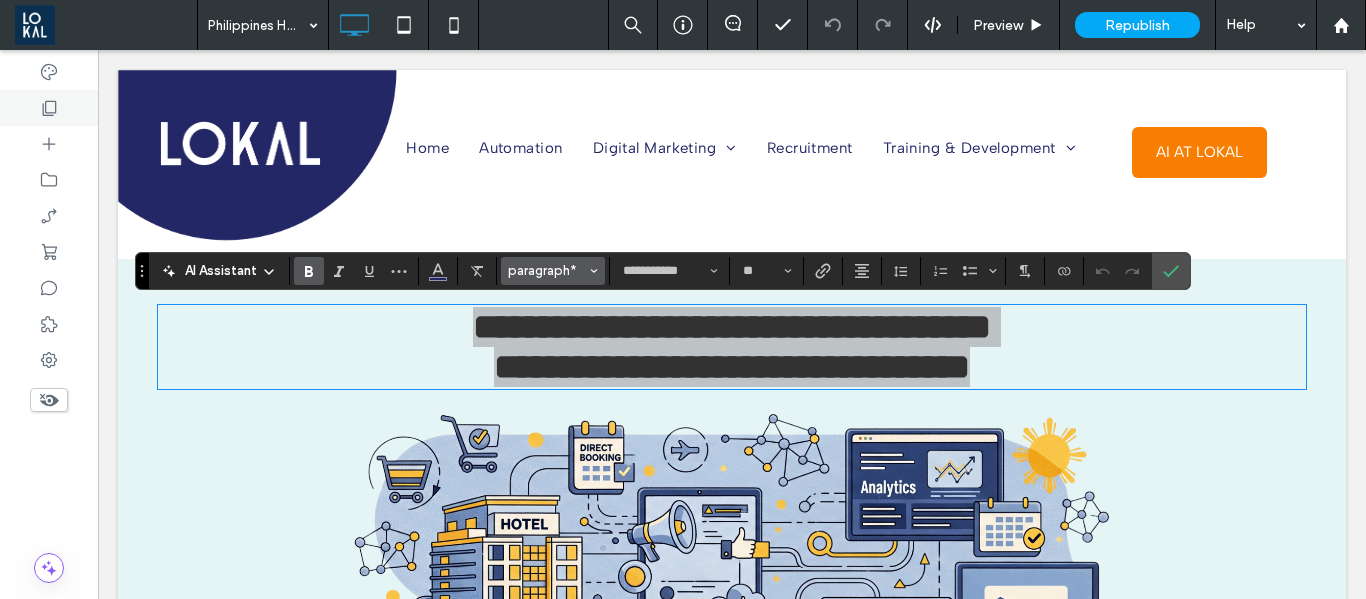 click on "paragraph*" at bounding box center (547, 270) 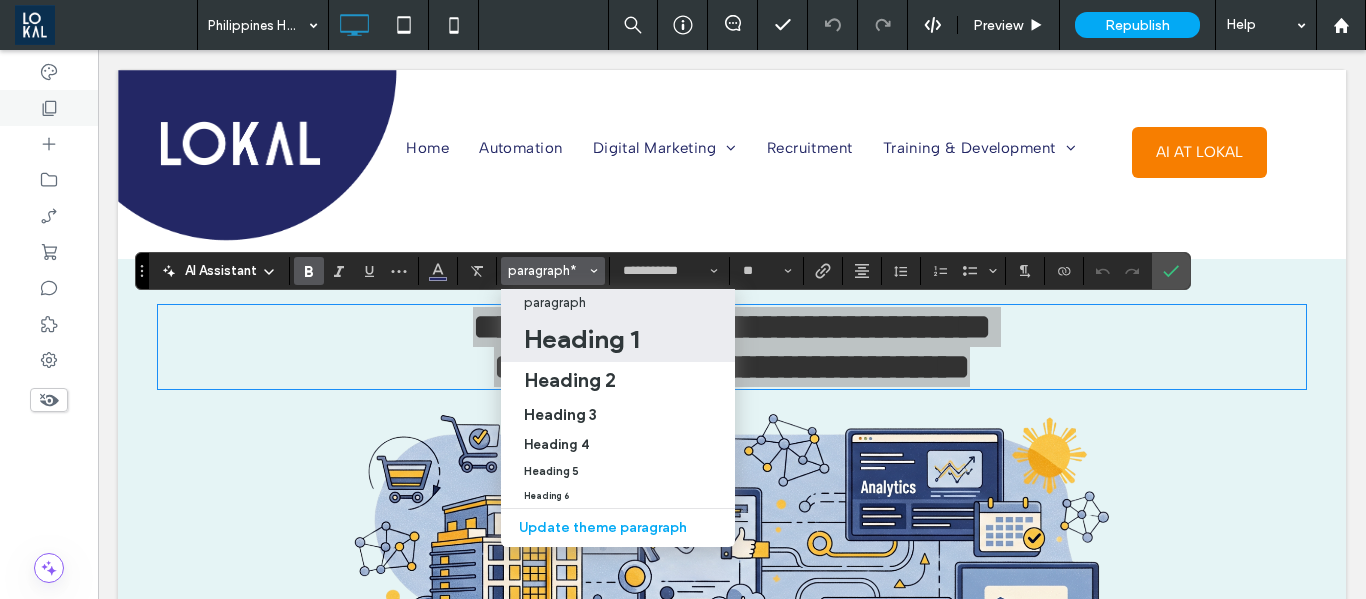click on "Heading 1" at bounding box center [581, 339] 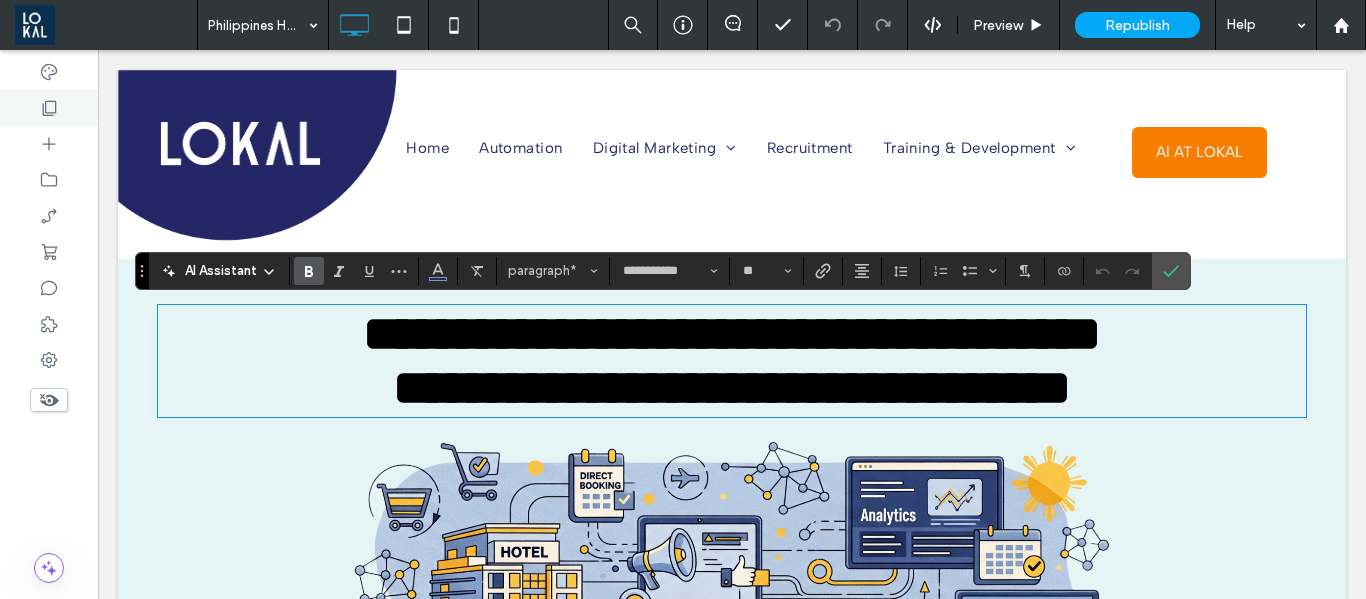 type on "*******" 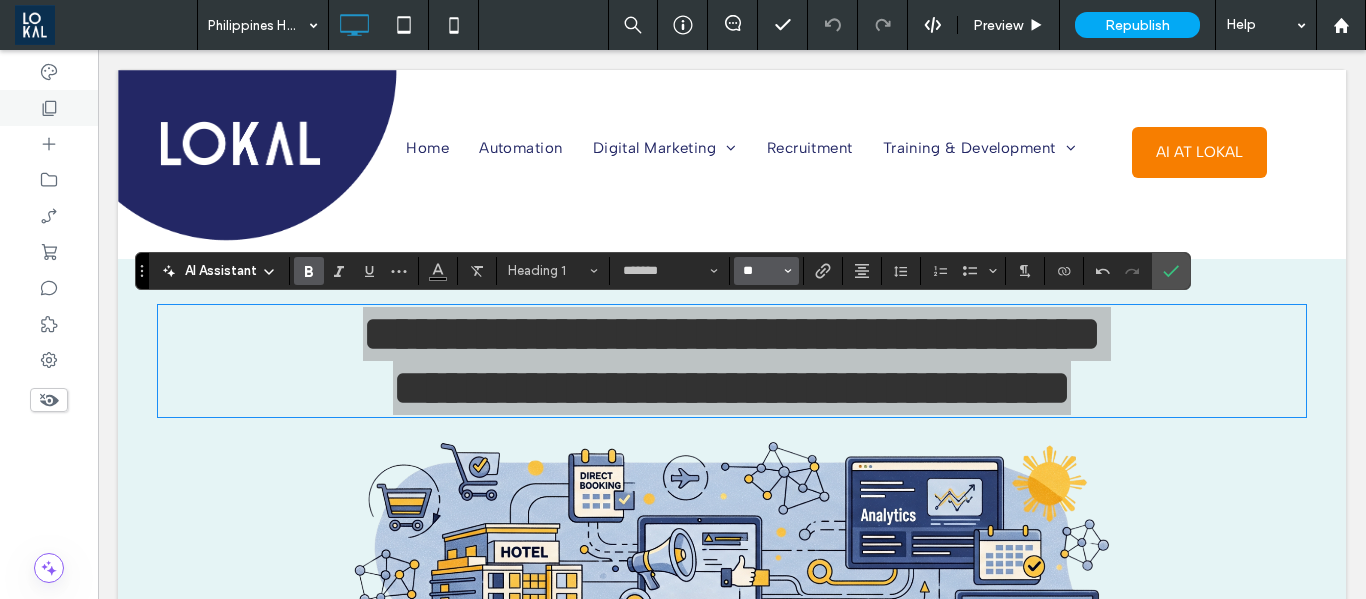 click on "**" at bounding box center (760, 271) 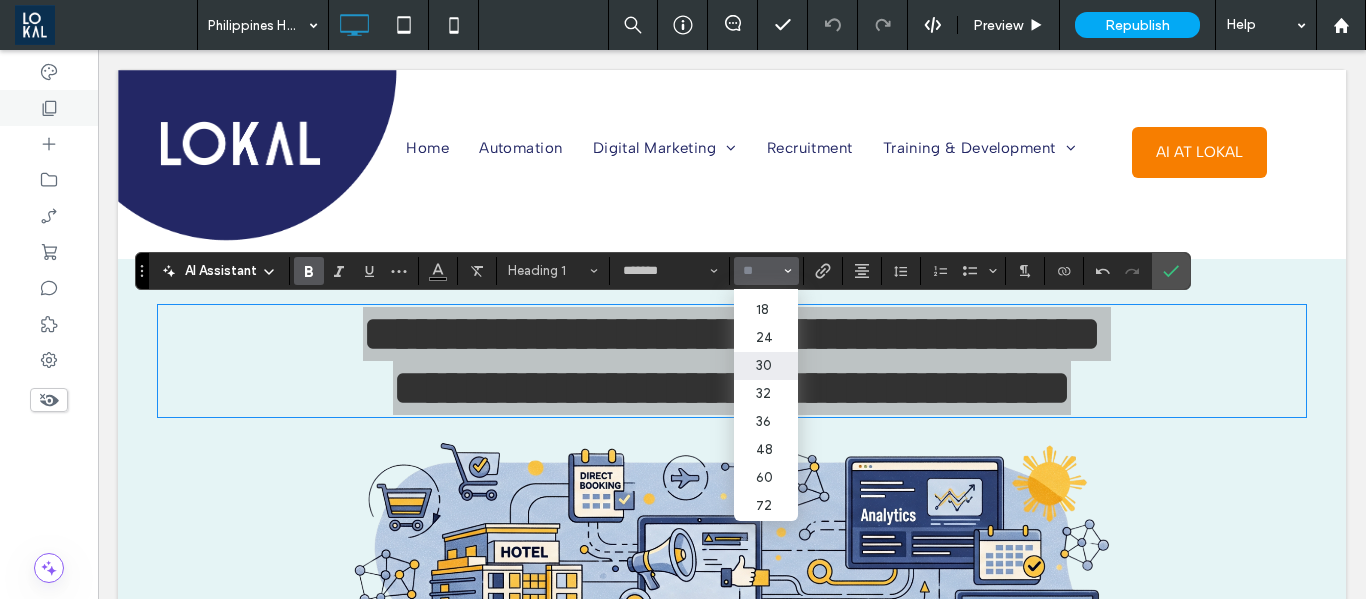 scroll, scrollTop: 200, scrollLeft: 0, axis: vertical 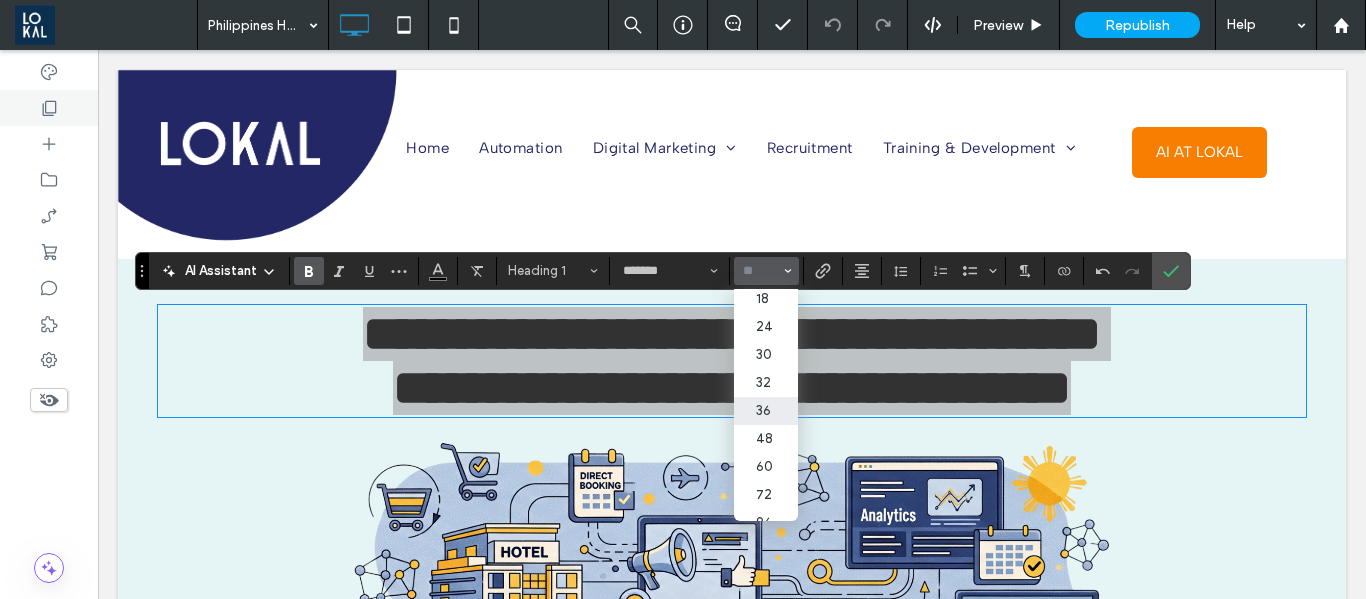 drag, startPoint x: 807, startPoint y: 479, endPoint x: 709, endPoint y: 425, distance: 111.89281 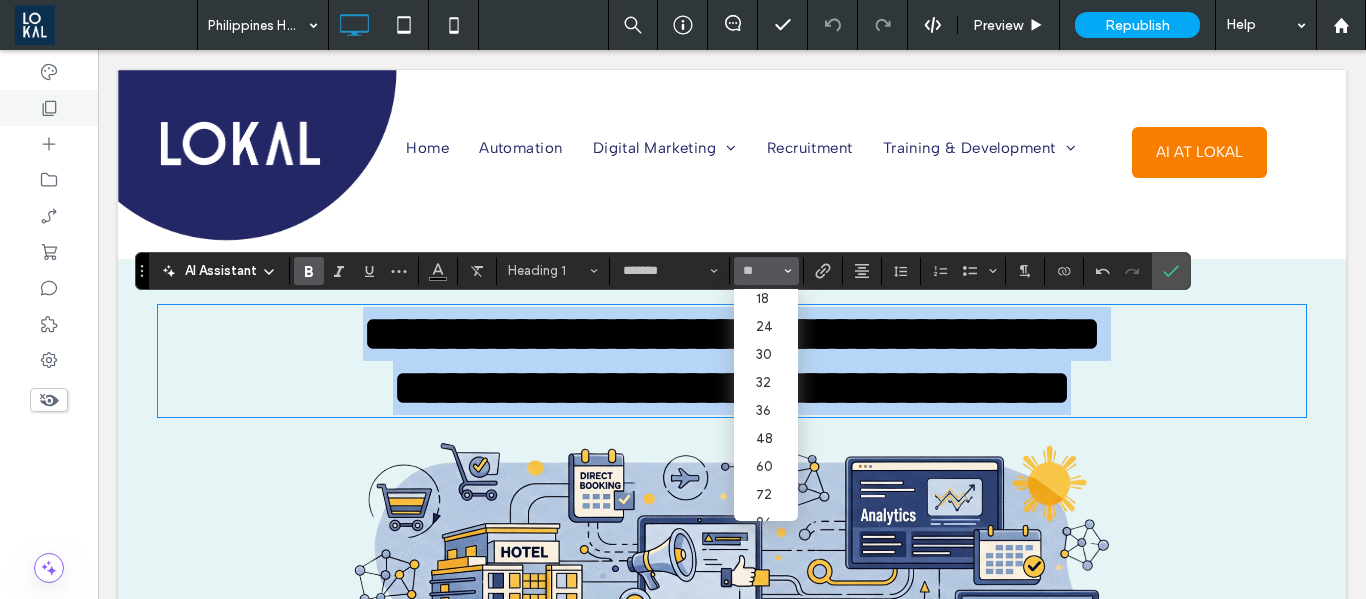 type on "**" 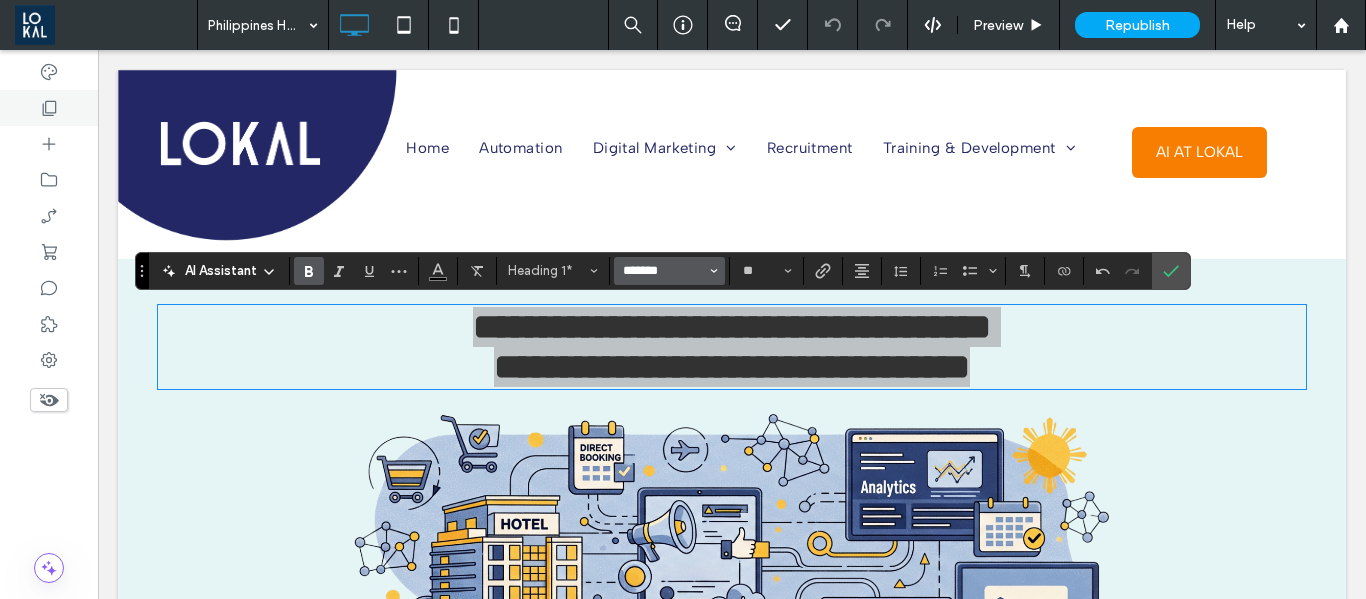 click on "*******" at bounding box center (663, 271) 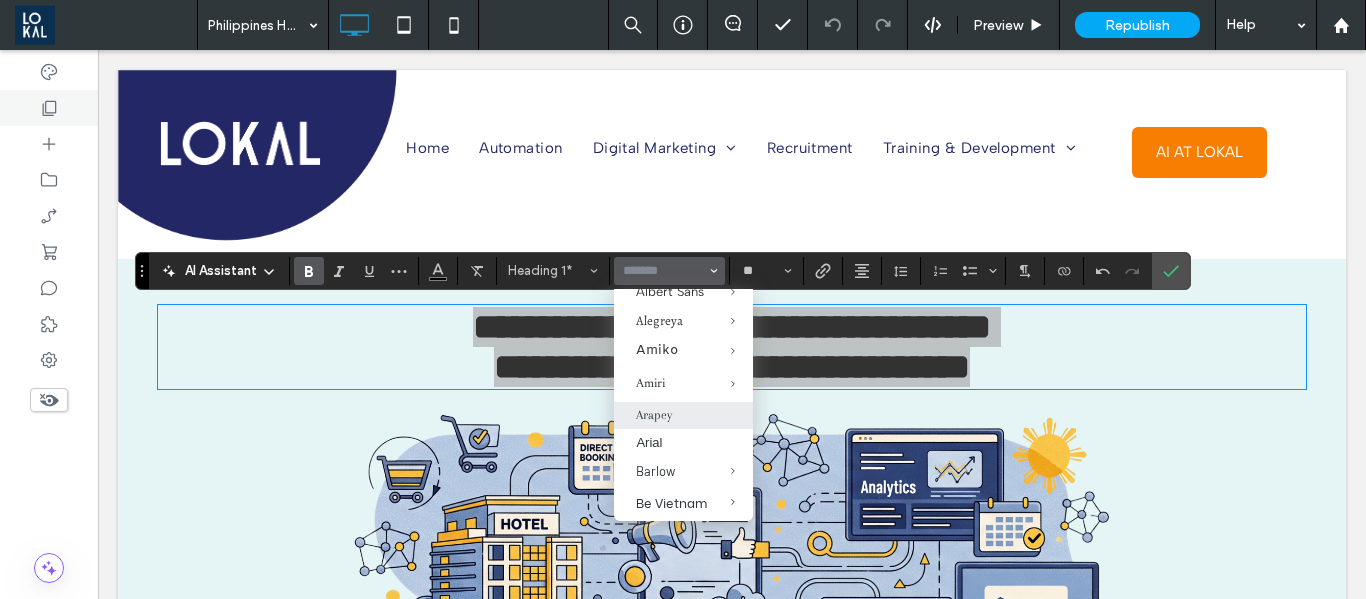 scroll, scrollTop: 200, scrollLeft: 0, axis: vertical 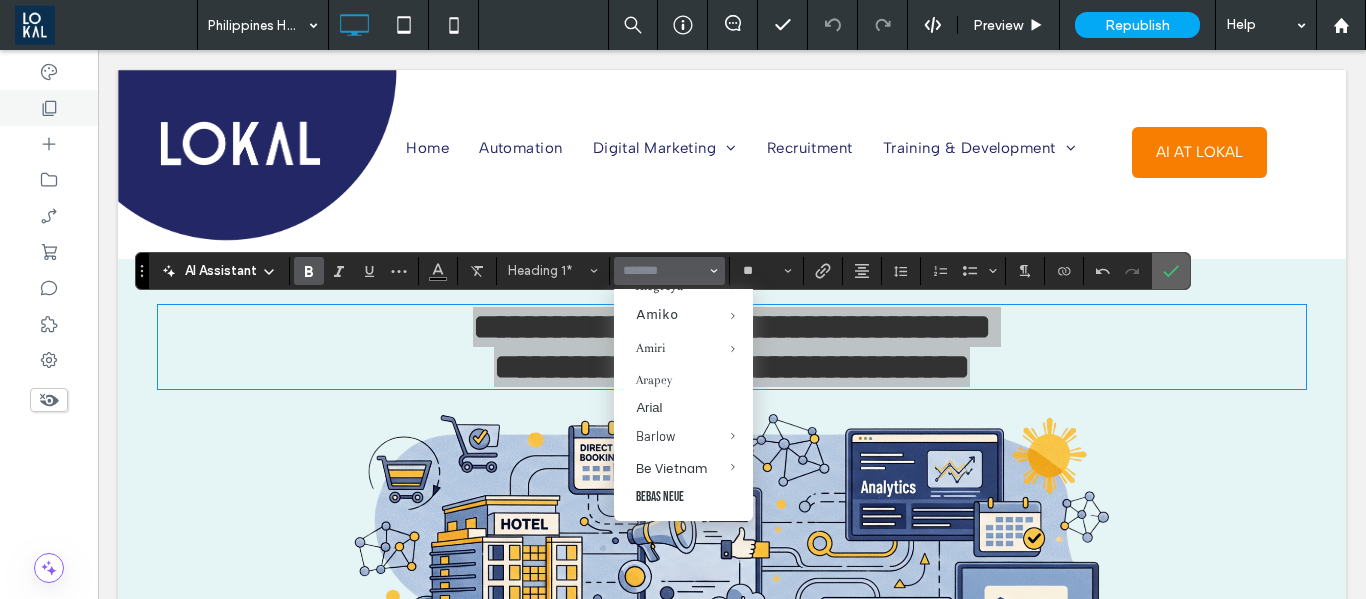 click 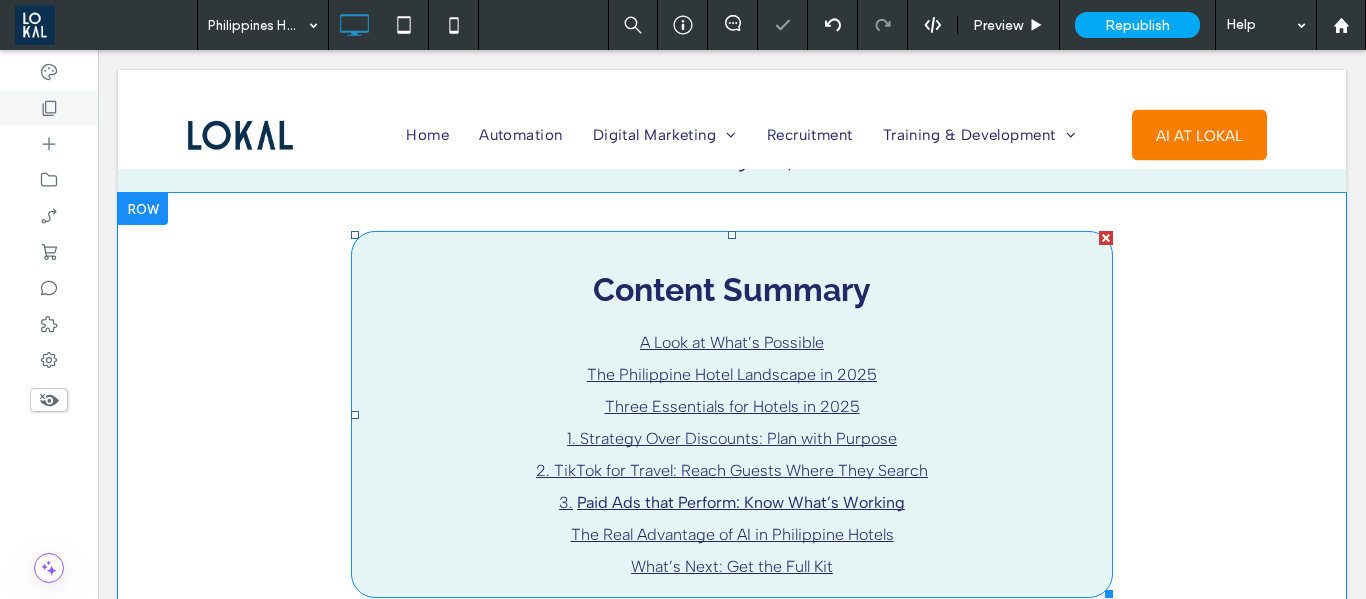 scroll, scrollTop: 1000, scrollLeft: 0, axis: vertical 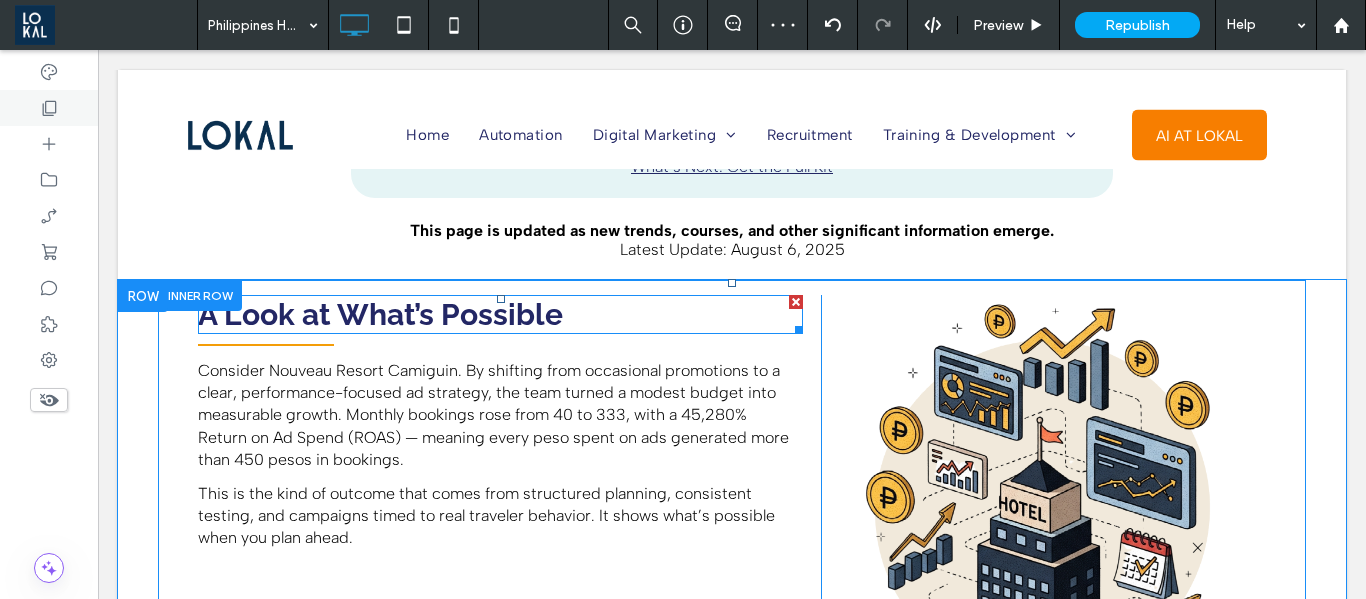 click on "A Look at What’s Possible" at bounding box center [380, 314] 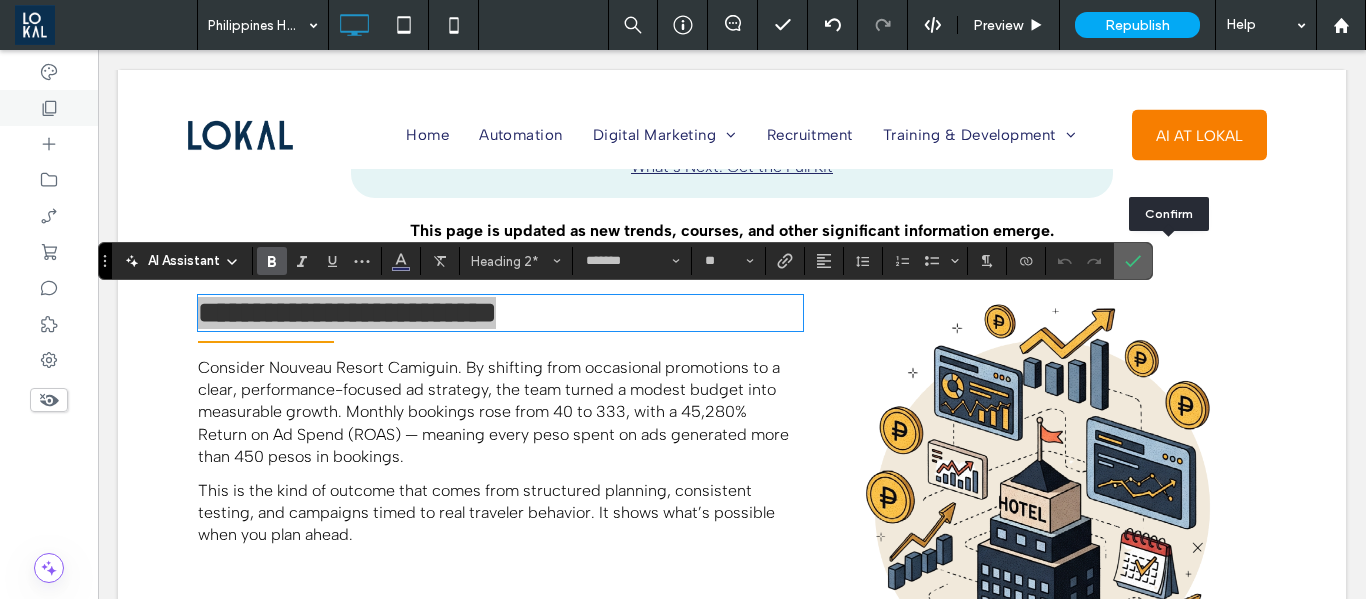 click 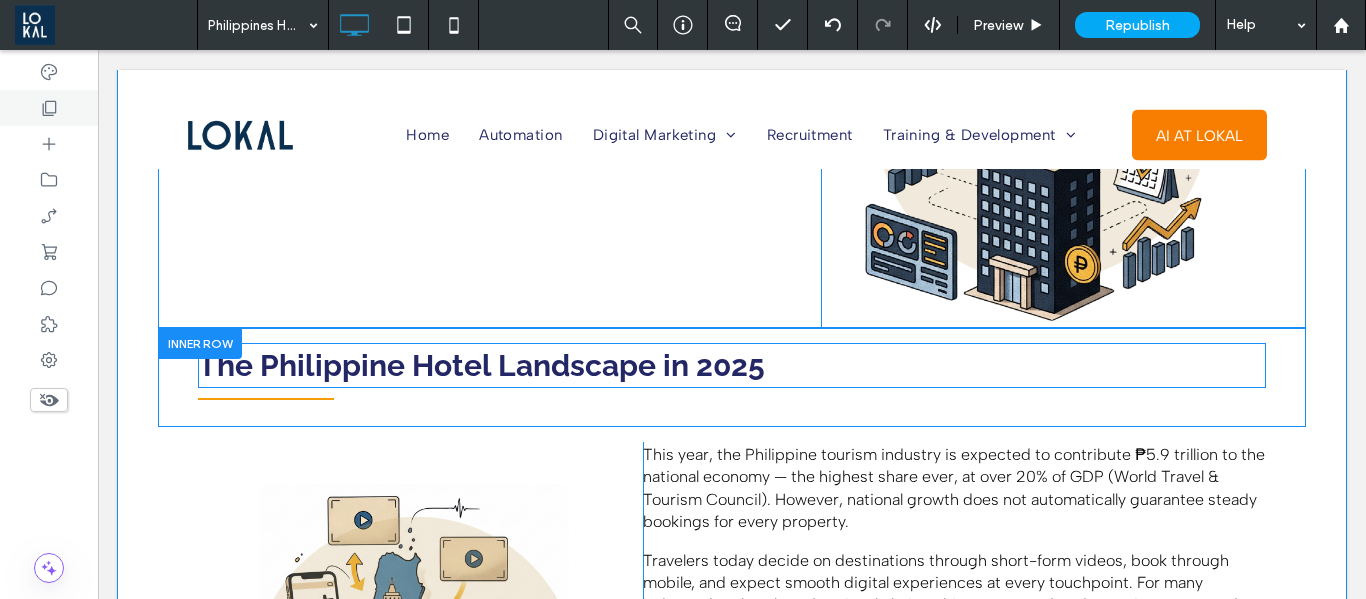 scroll, scrollTop: 1400, scrollLeft: 0, axis: vertical 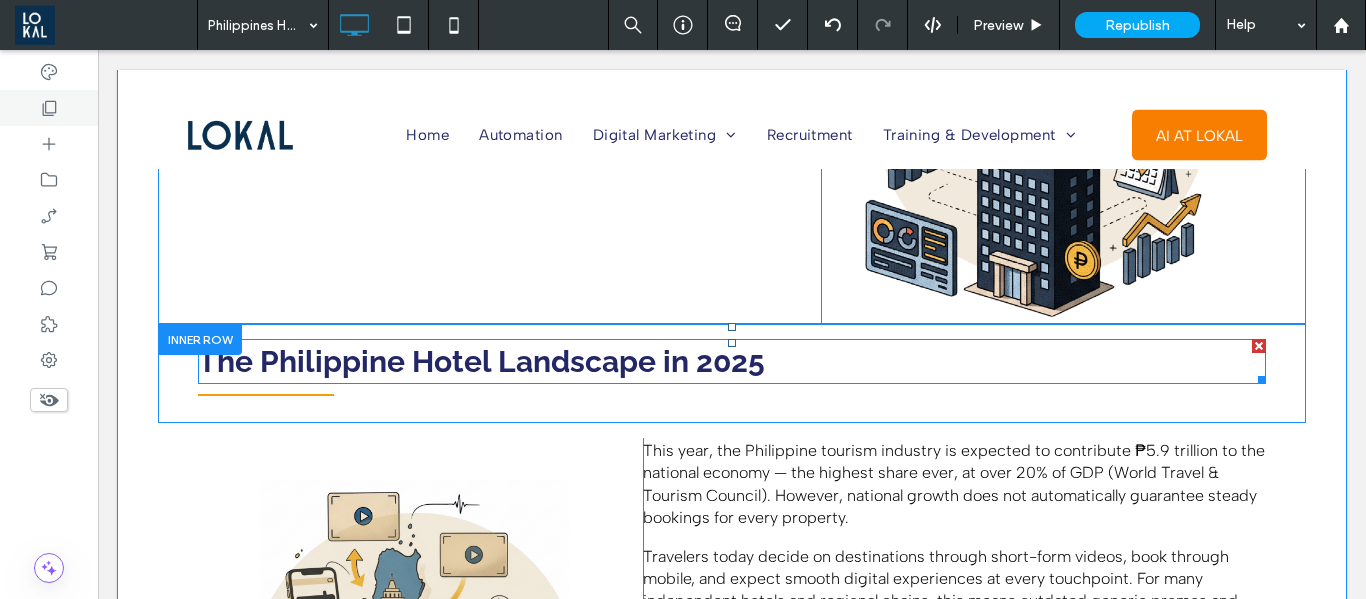 click on "The Philippine Hotel Landscape in 2025" at bounding box center [481, 361] 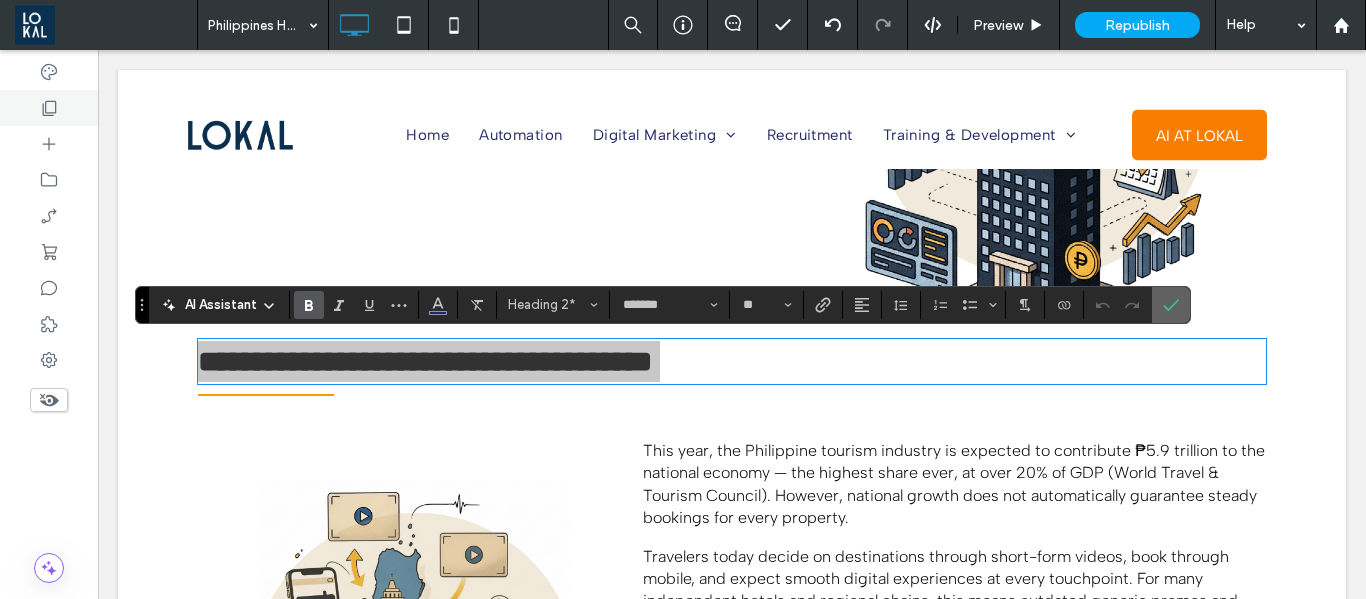 drag, startPoint x: 1208, startPoint y: 295, endPoint x: 1052, endPoint y: 269, distance: 158.15182 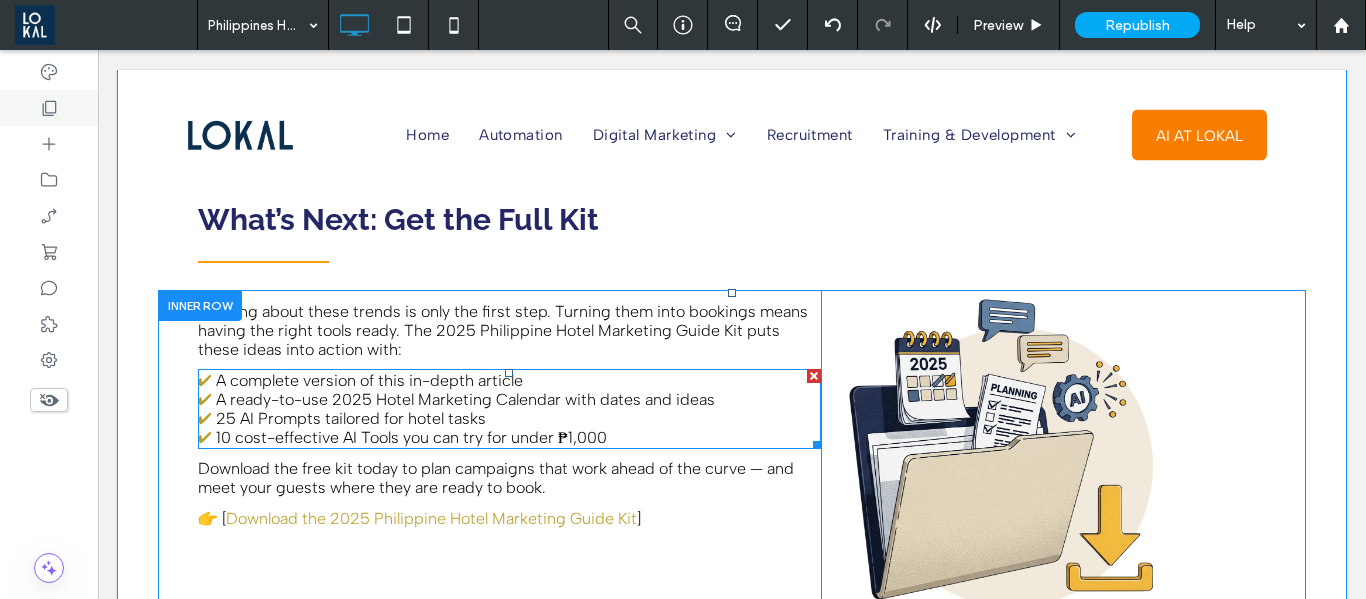 scroll, scrollTop: 3800, scrollLeft: 0, axis: vertical 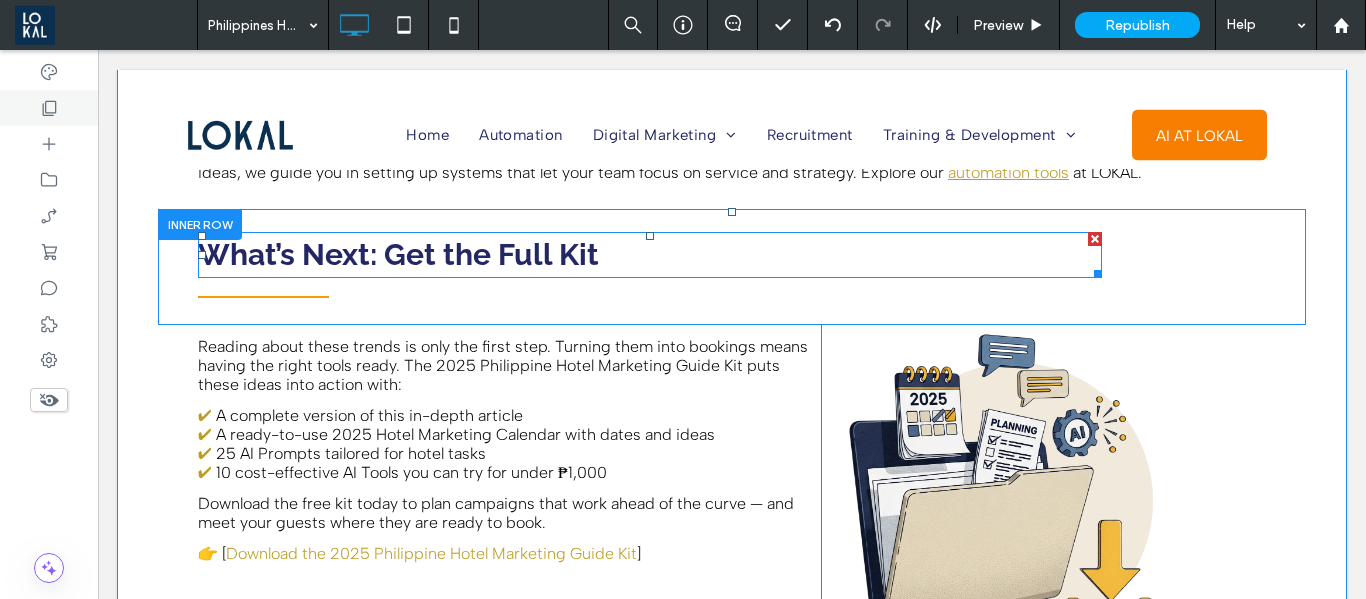 click on "What’s Next: Get the Full Kit" at bounding box center [398, 254] 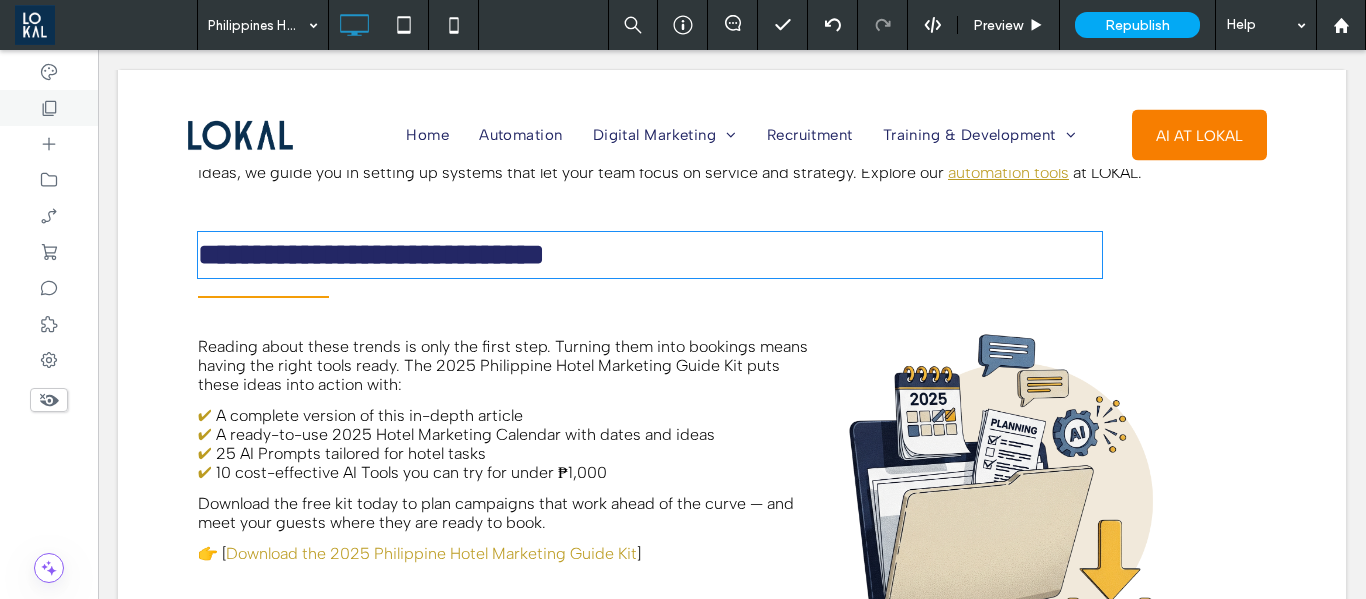 type on "*******" 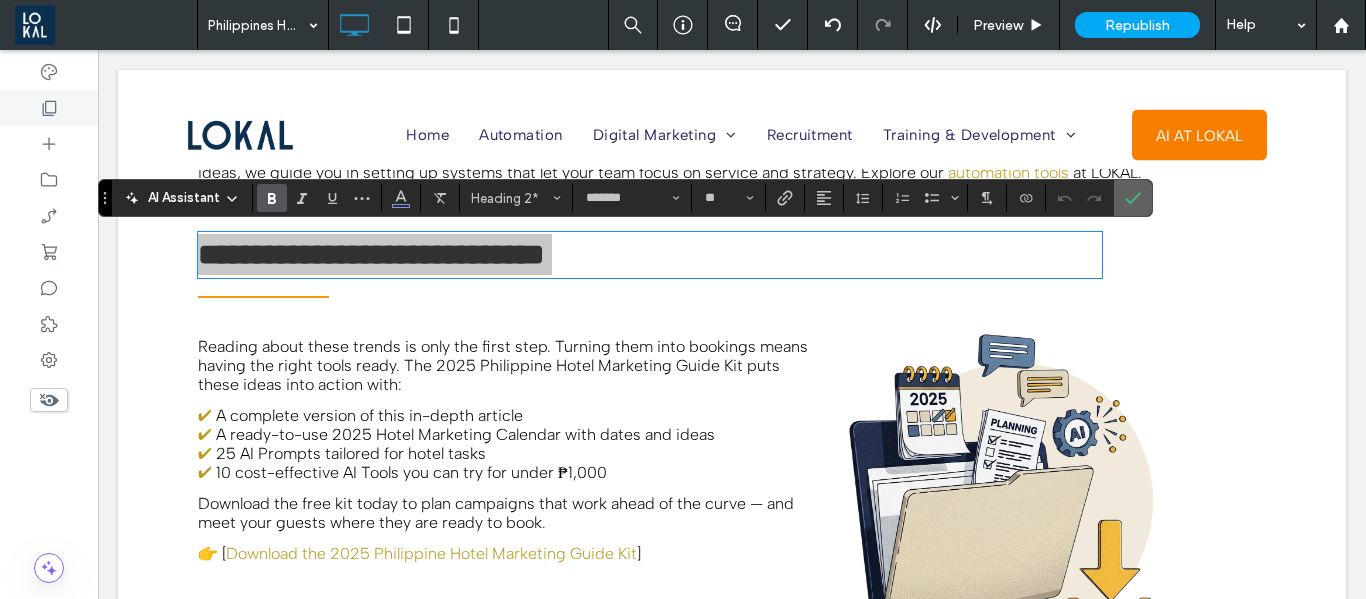 drag, startPoint x: 1172, startPoint y: 202, endPoint x: 988, endPoint y: 187, distance: 184.6104 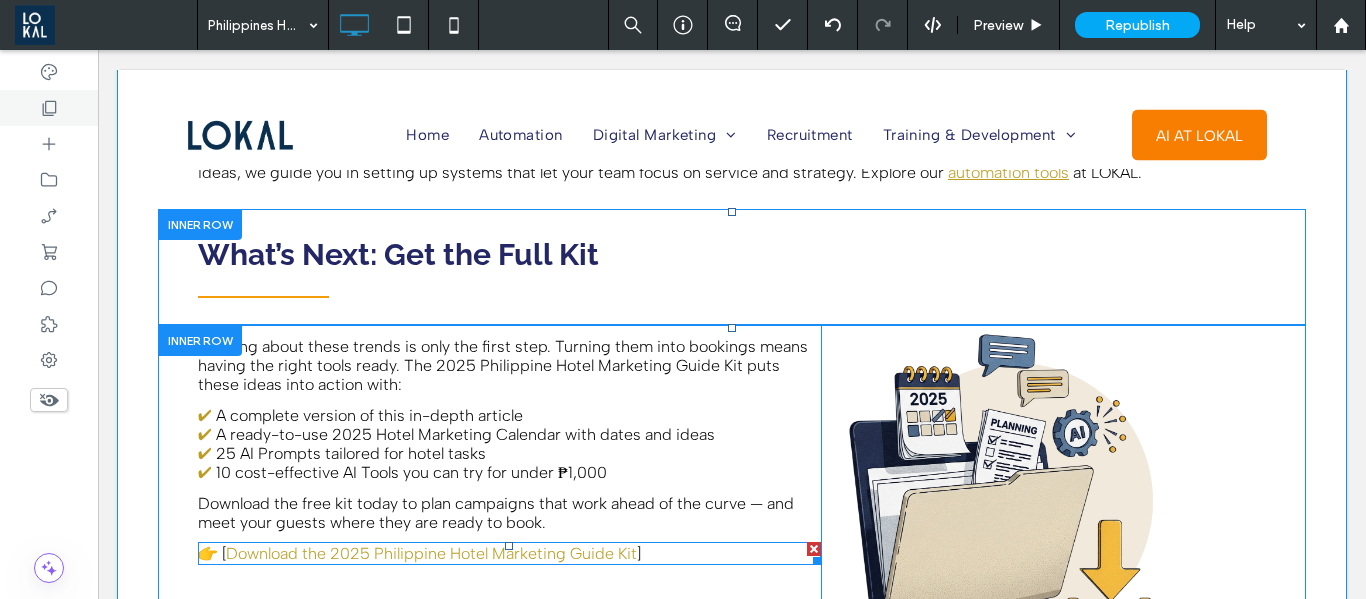 click on "Download the 2025 Philippine Hotel Marketing Guide Kit" at bounding box center (431, 553) 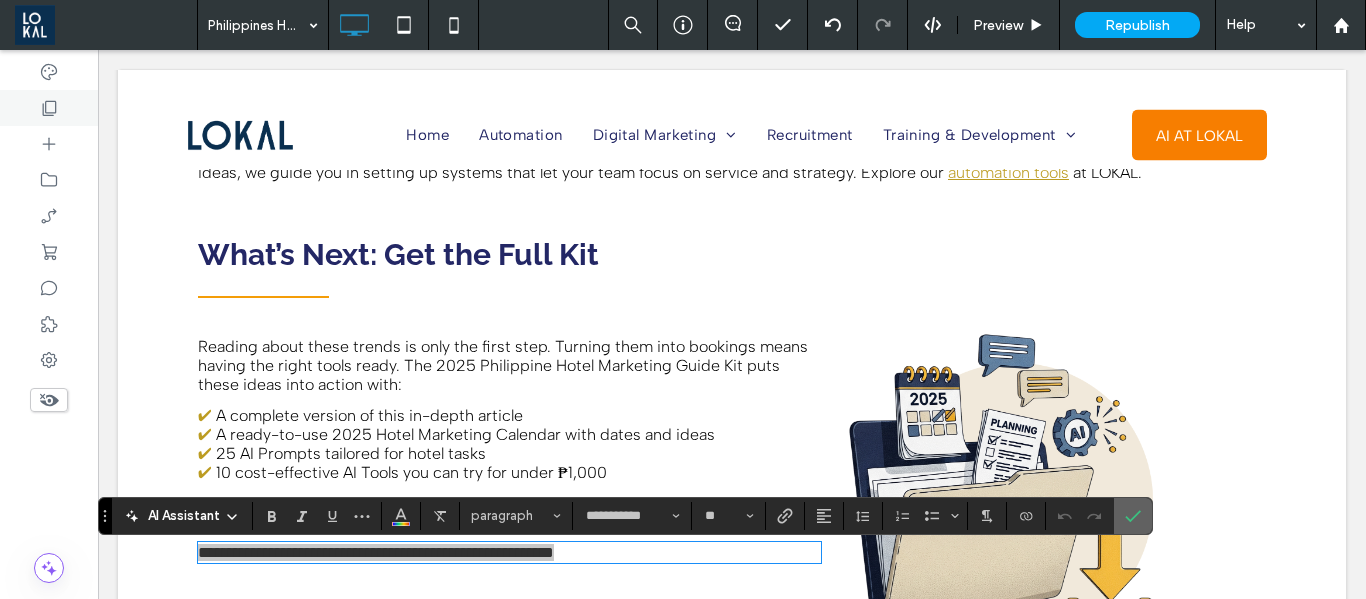 click 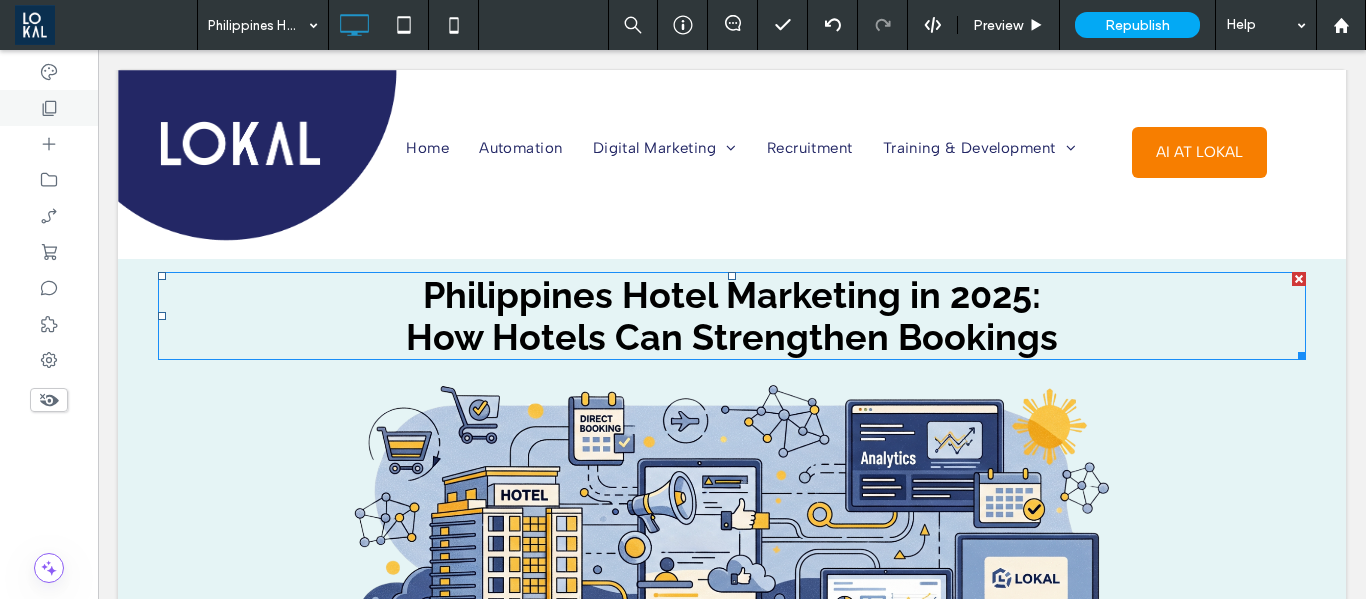scroll, scrollTop: 0, scrollLeft: 0, axis: both 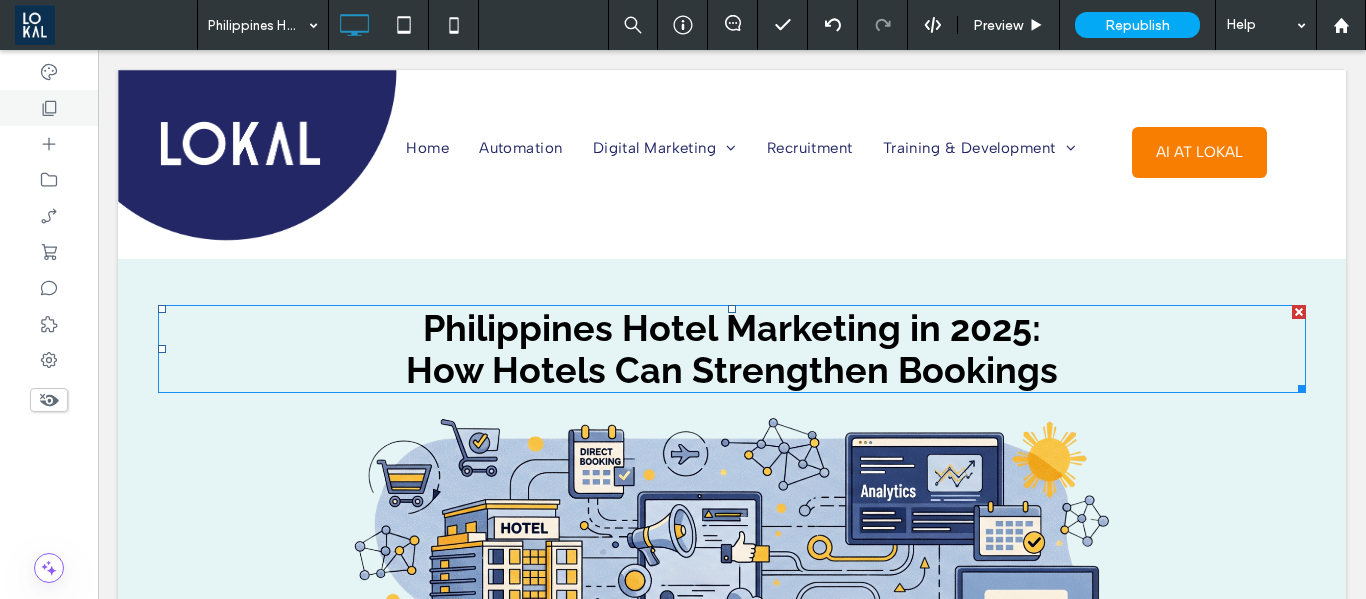 click on "How Hotels Can Strengthen Bookings" at bounding box center (732, 370) 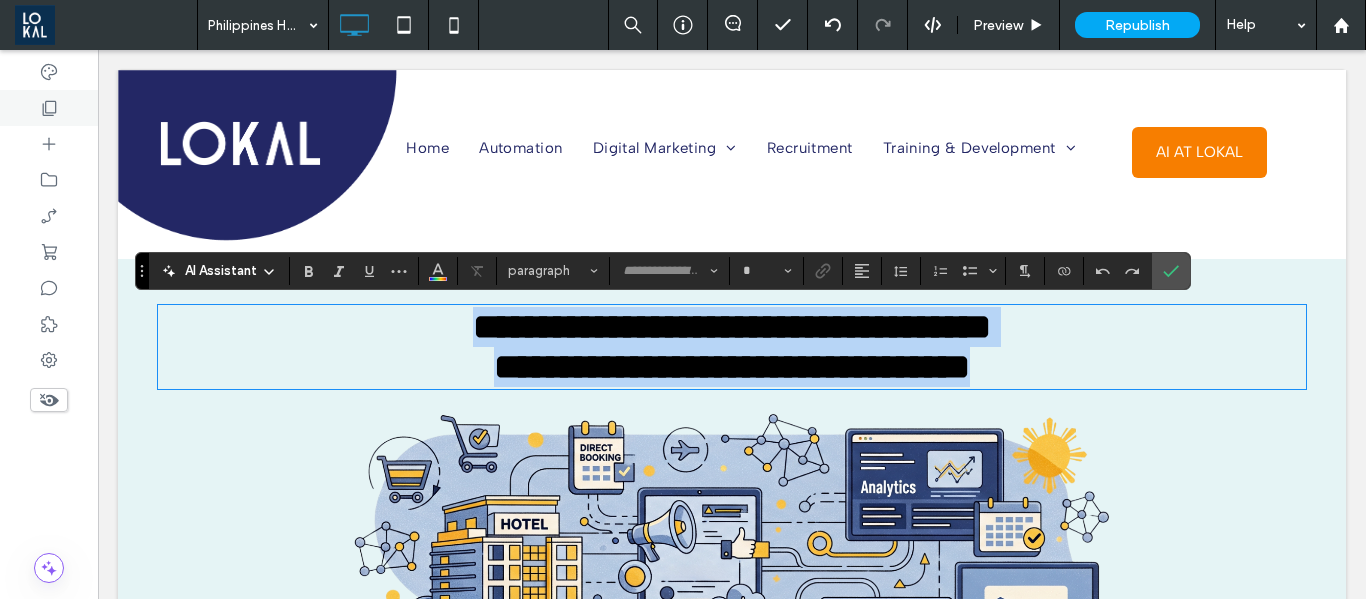 type on "*******" 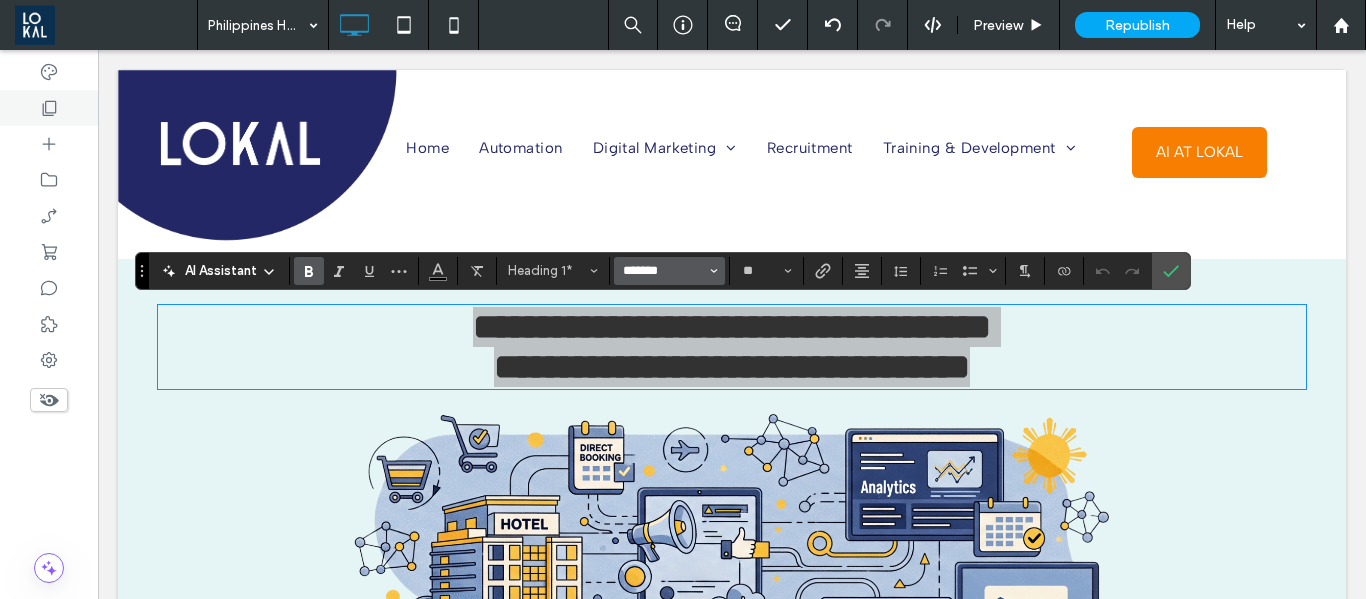 click on "*******" at bounding box center [663, 271] 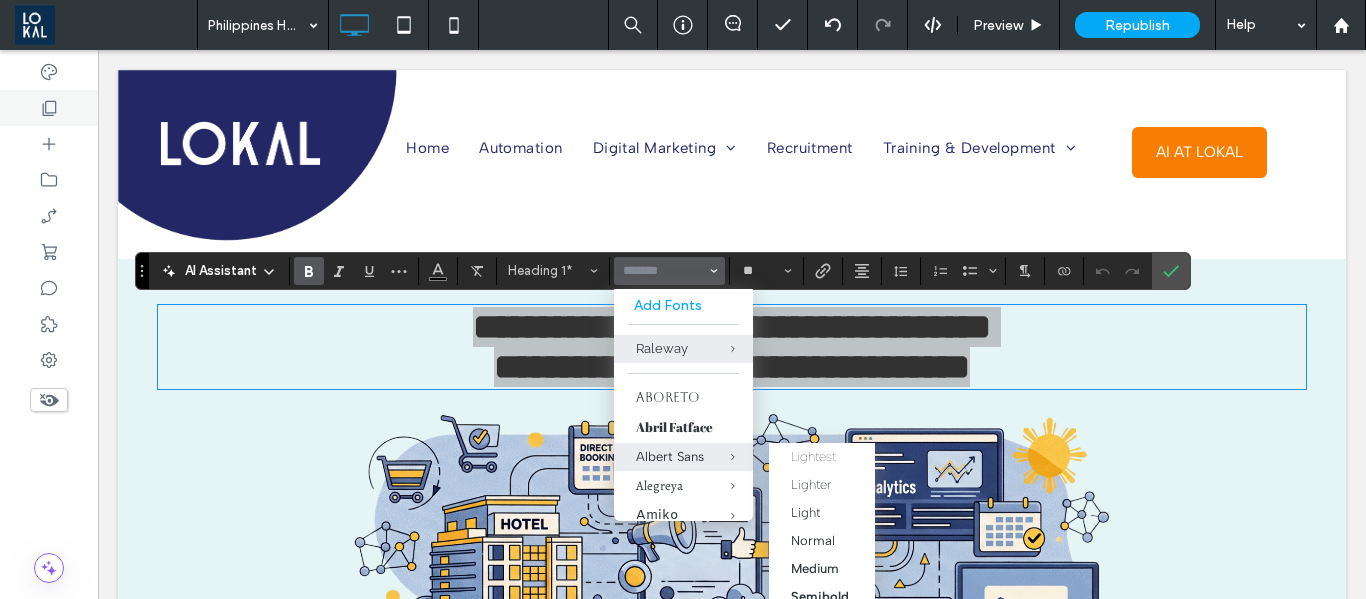 click at bounding box center [717, 457] 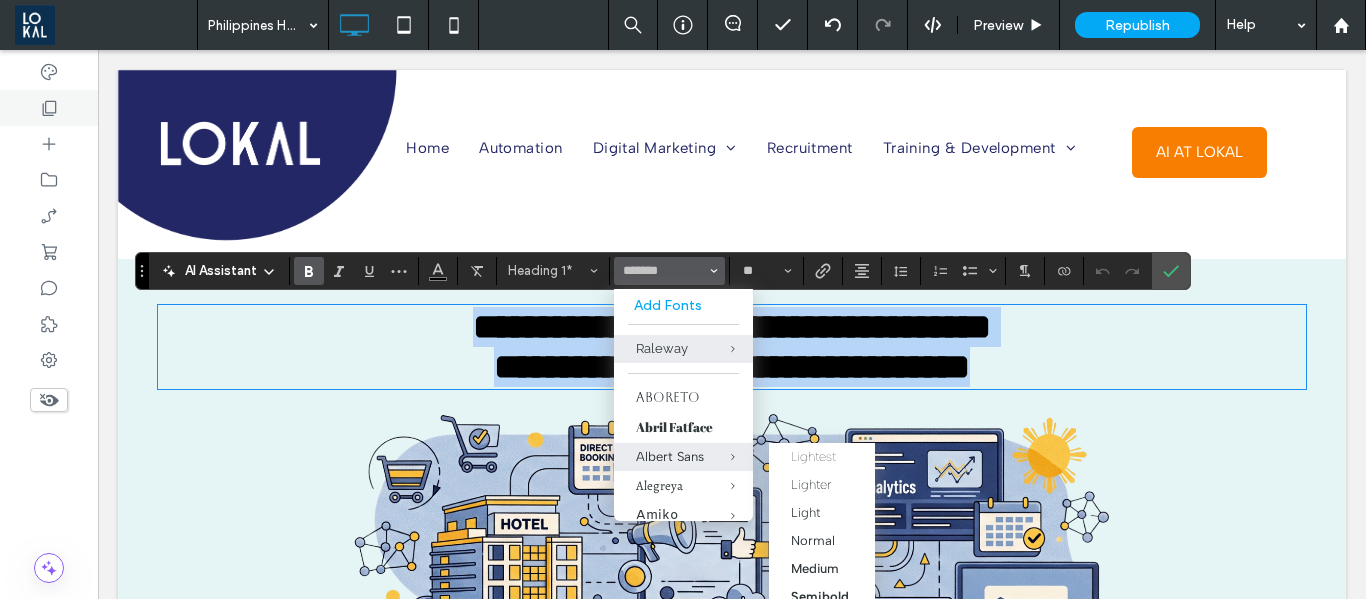 type on "**********" 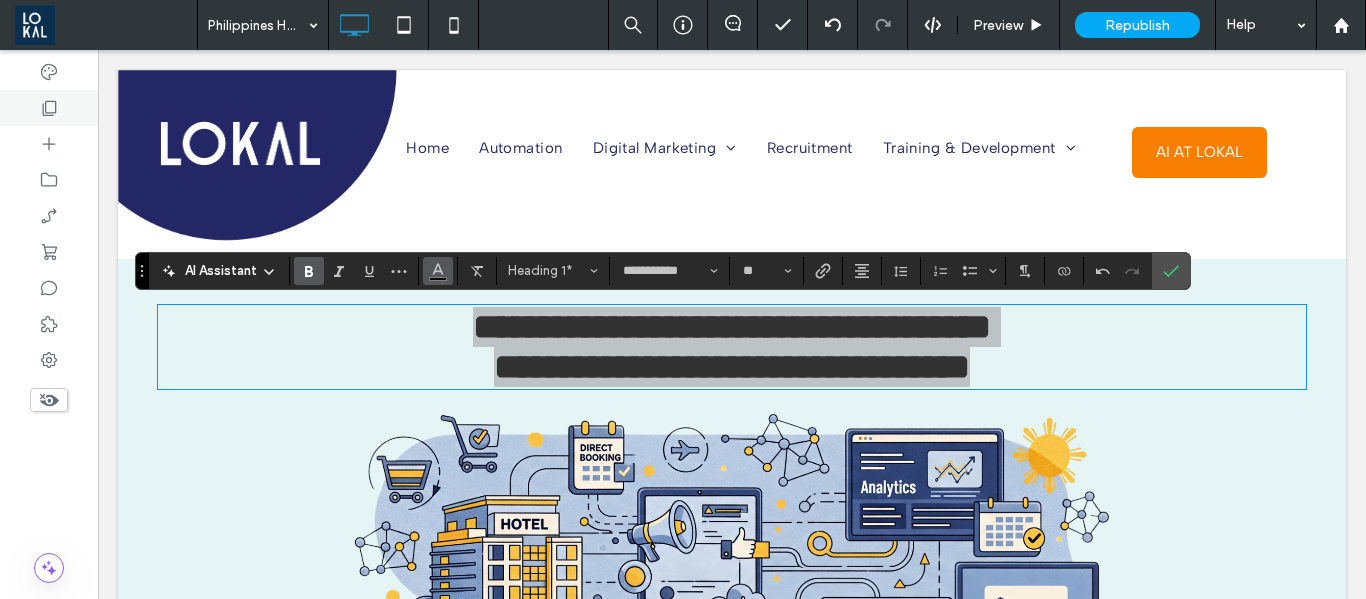 click at bounding box center (438, 271) 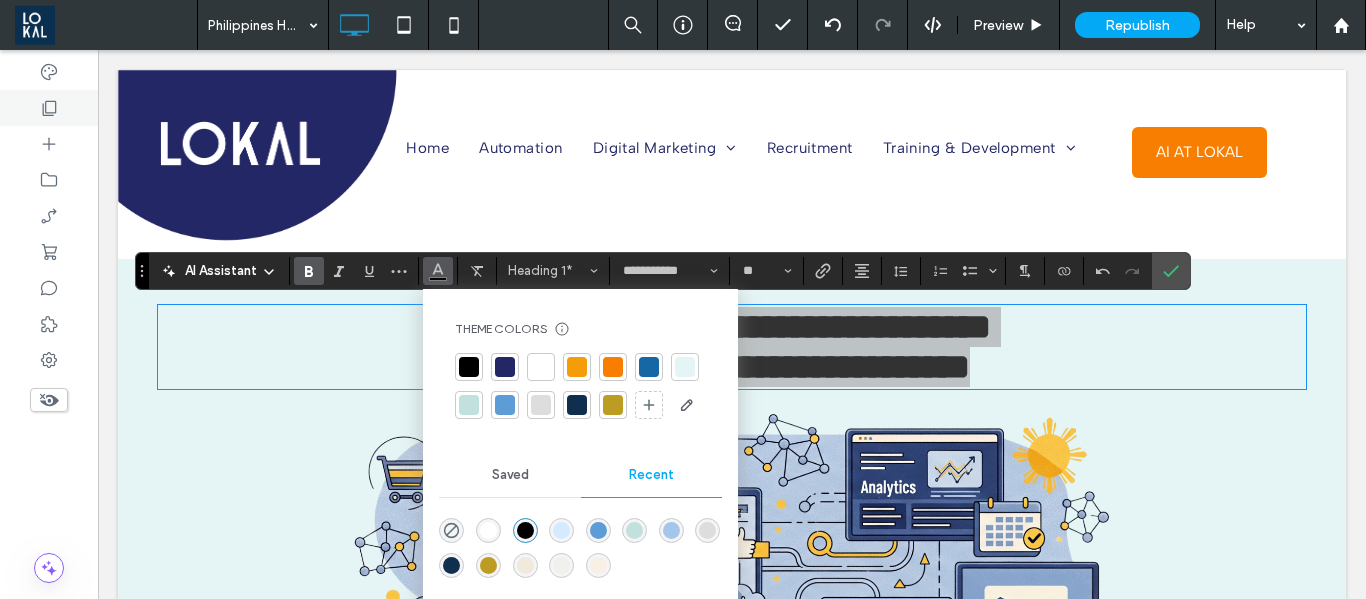 click at bounding box center (505, 367) 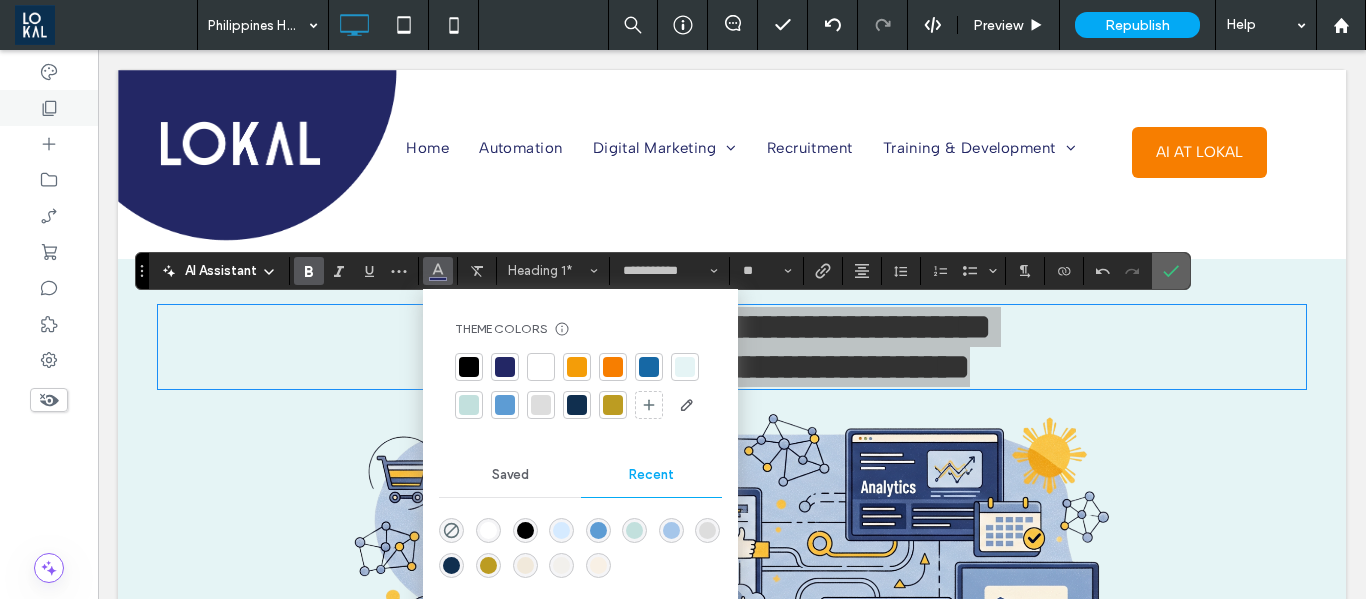 click at bounding box center [1171, 271] 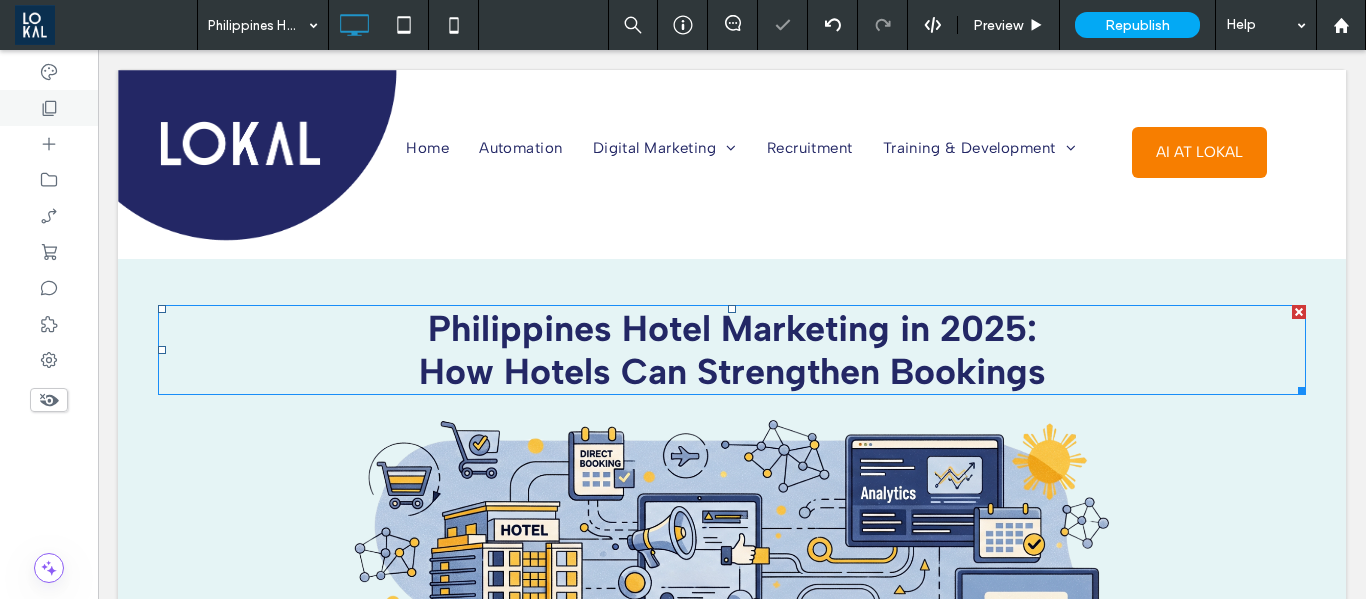 click on "Philippines Hotel Marketing in 2025:" at bounding box center [732, 328] 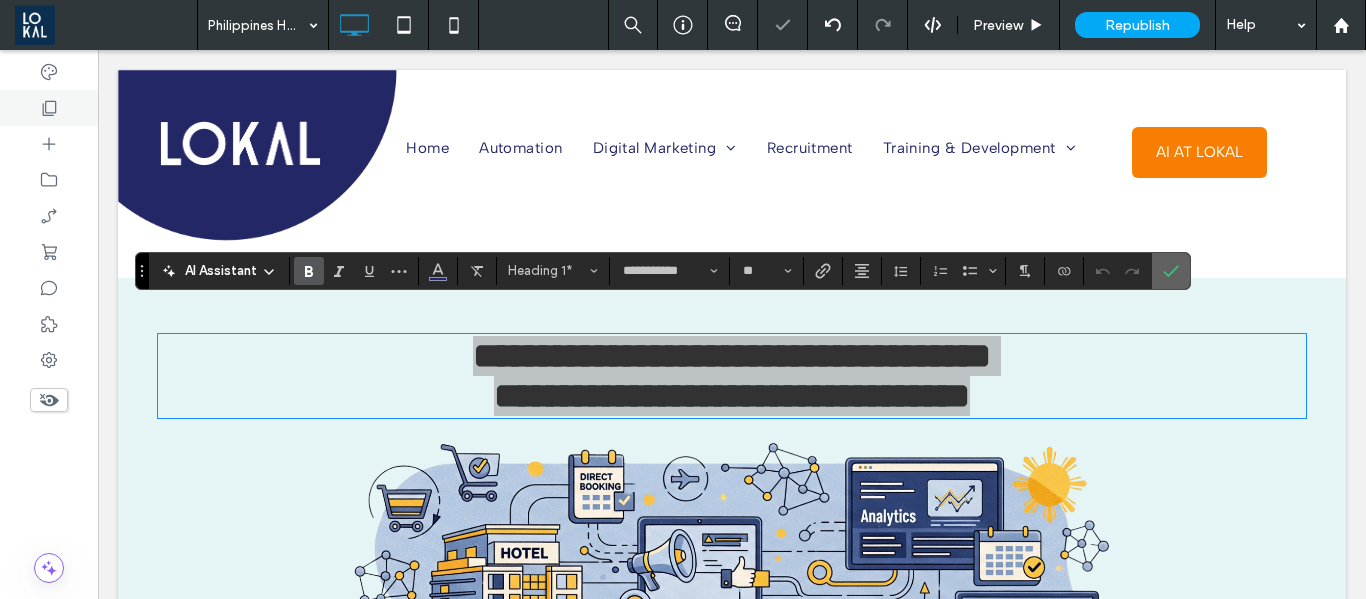 click 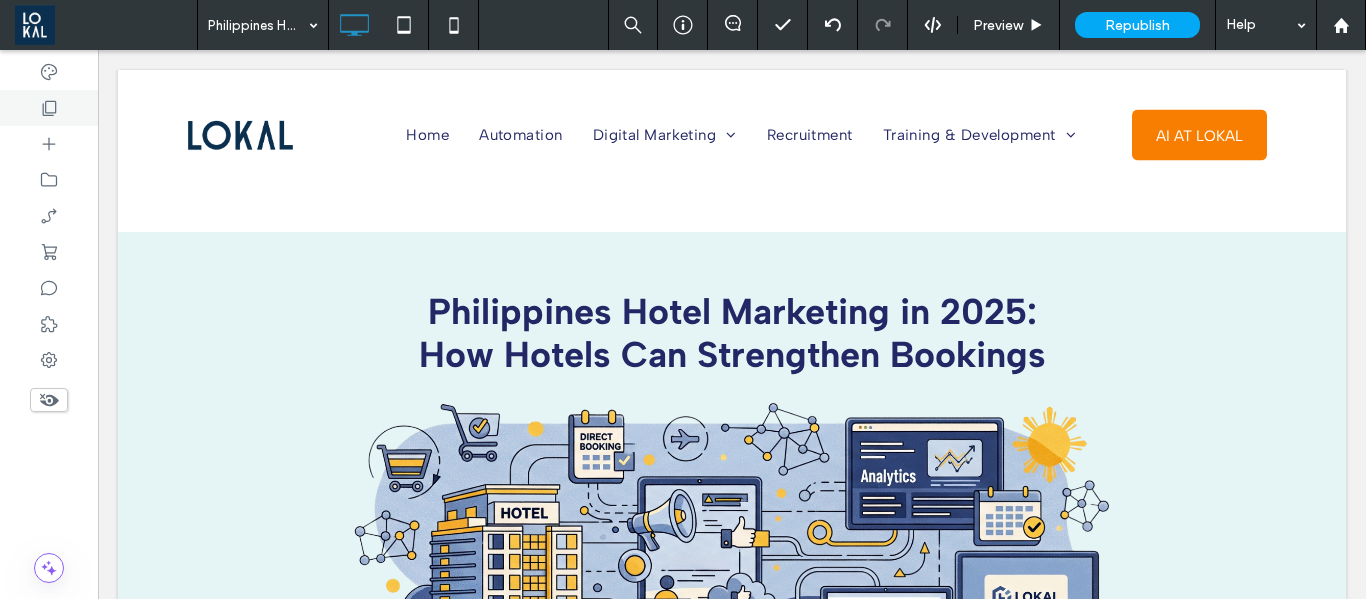 scroll, scrollTop: 0, scrollLeft: 0, axis: both 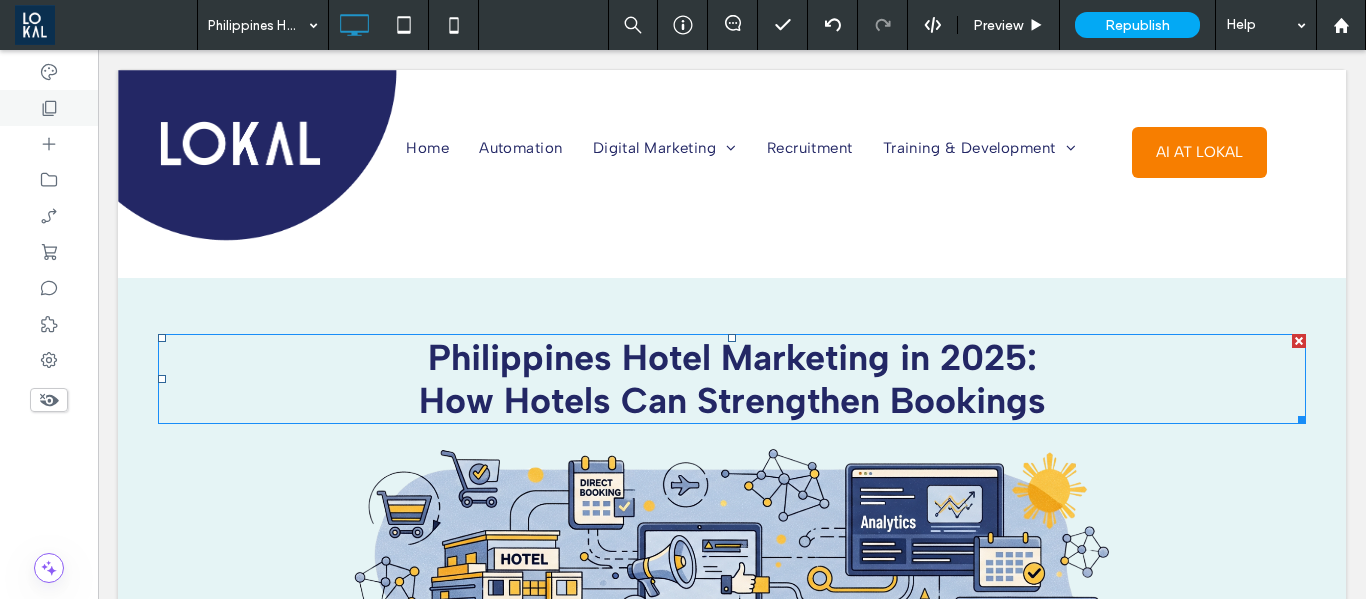 click on "How Hotels Can Strengthen Bookings" at bounding box center [732, 400] 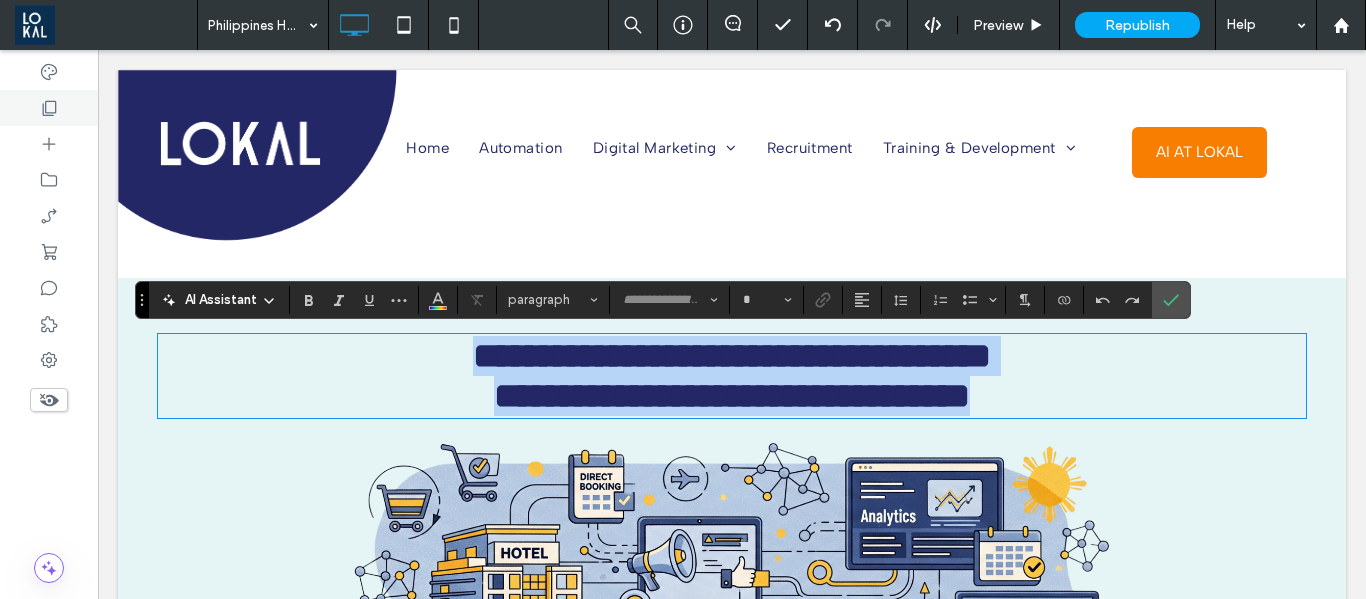 type on "**********" 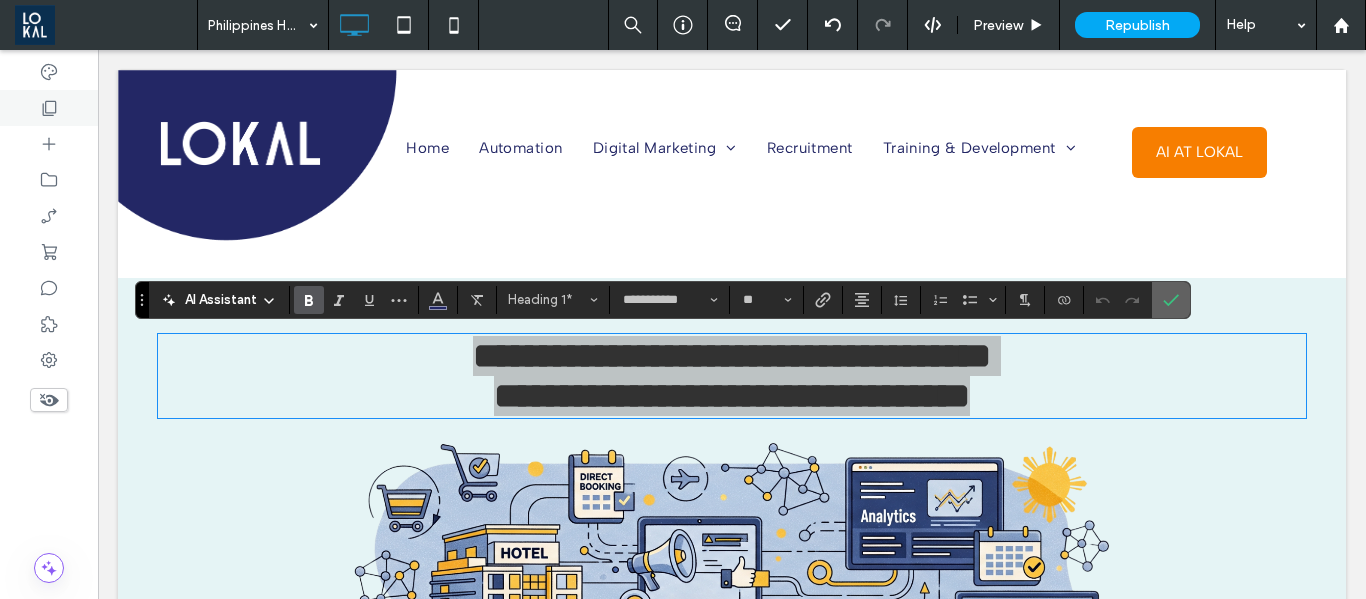 drag, startPoint x: 1210, startPoint y: 309, endPoint x: 1086, endPoint y: 279, distance: 127.57743 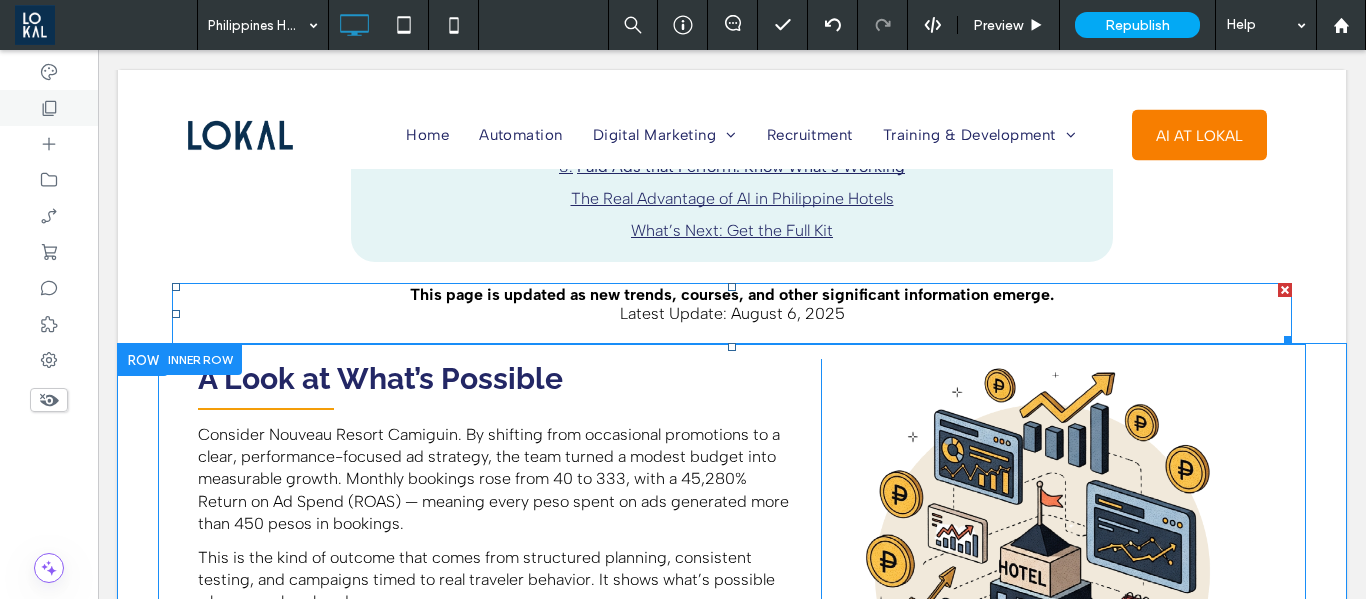 scroll, scrollTop: 1000, scrollLeft: 0, axis: vertical 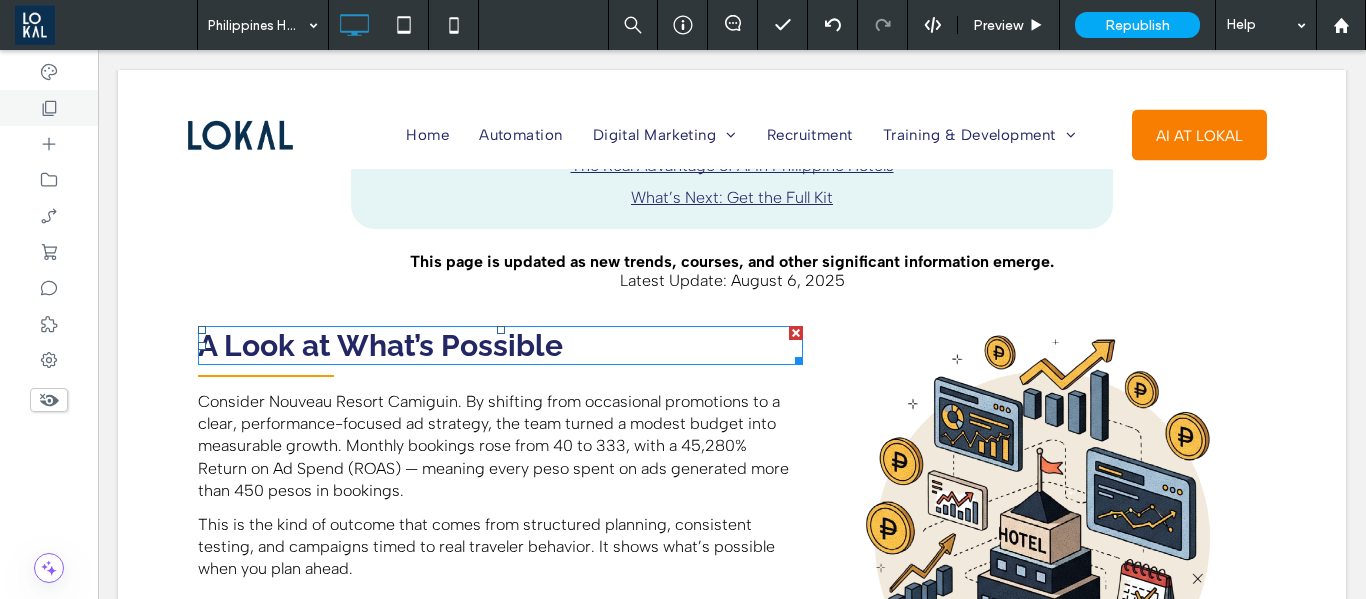 click on "A Look at What’s Possible" at bounding box center [380, 345] 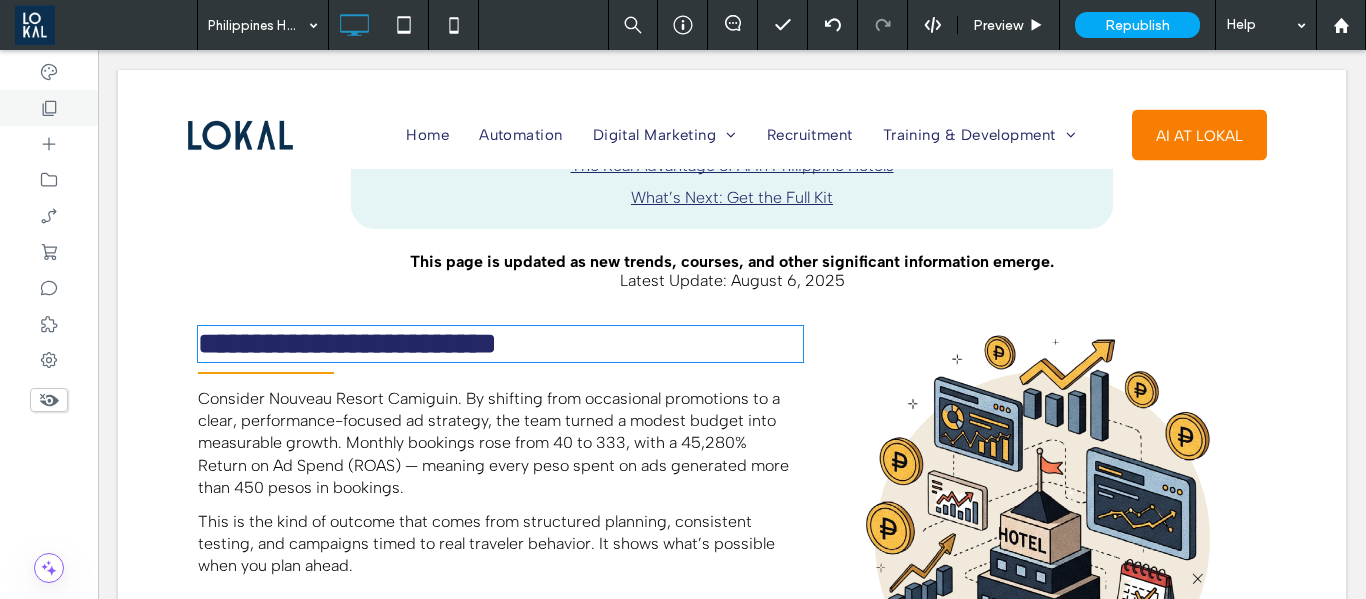 type on "*******" 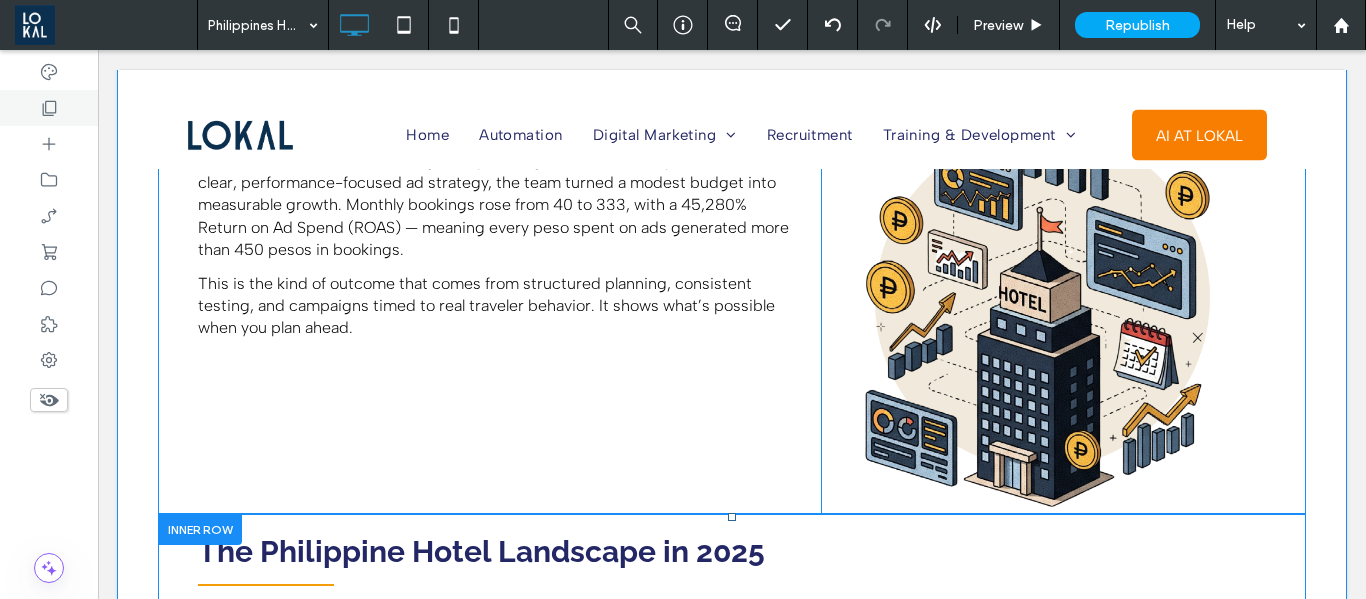 scroll, scrollTop: 1200, scrollLeft: 0, axis: vertical 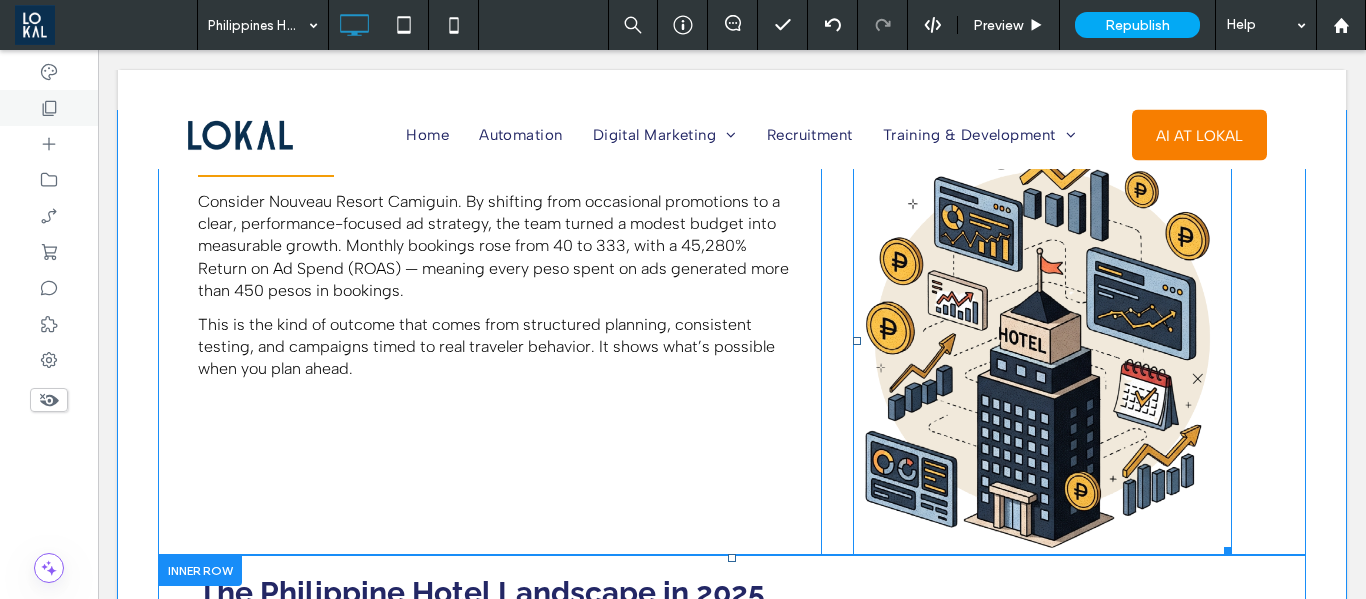 click at bounding box center (1042, 340) 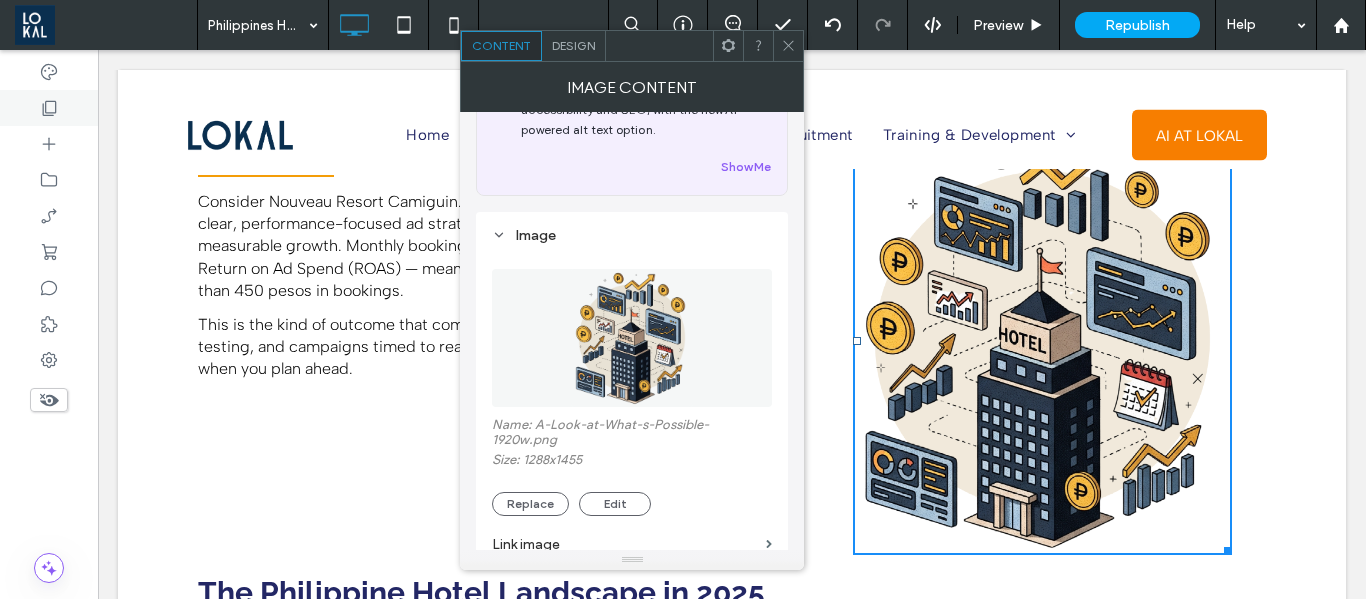 scroll, scrollTop: 400, scrollLeft: 0, axis: vertical 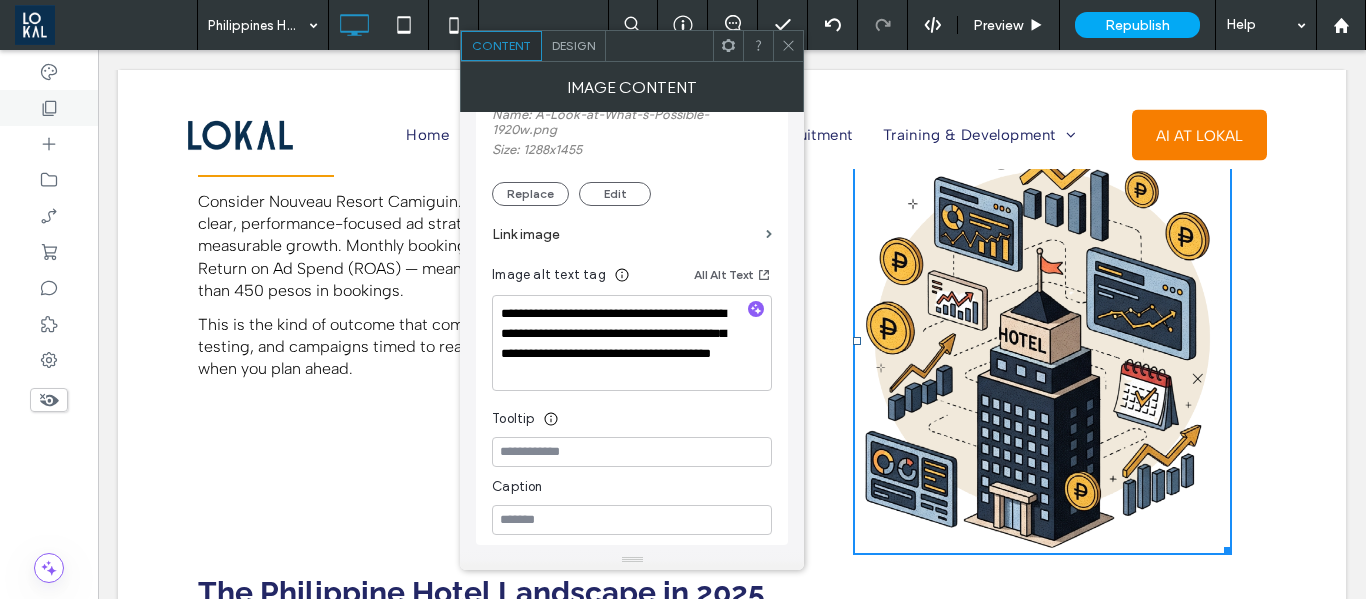 click at bounding box center (788, 46) 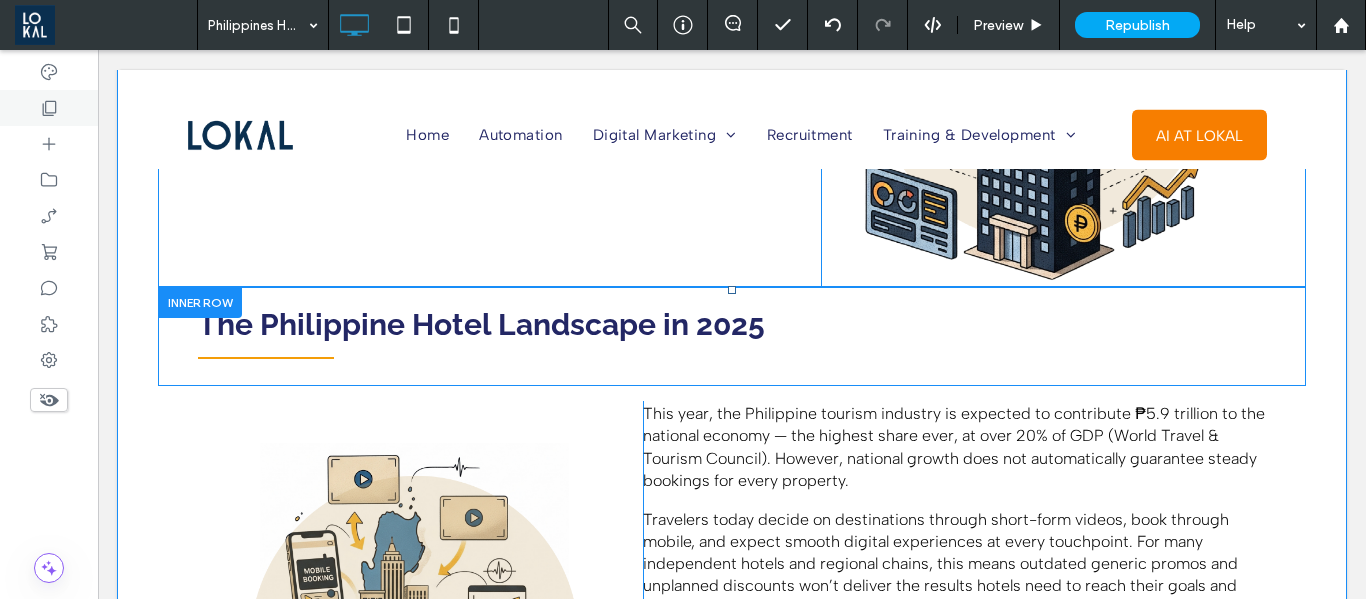 scroll, scrollTop: 1500, scrollLeft: 0, axis: vertical 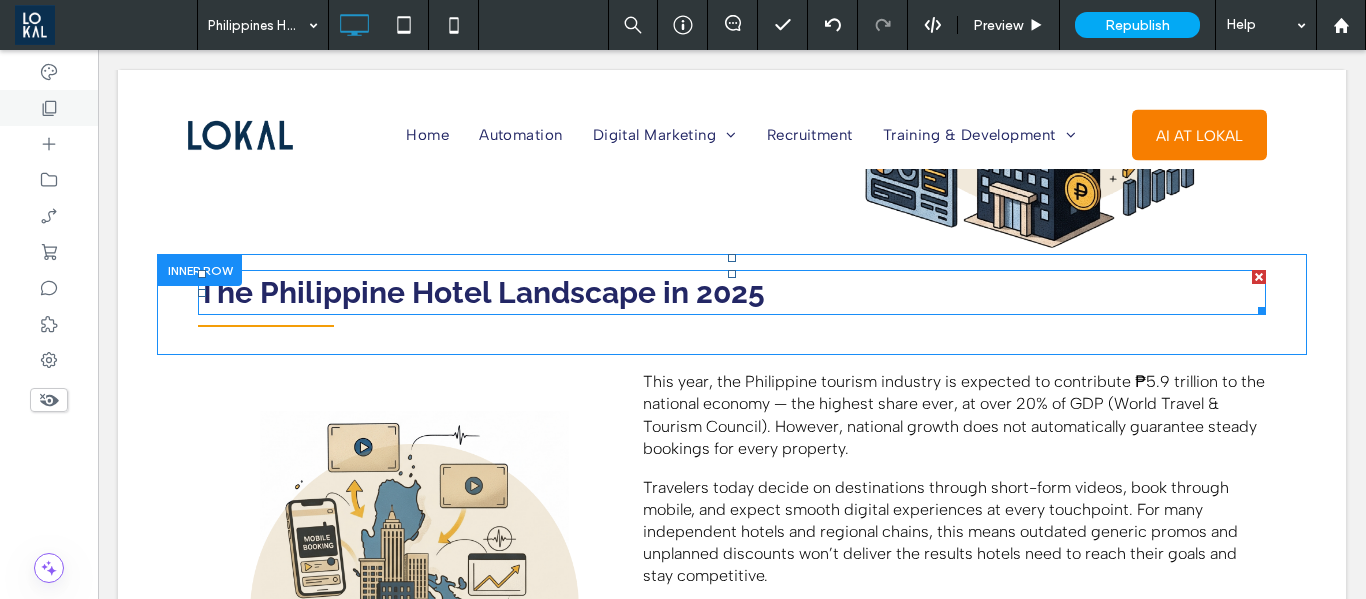 click on "The Philippine Hotel Landscape in 2025" at bounding box center [732, 292] 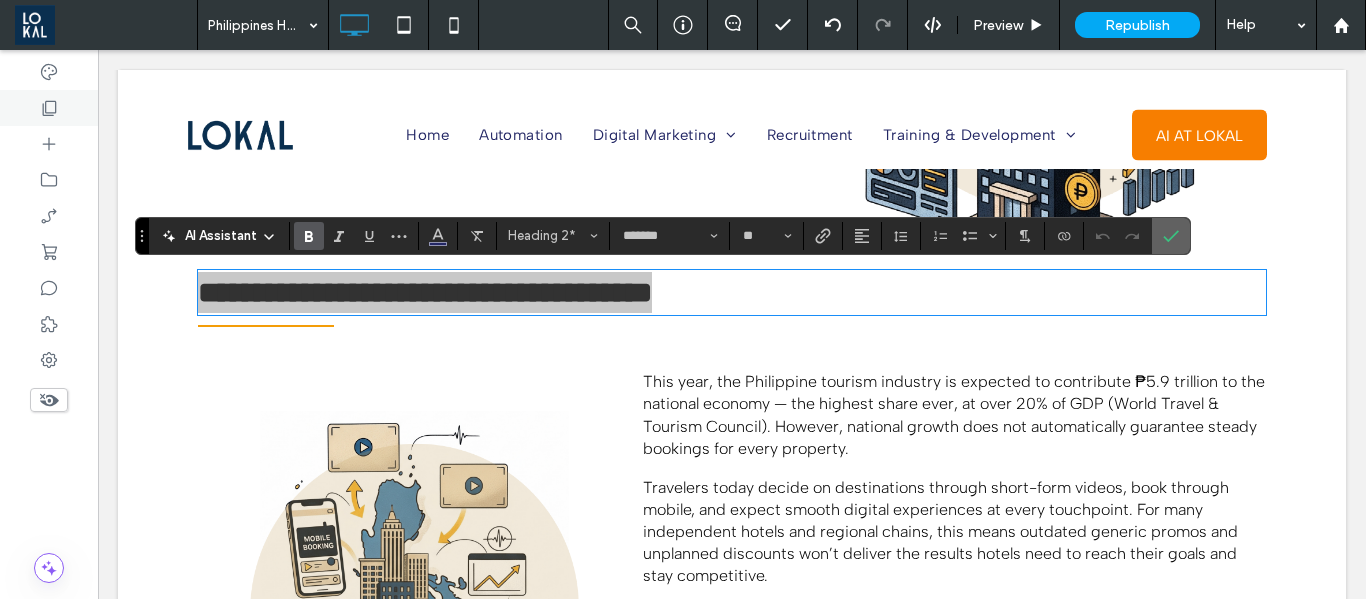 click 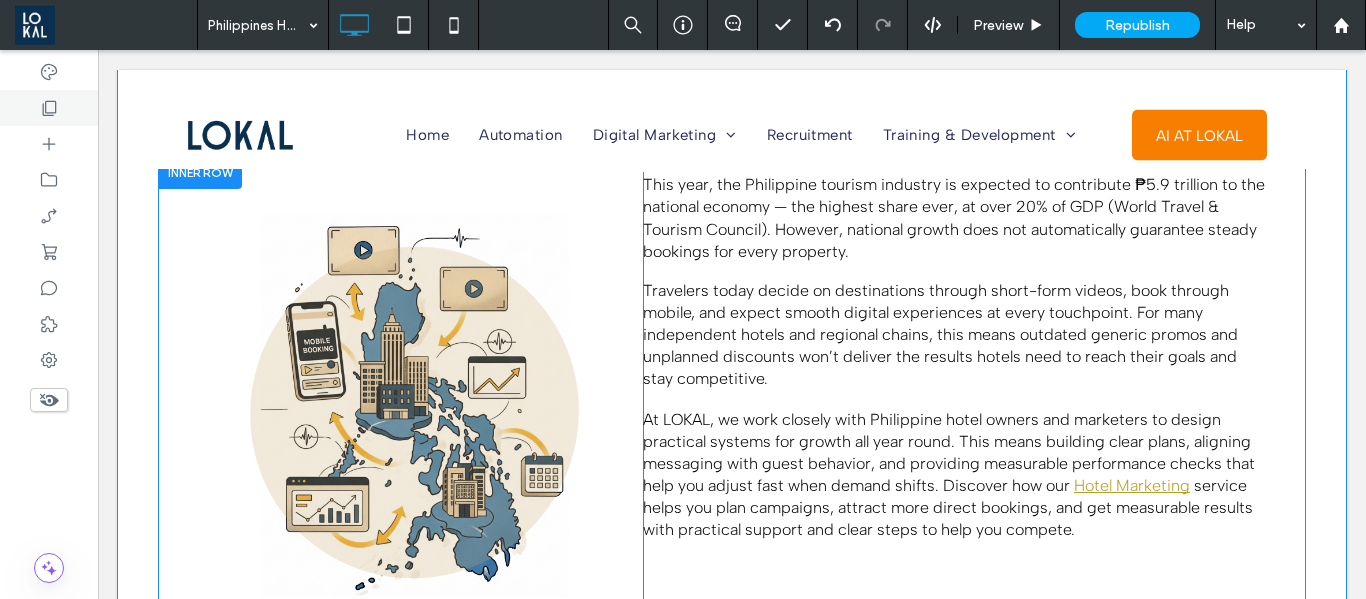 scroll, scrollTop: 1700, scrollLeft: 0, axis: vertical 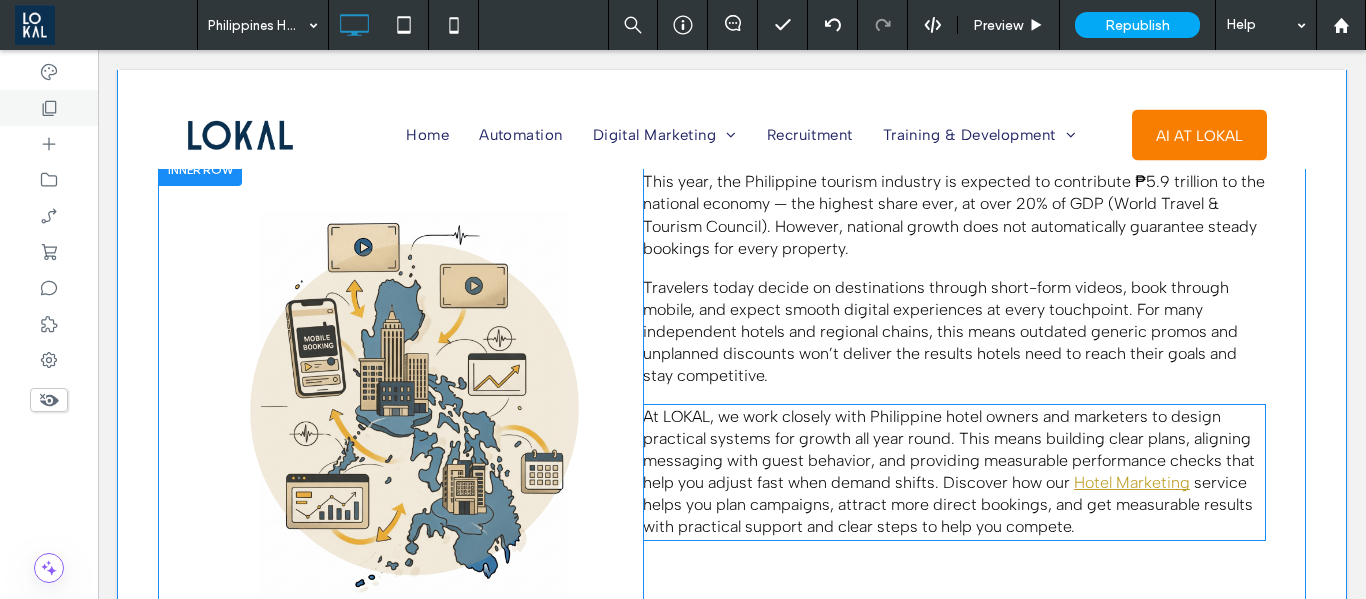 click on "At LOKAL, we work closely with Philippine hotel owners and marketers to design practical systems for growth all year round. This means building clear plans, aligning messaging with guest behavior, and providing measurable performance checks that help you adjust fast when demand shifts. Discover how our" at bounding box center [949, 449] 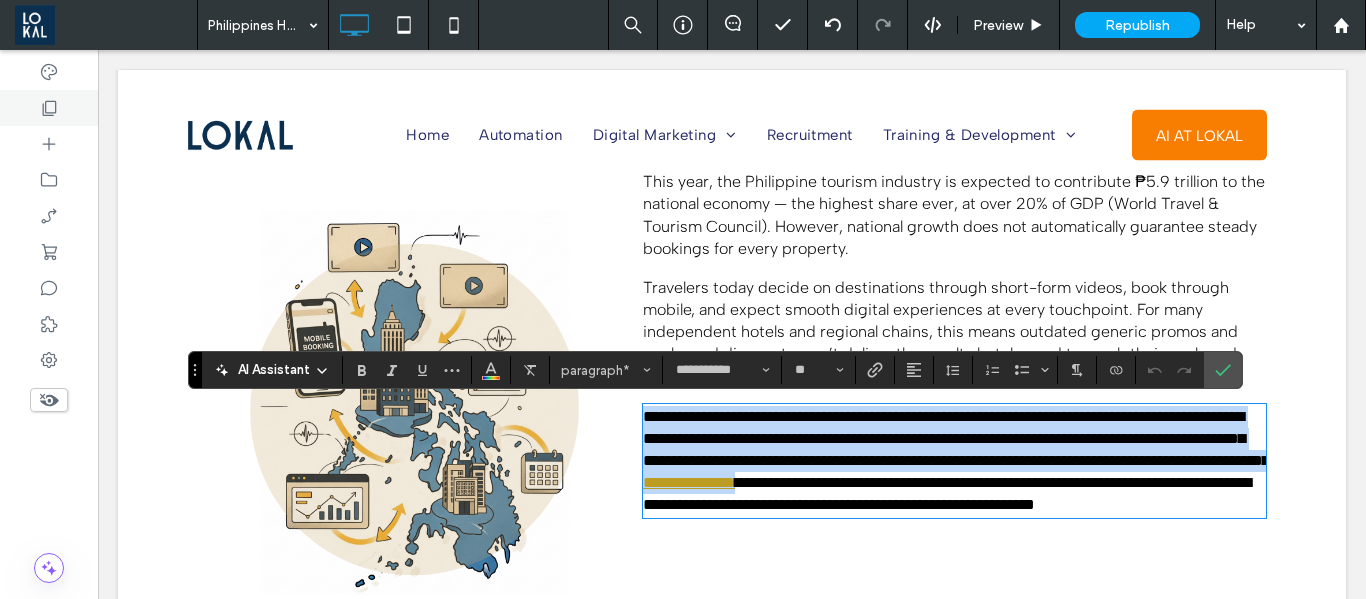 click on "**********" at bounding box center [689, 482] 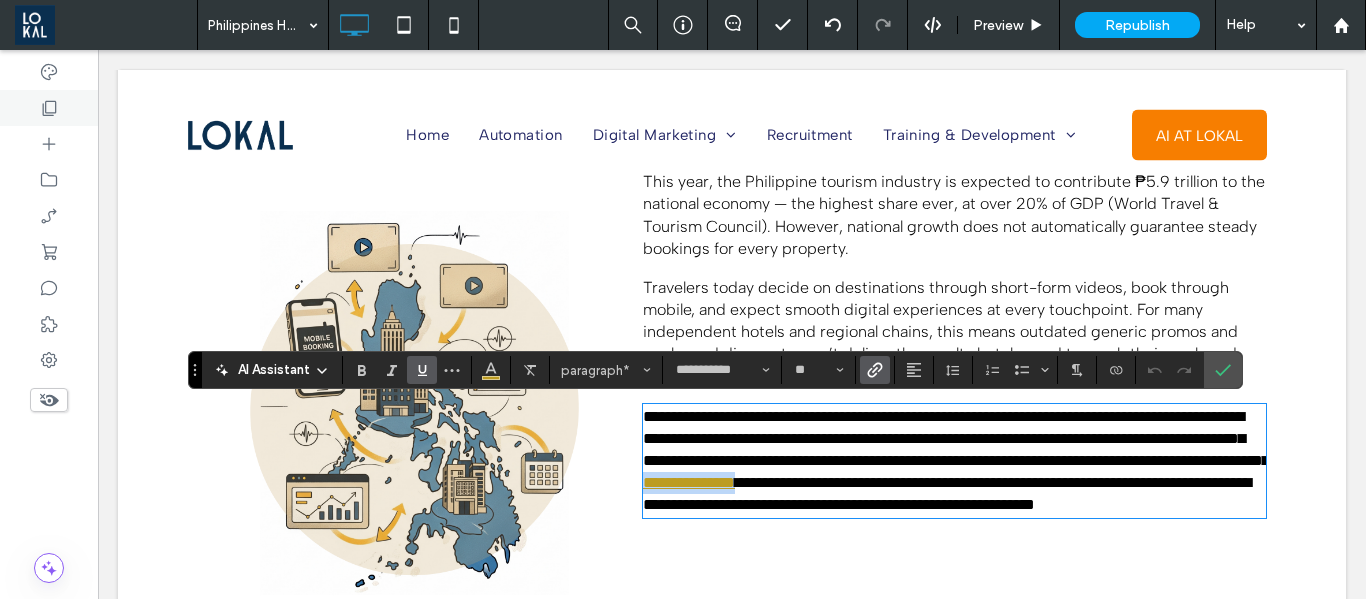 drag, startPoint x: 1071, startPoint y: 484, endPoint x: 1182, endPoint y: 484, distance: 111 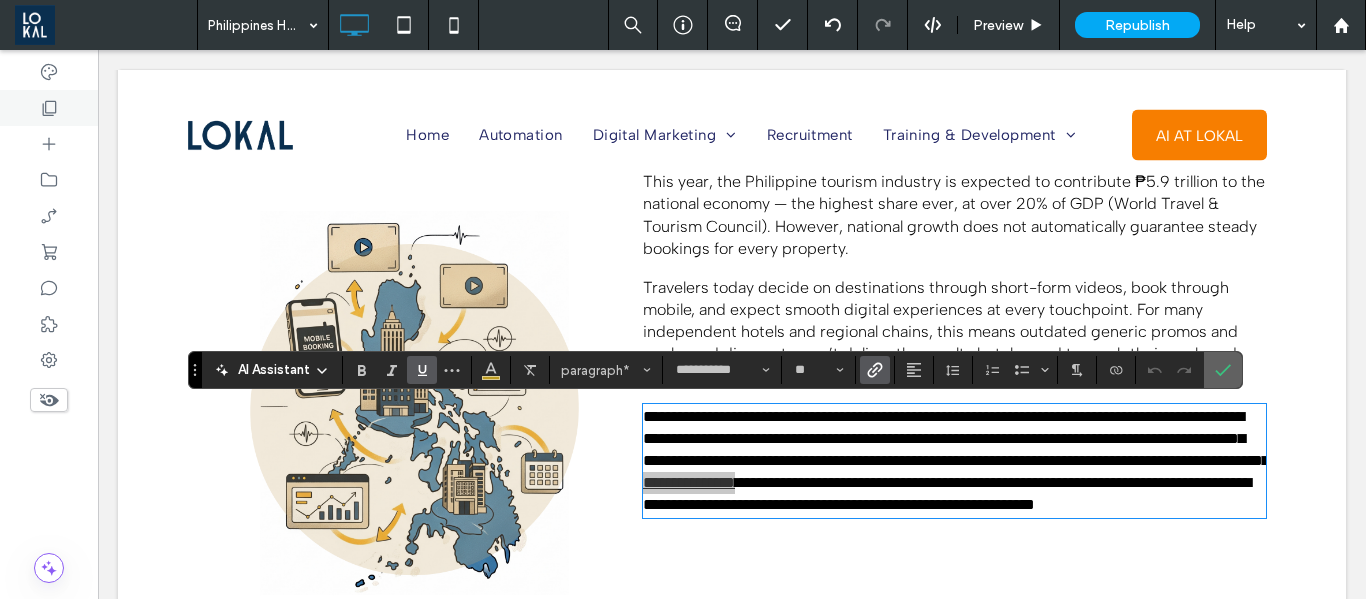 click 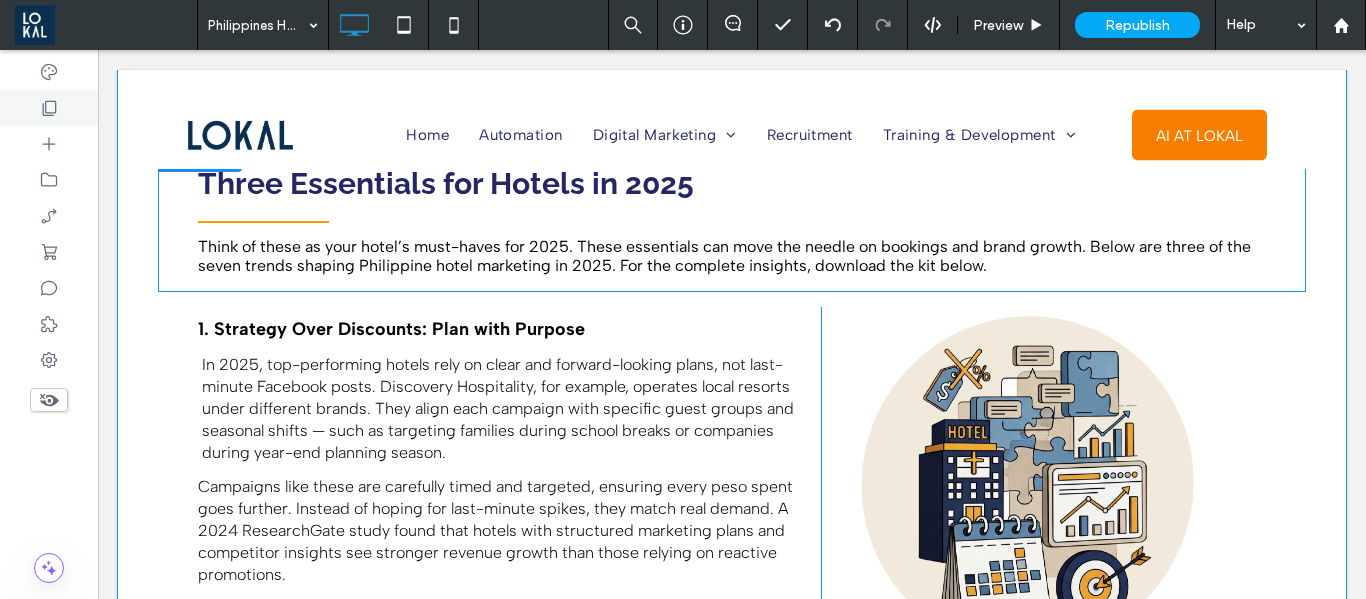 scroll, scrollTop: 2000, scrollLeft: 0, axis: vertical 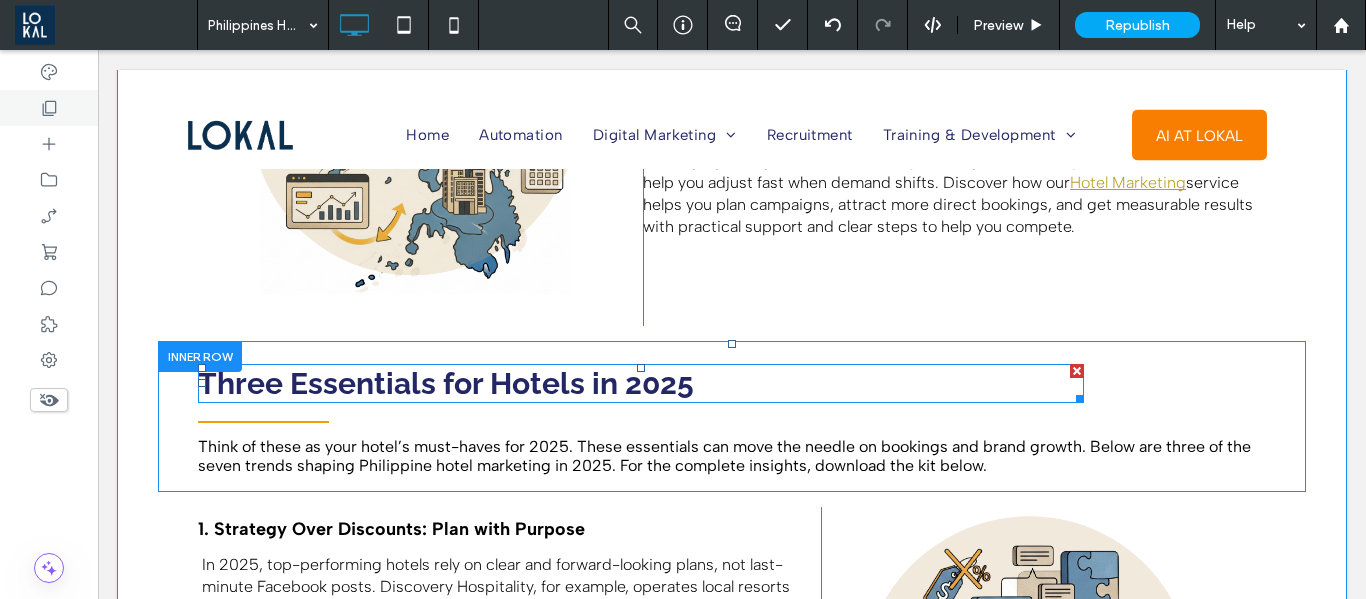 click on "Three Essentials for Hotels in 2025" at bounding box center [446, 383] 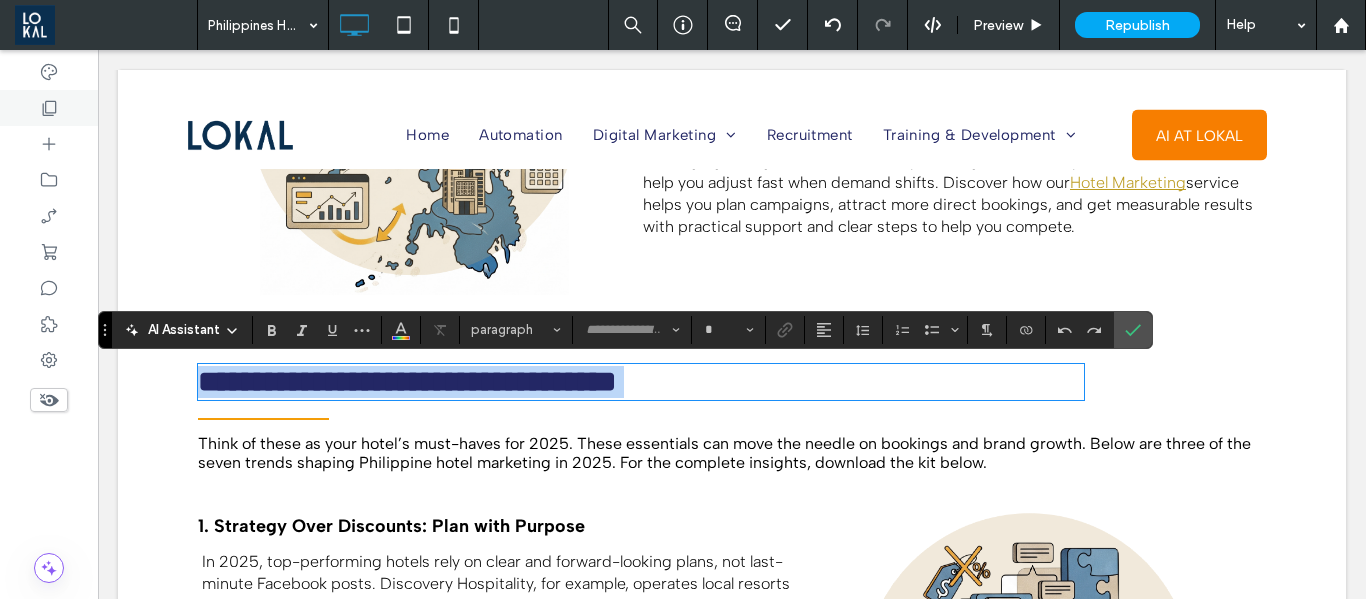 type on "*******" 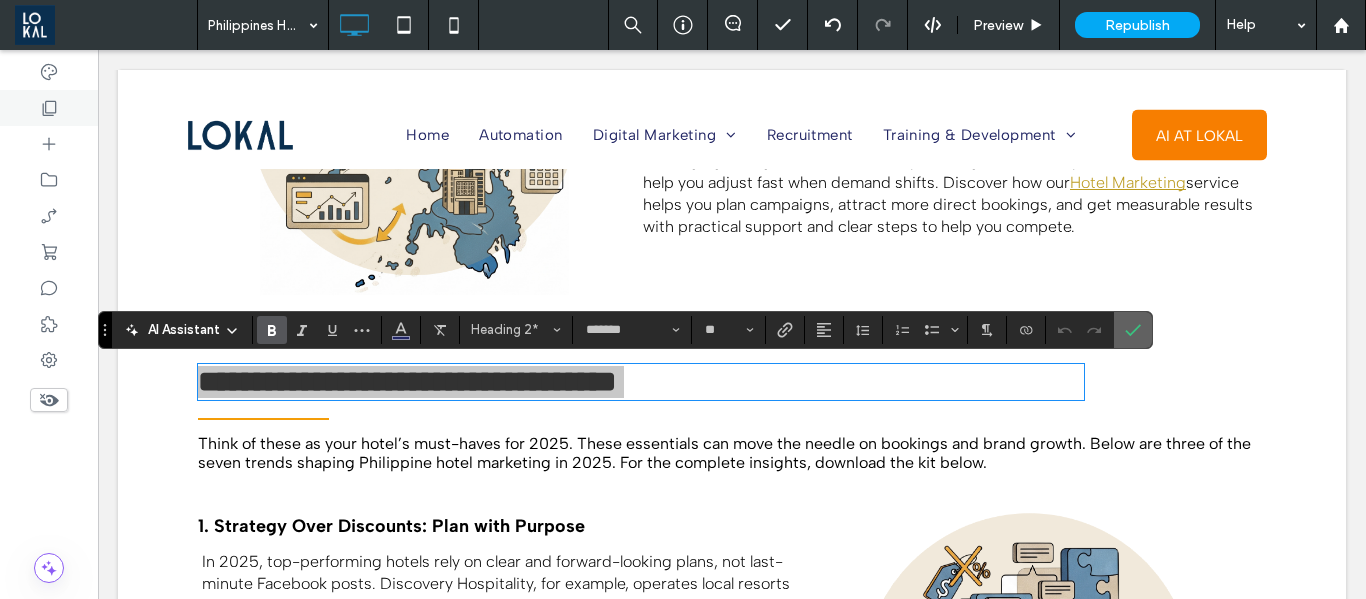 drag, startPoint x: 1168, startPoint y: 338, endPoint x: 968, endPoint y: 299, distance: 203.76703 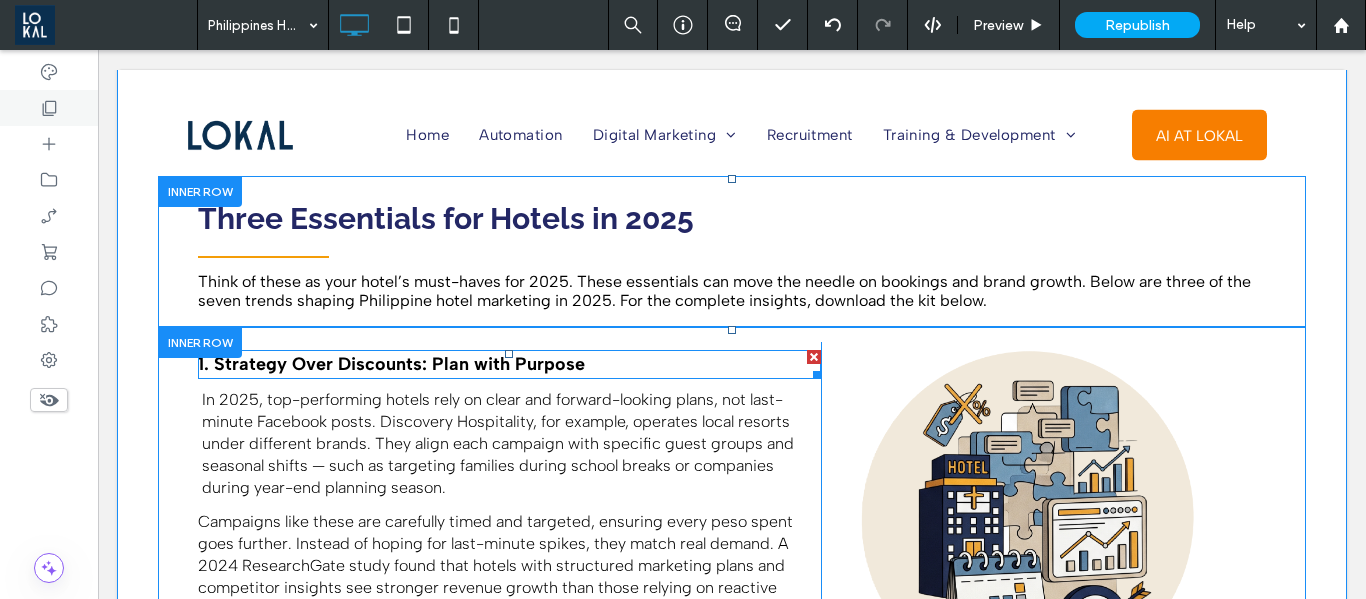 scroll, scrollTop: 2200, scrollLeft: 0, axis: vertical 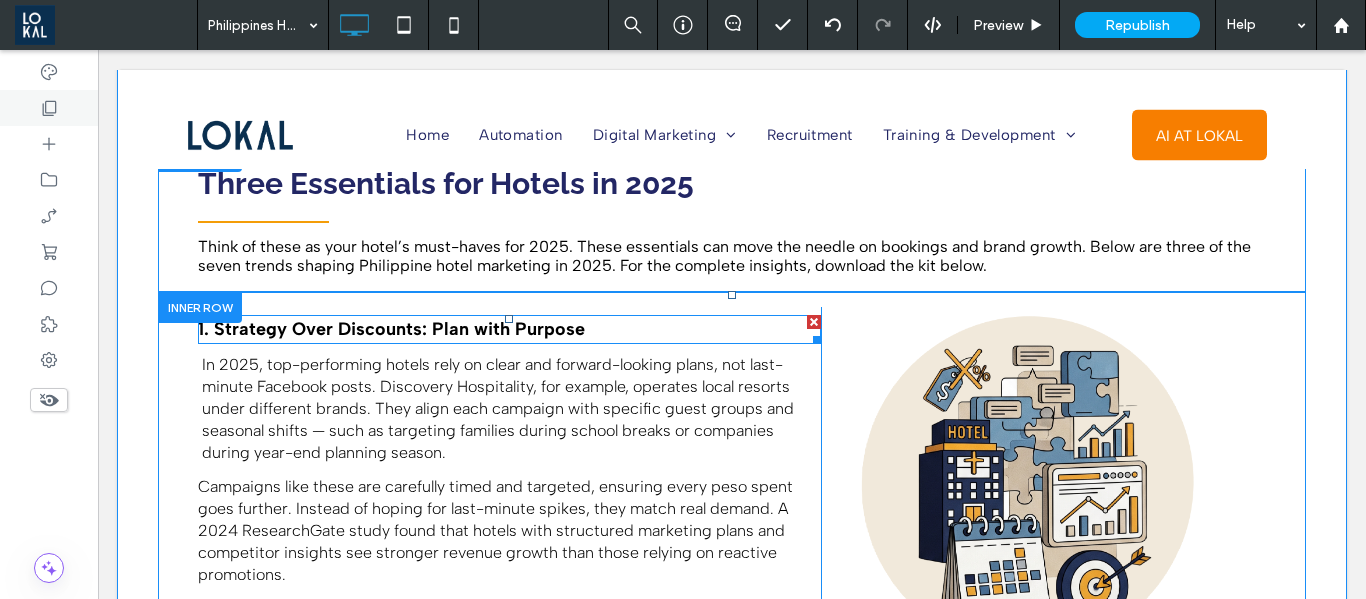 click on "1. Strategy Over Discounts: Plan with Purpose" at bounding box center (391, 329) 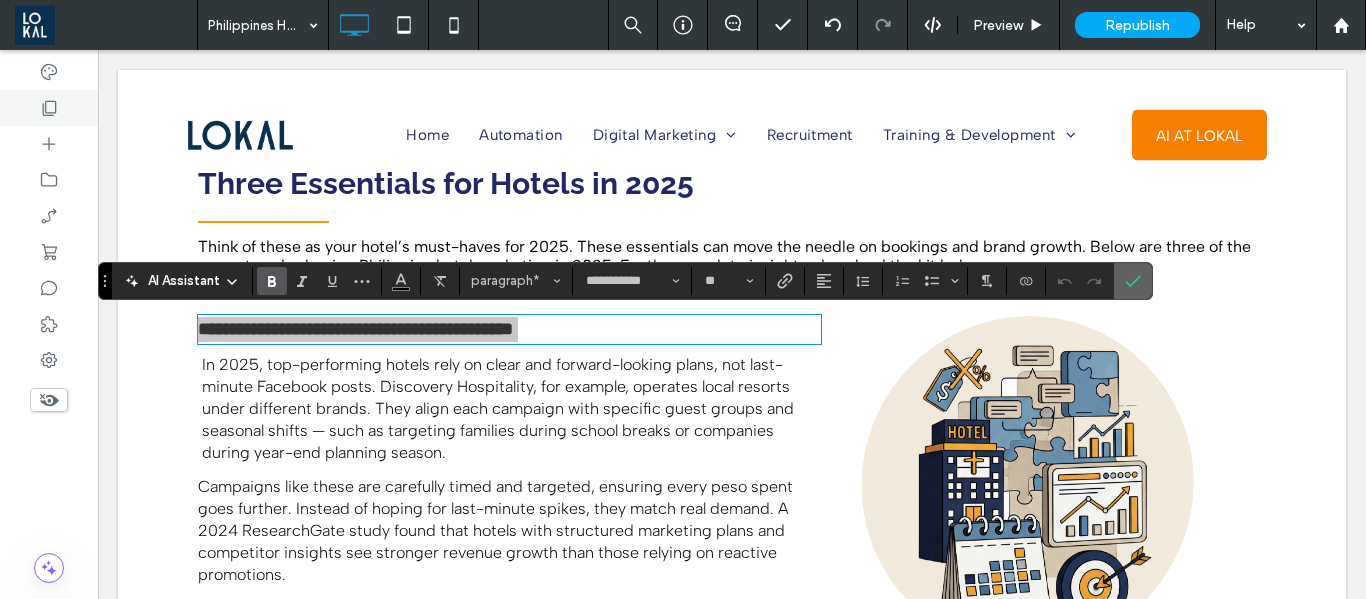 click 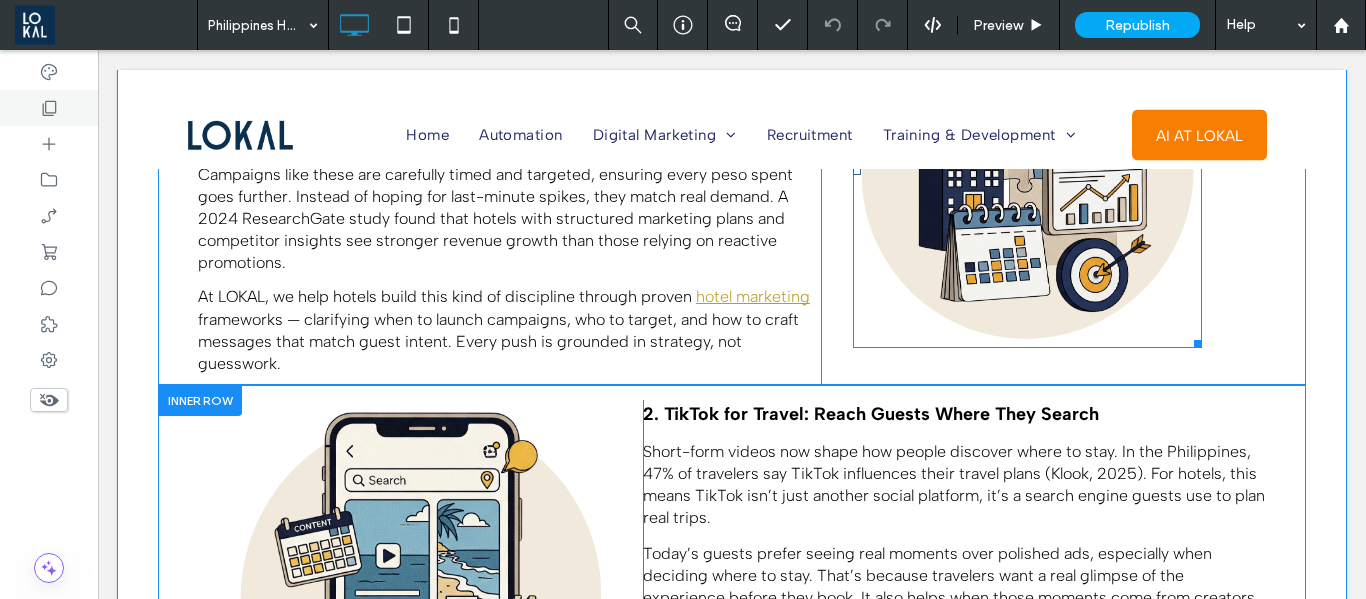 scroll, scrollTop: 2600, scrollLeft: 0, axis: vertical 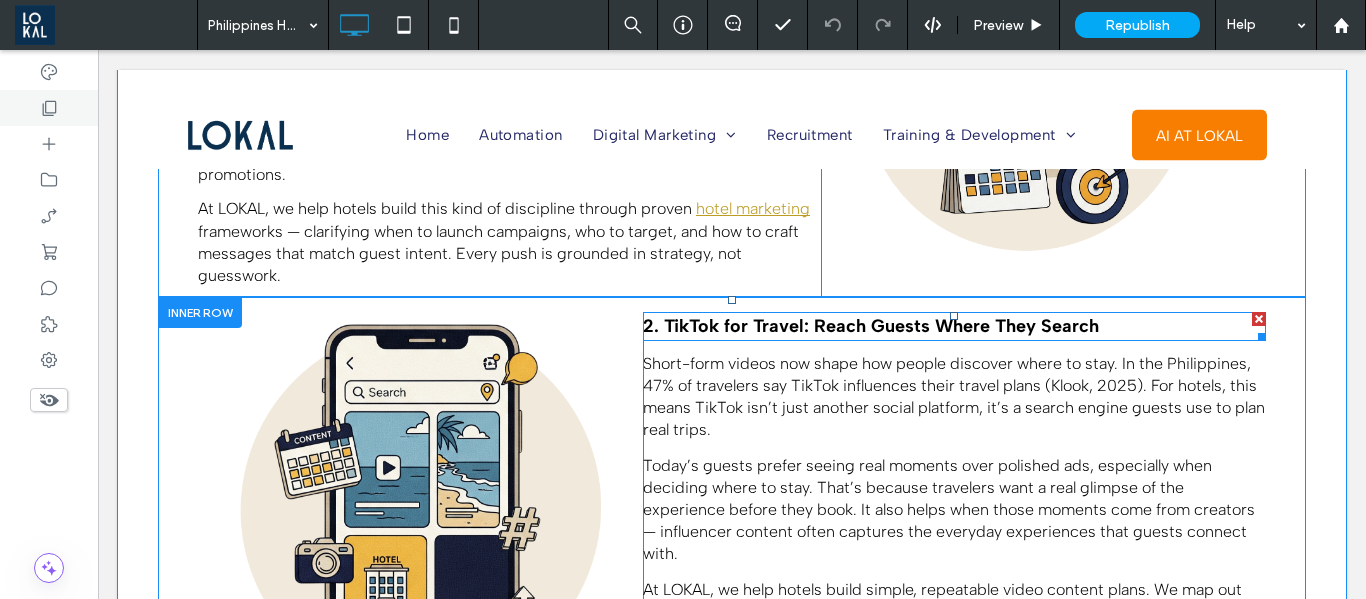 click on "2. TikTok for Travel: Reach Guests Where They Search" at bounding box center (871, 326) 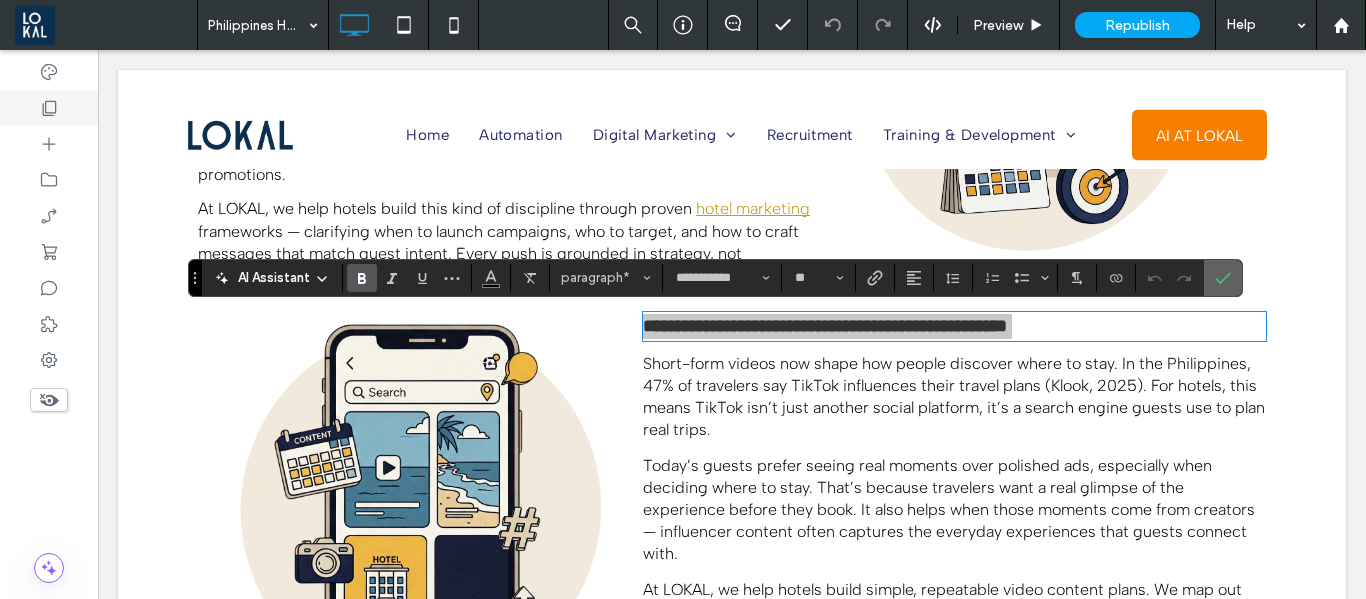 click 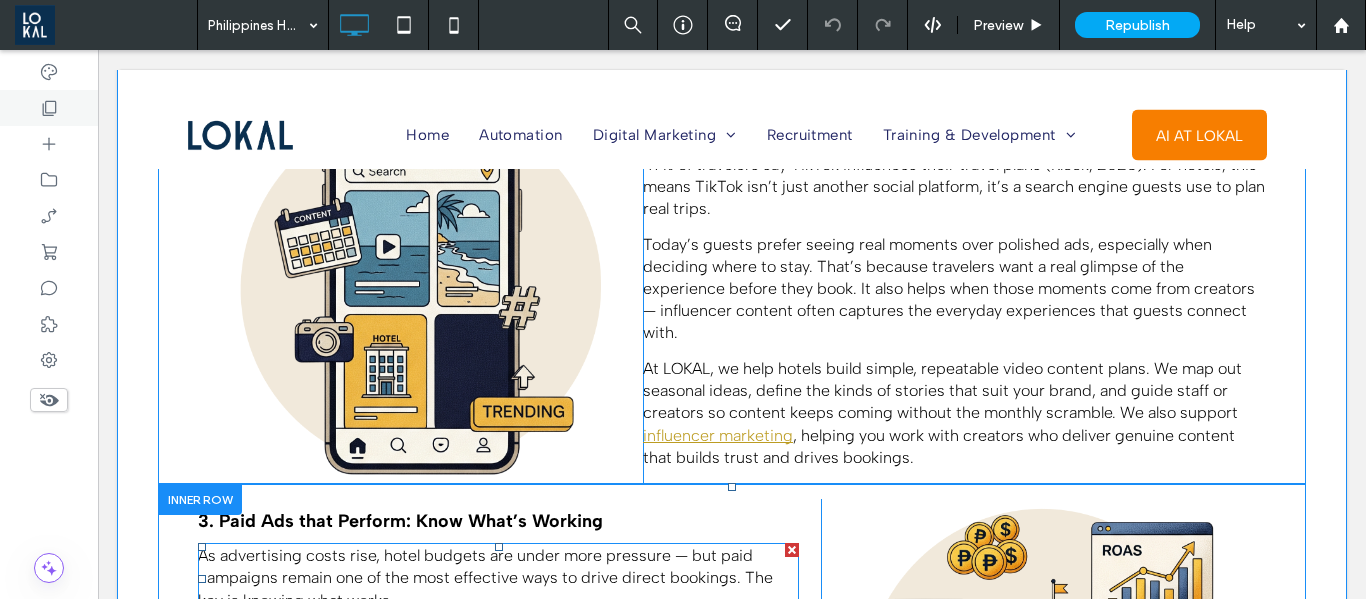 scroll, scrollTop: 2800, scrollLeft: 0, axis: vertical 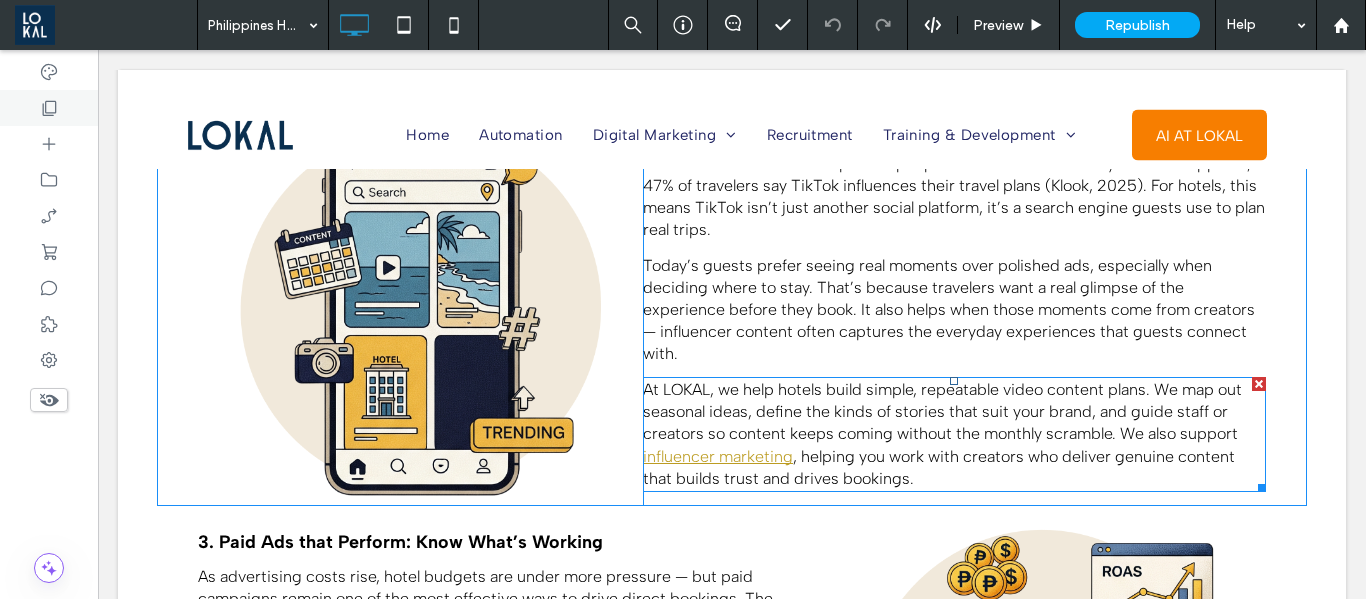 click on "influencer marketing" at bounding box center (718, 456) 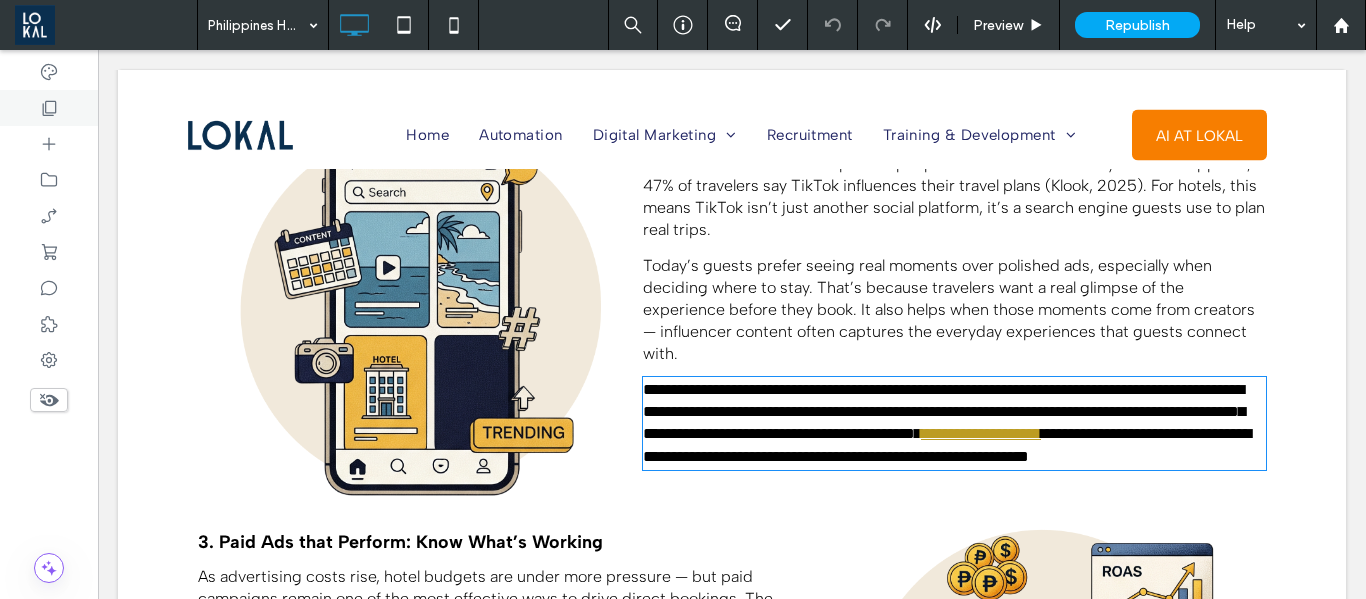 type on "**********" 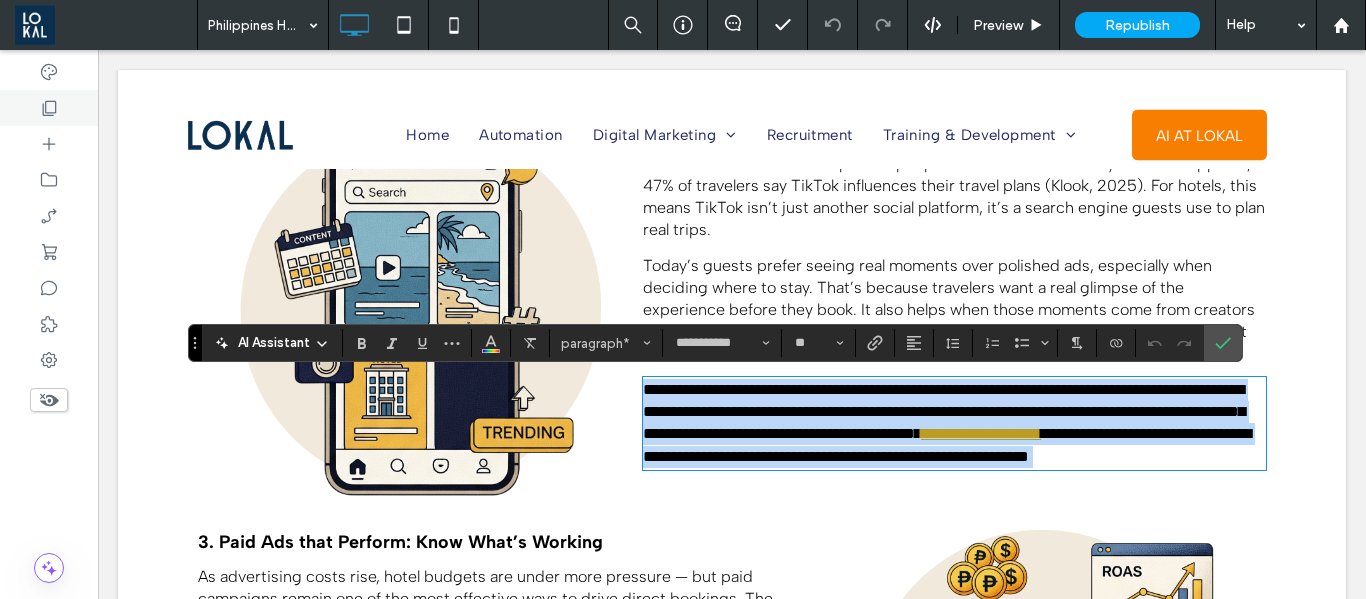 click on "**********" at bounding box center [981, 433] 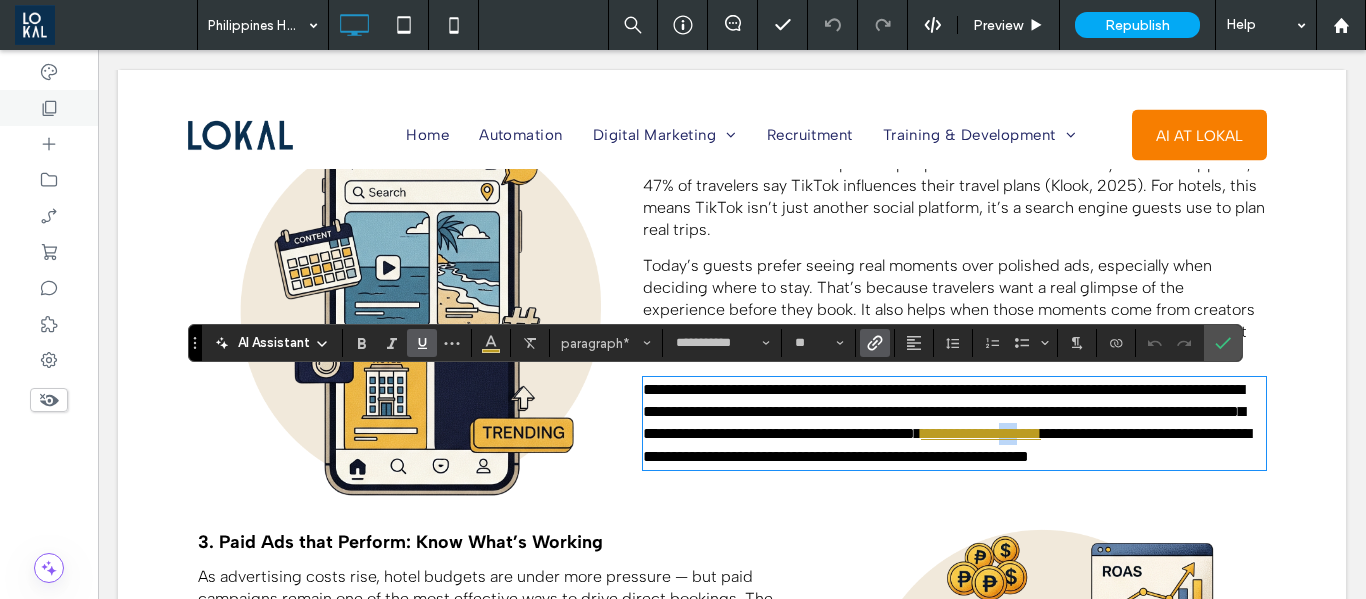 drag, startPoint x: 758, startPoint y: 458, endPoint x: 733, endPoint y: 456, distance: 25.079872 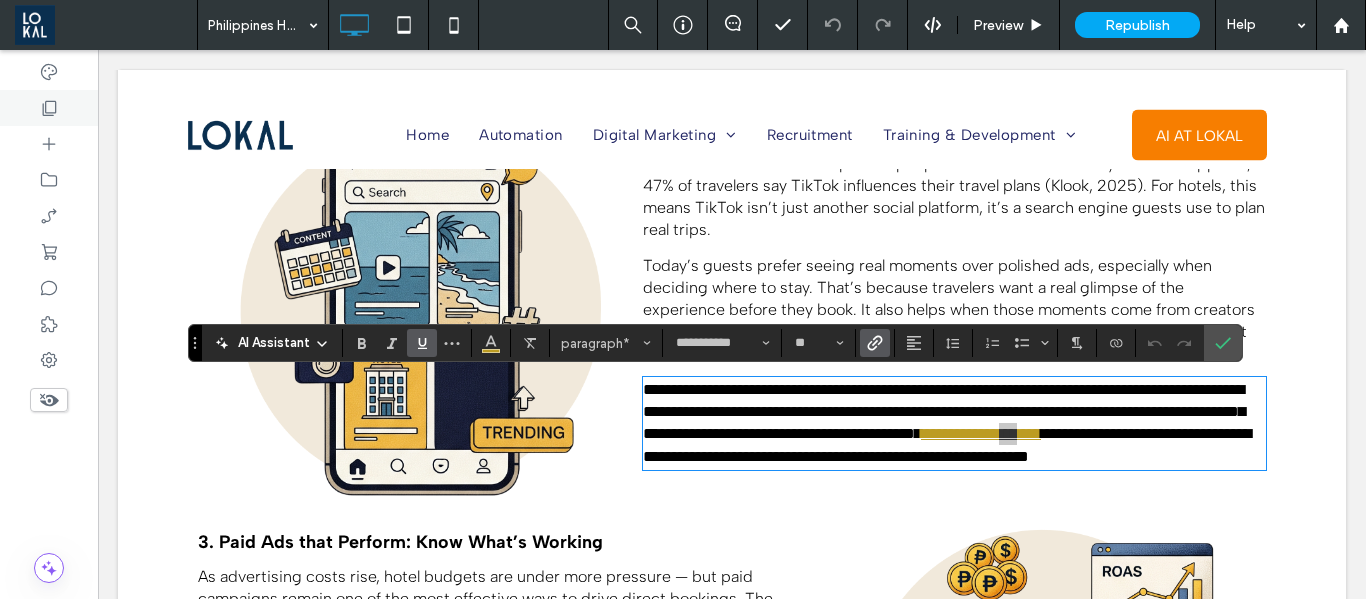 click 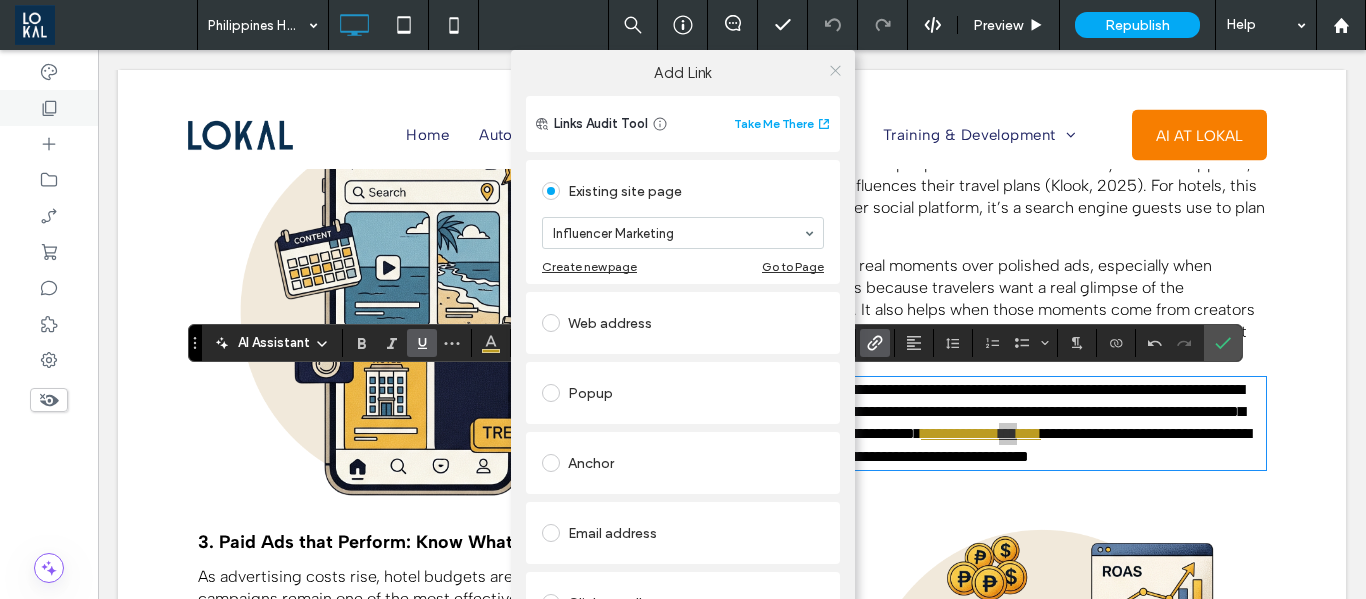 click 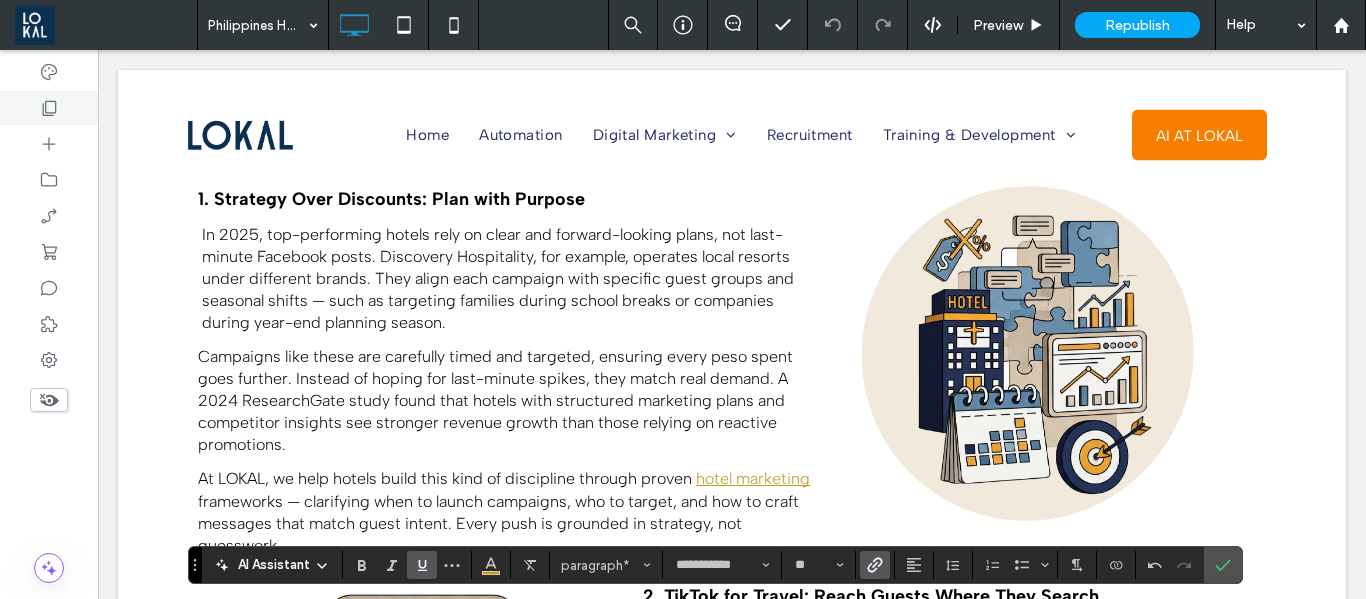 scroll, scrollTop: 2300, scrollLeft: 0, axis: vertical 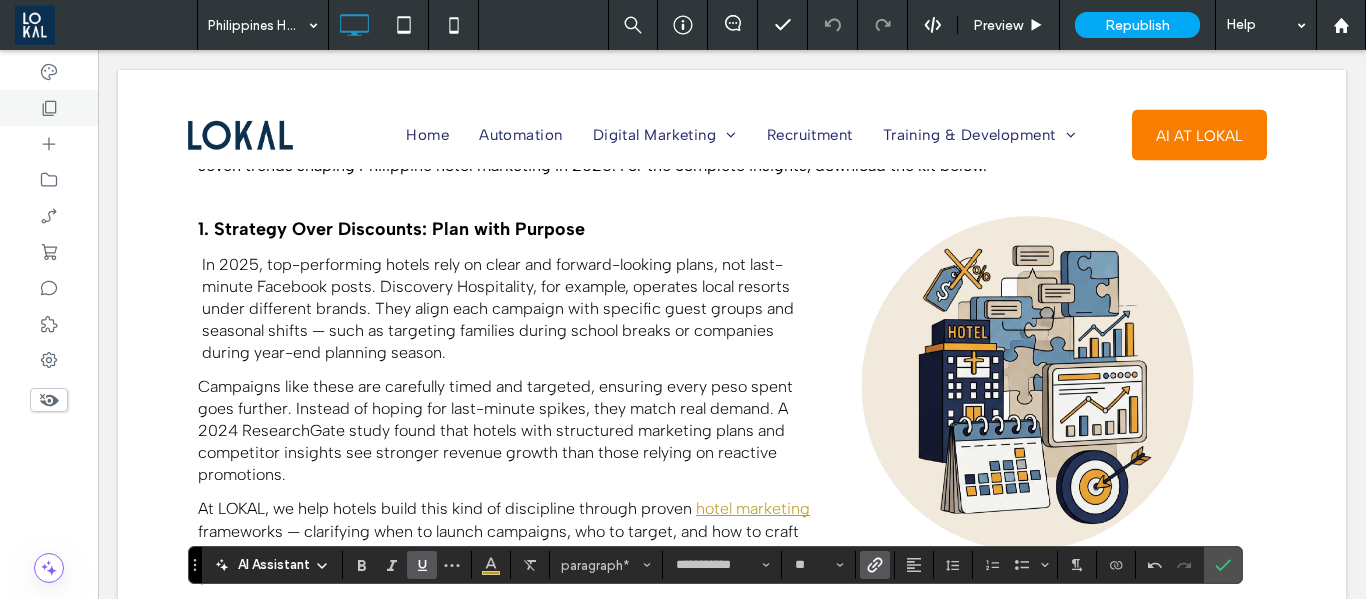 drag, startPoint x: 697, startPoint y: 403, endPoint x: 694, endPoint y: 391, distance: 12.369317 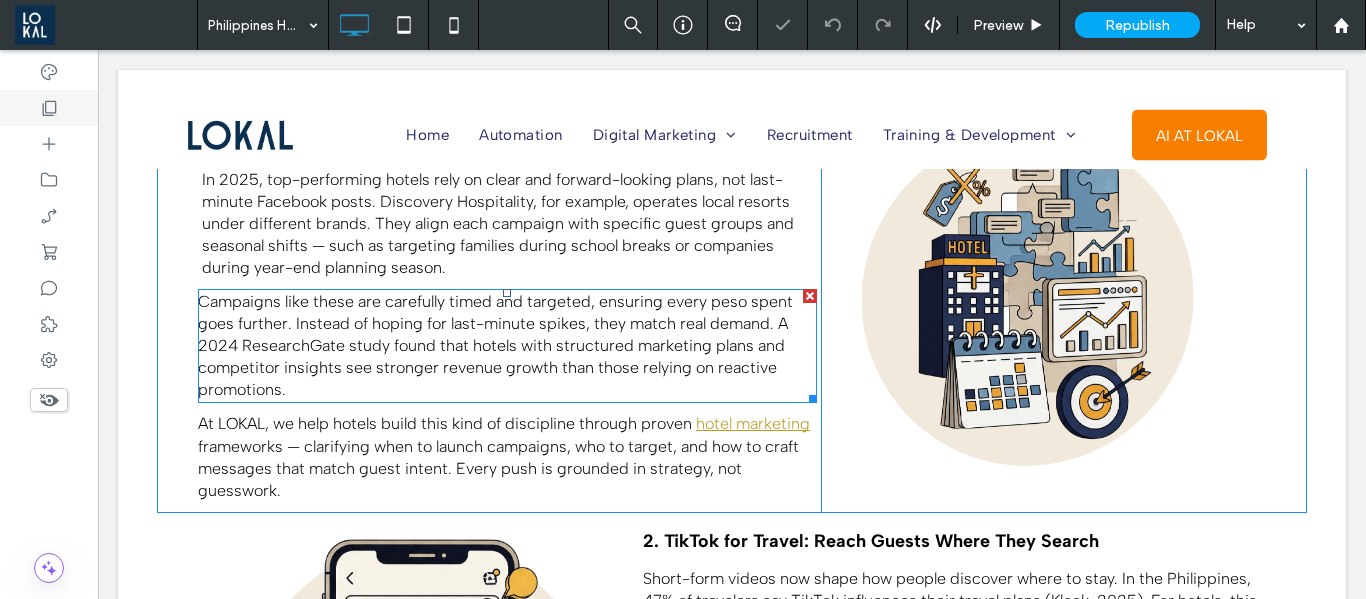 scroll, scrollTop: 2500, scrollLeft: 0, axis: vertical 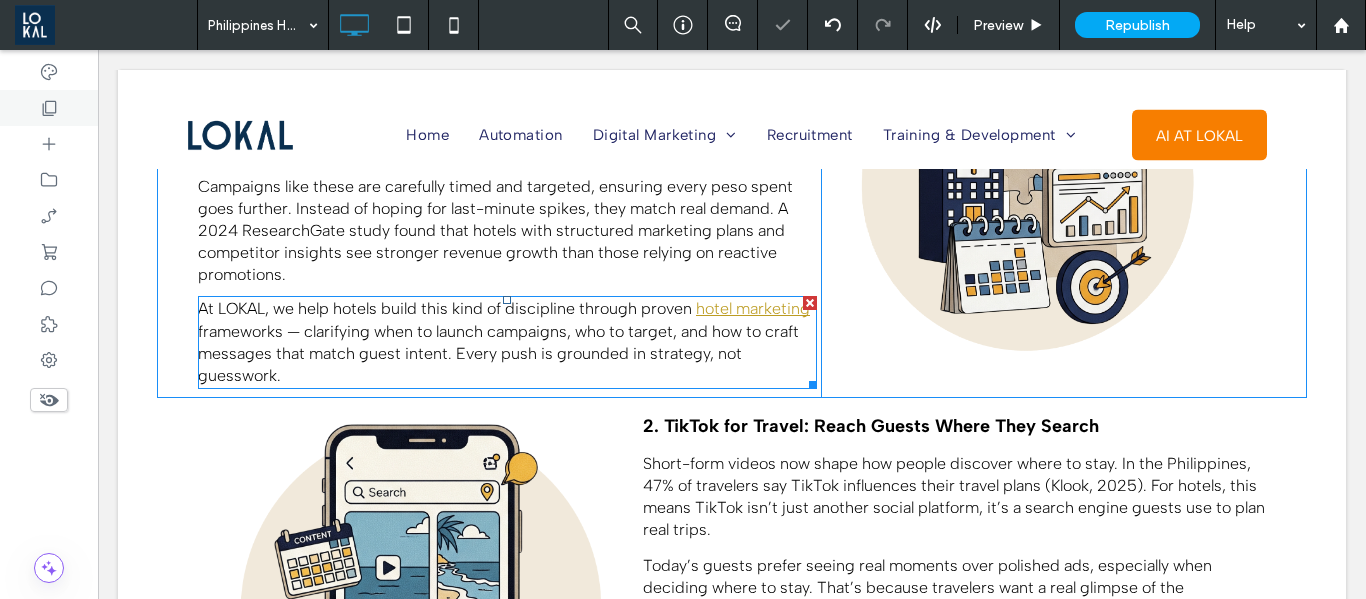 click on "hotel marketing" at bounding box center (753, 308) 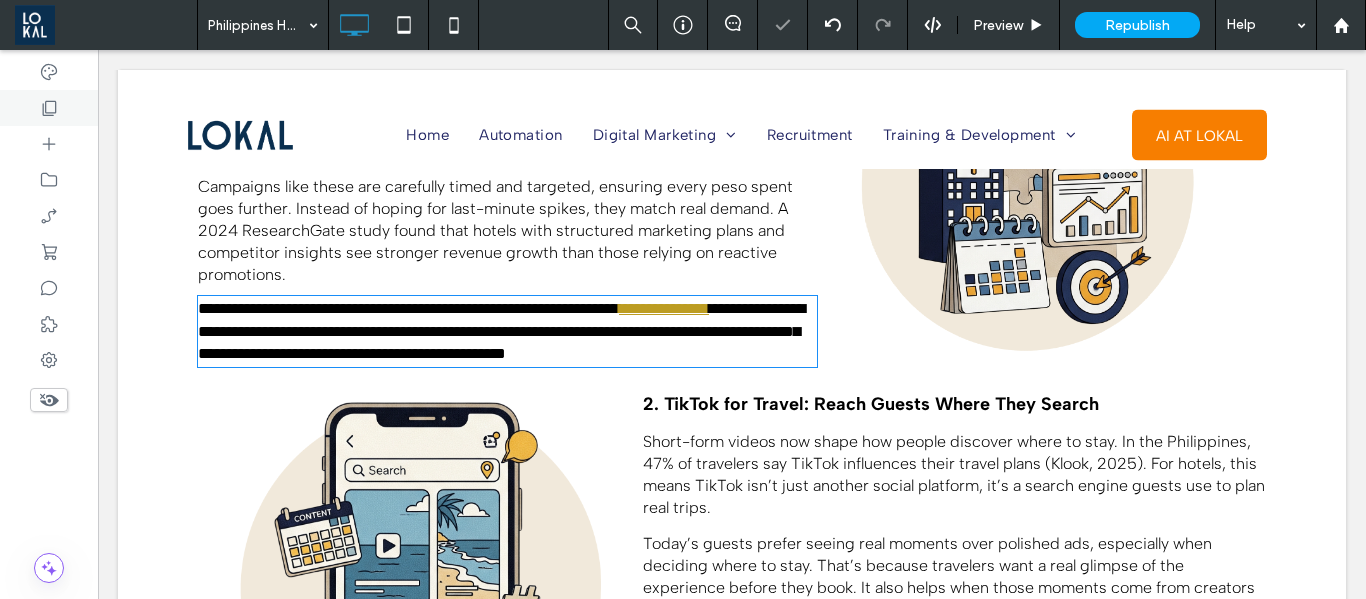 type on "**********" 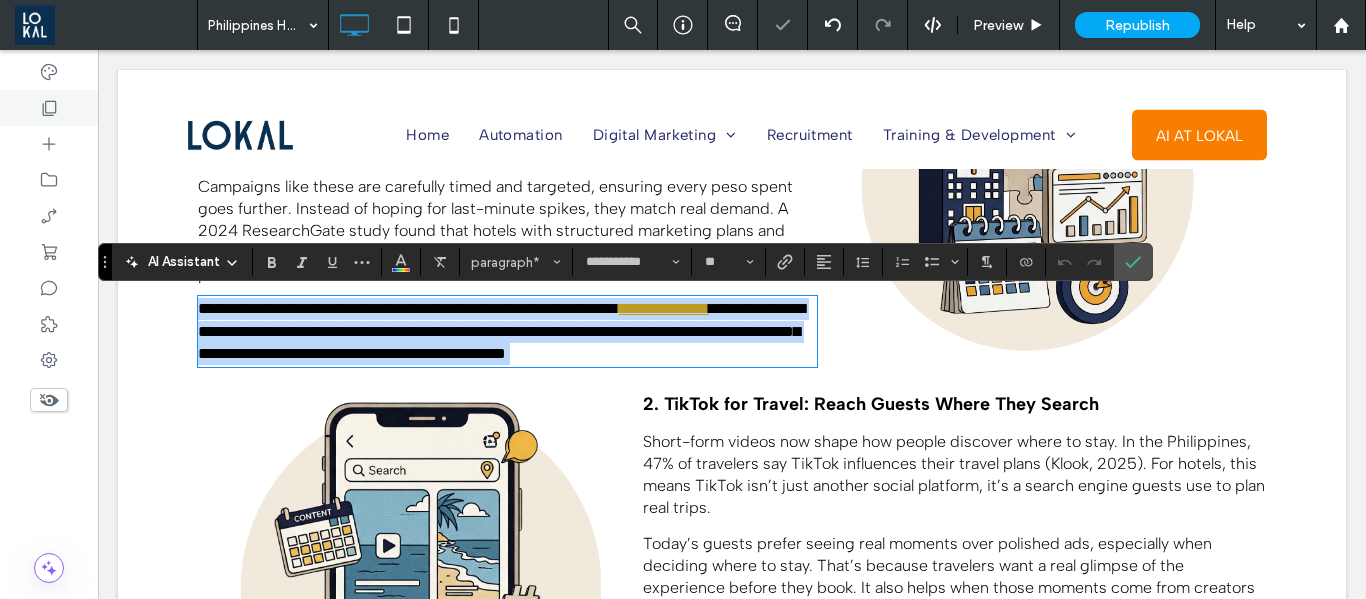 click on "**********" at bounding box center [664, 308] 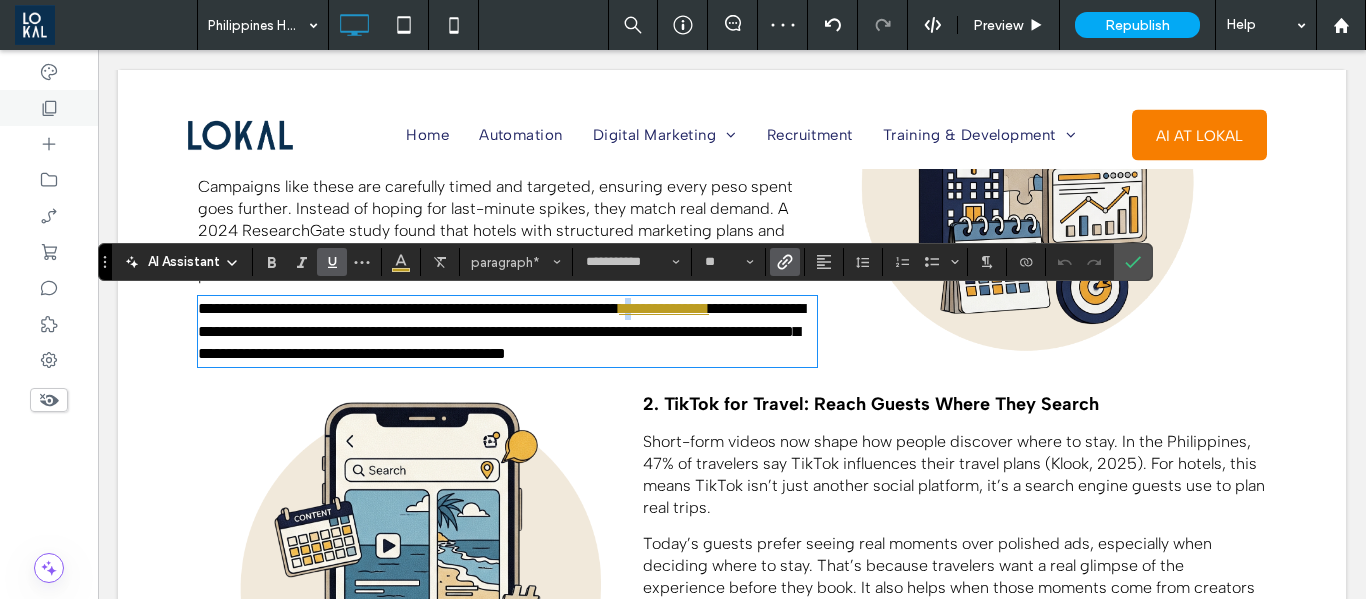 click on "**********" at bounding box center (664, 308) 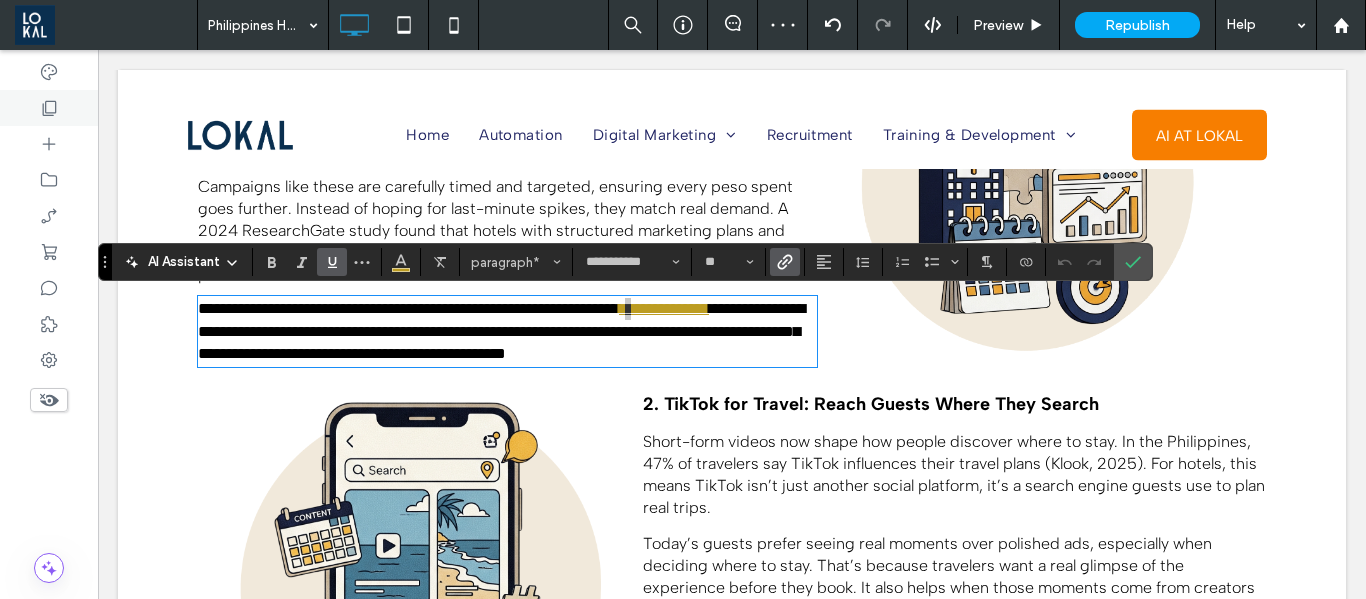 click 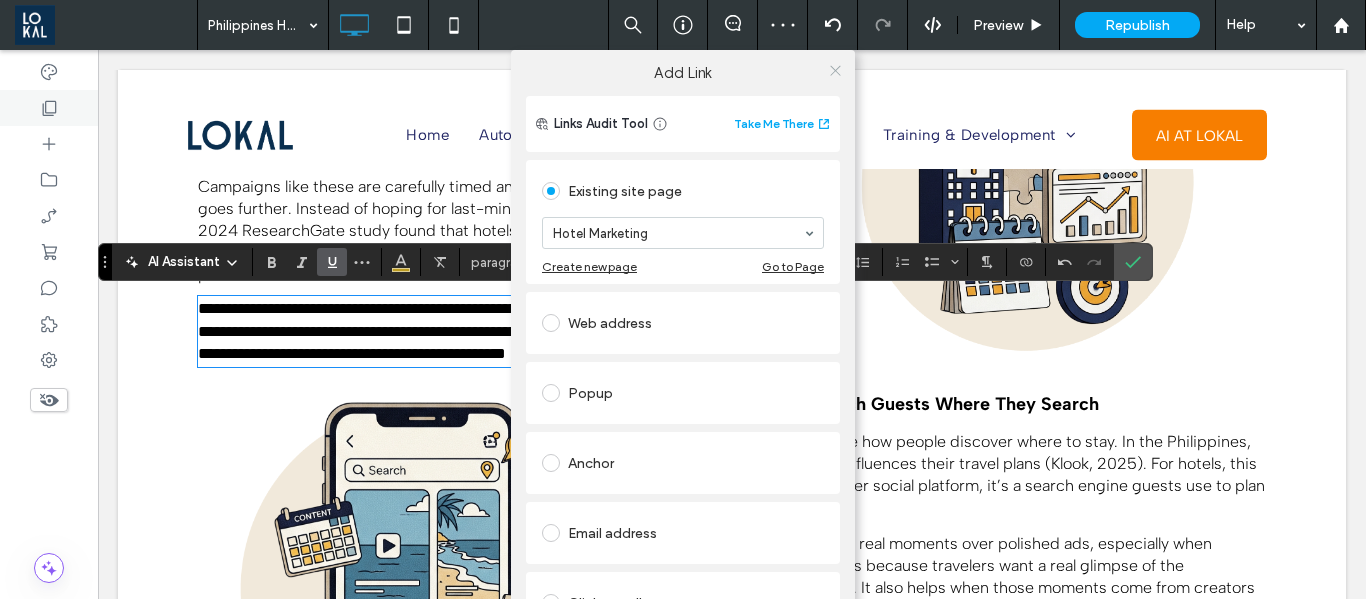 click 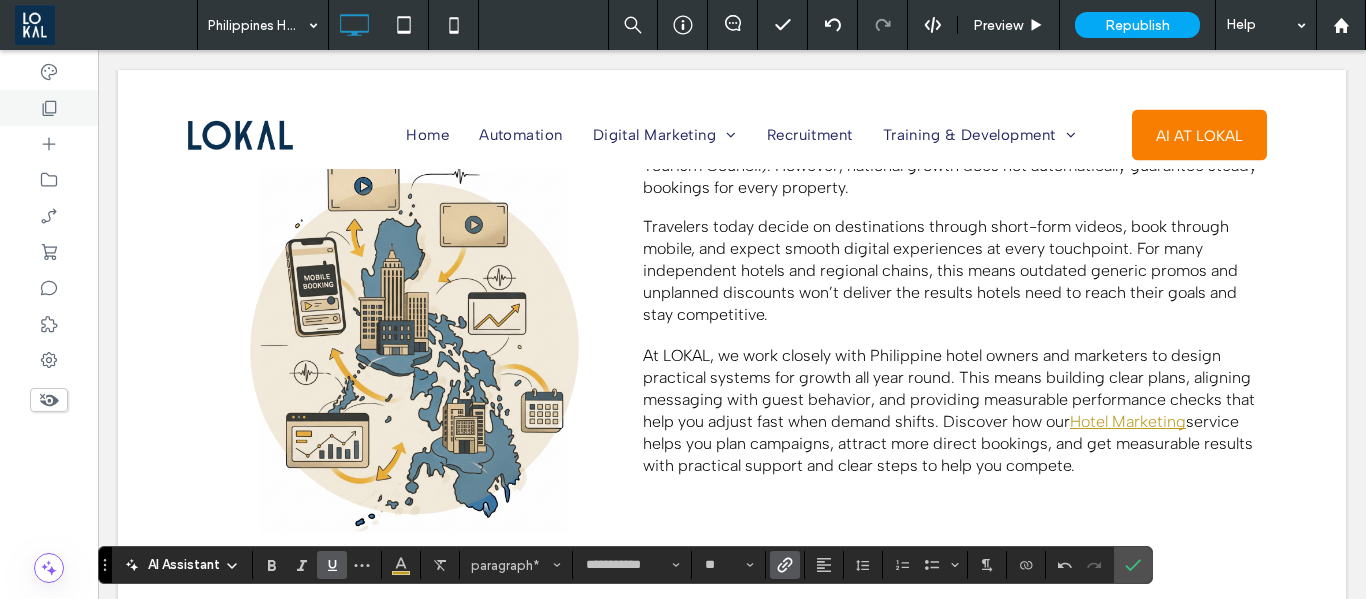 scroll, scrollTop: 1800, scrollLeft: 0, axis: vertical 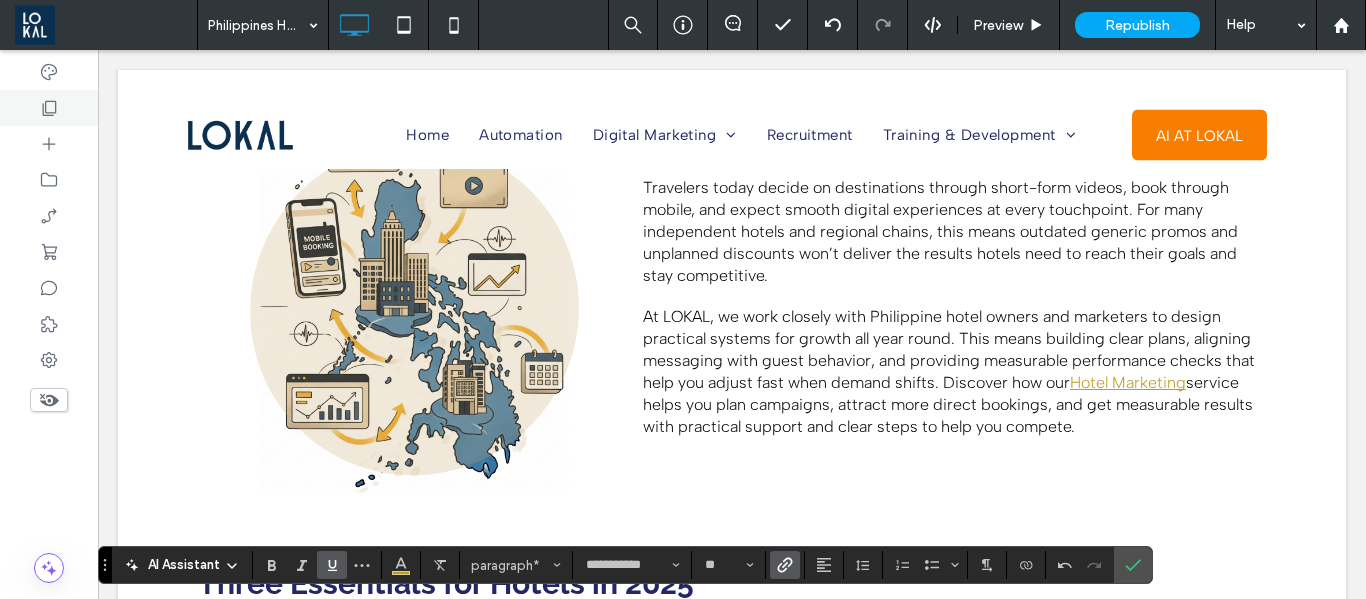 click on "Hotel Marketing" at bounding box center (1128, 382) 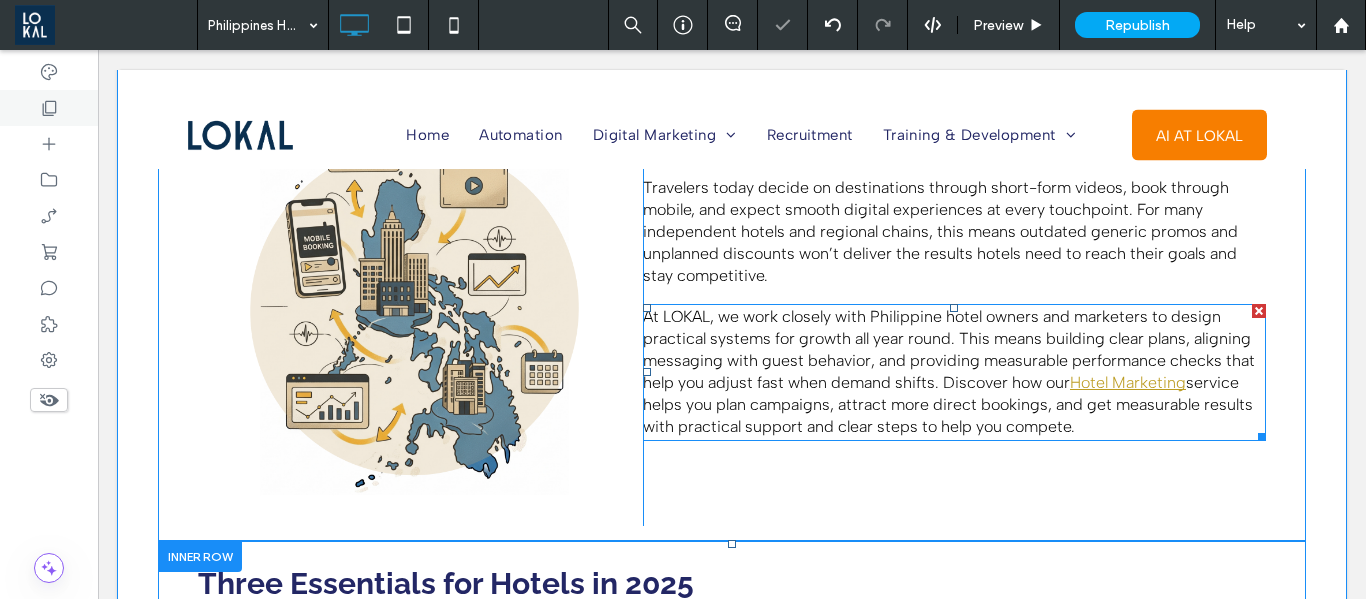 click on "Hotel Marketing" at bounding box center [1128, 382] 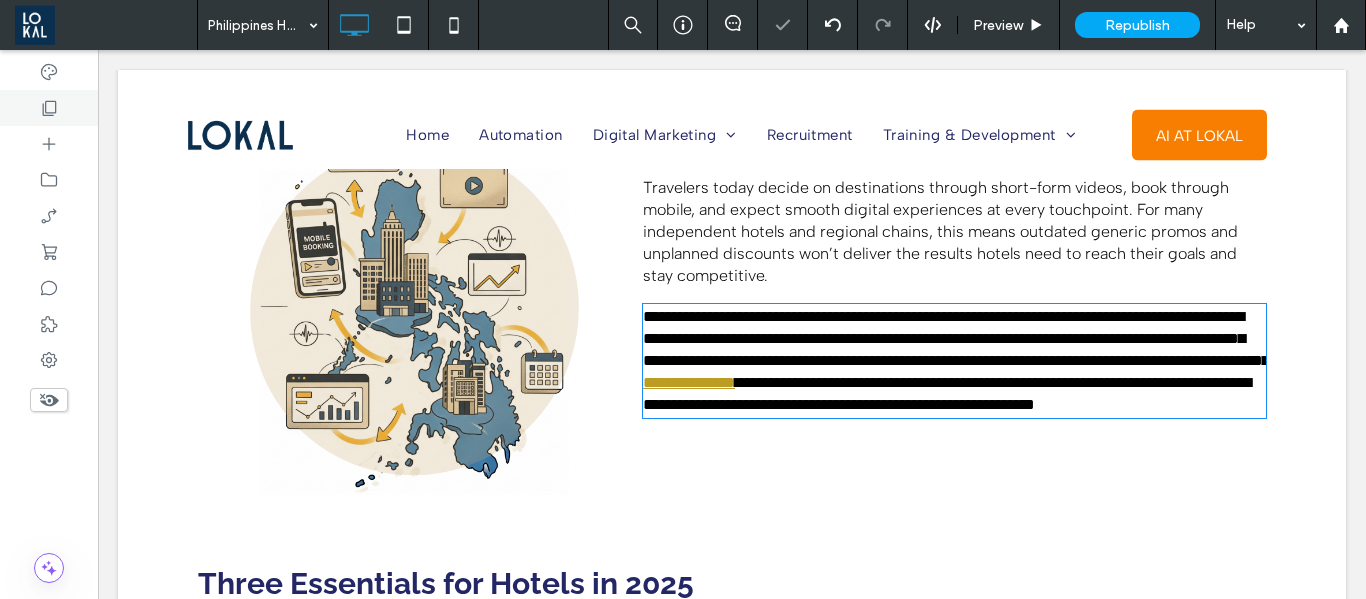 type on "**********" 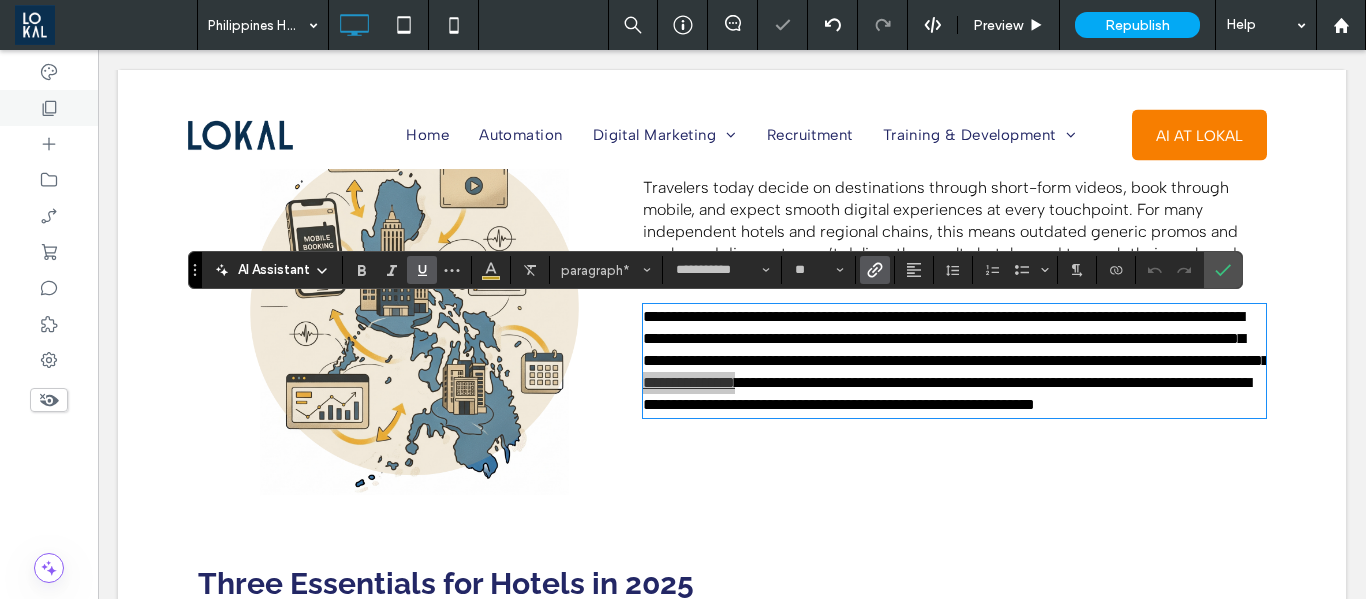 click 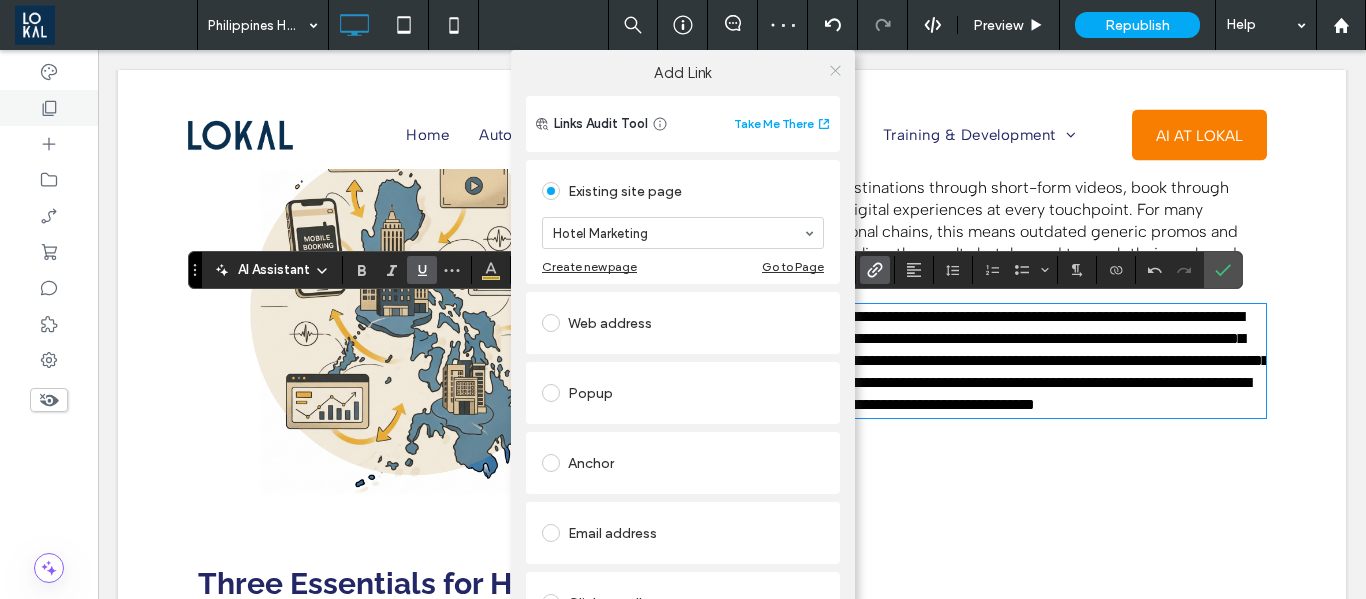 click 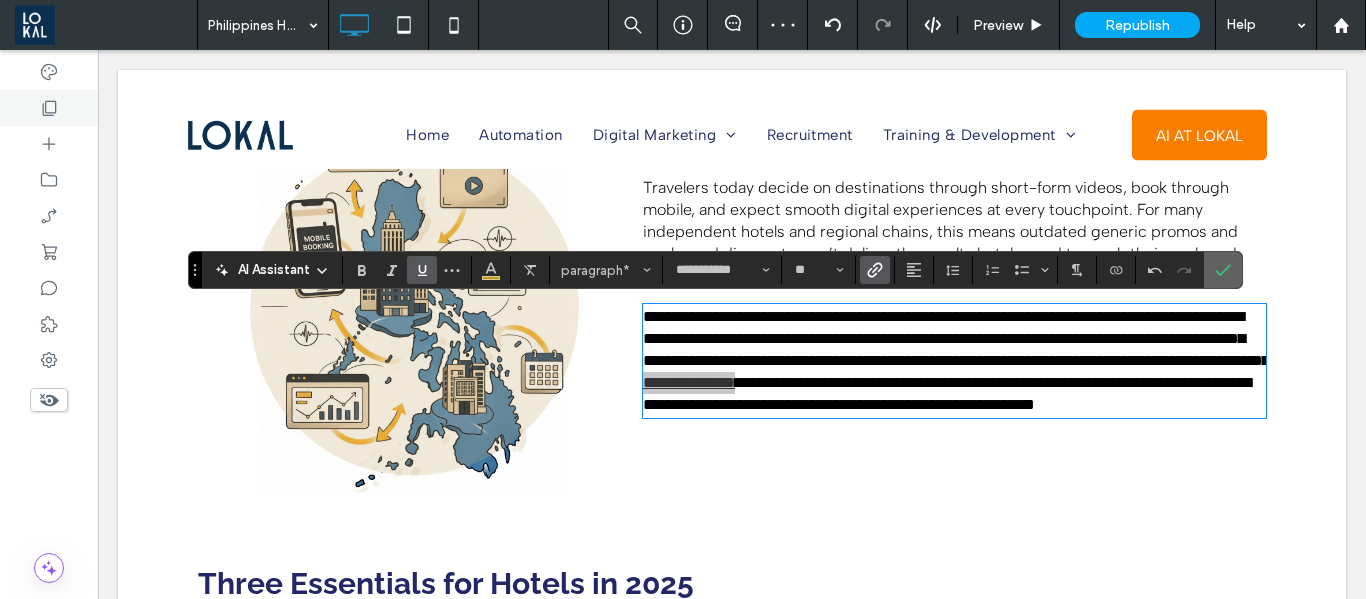 click 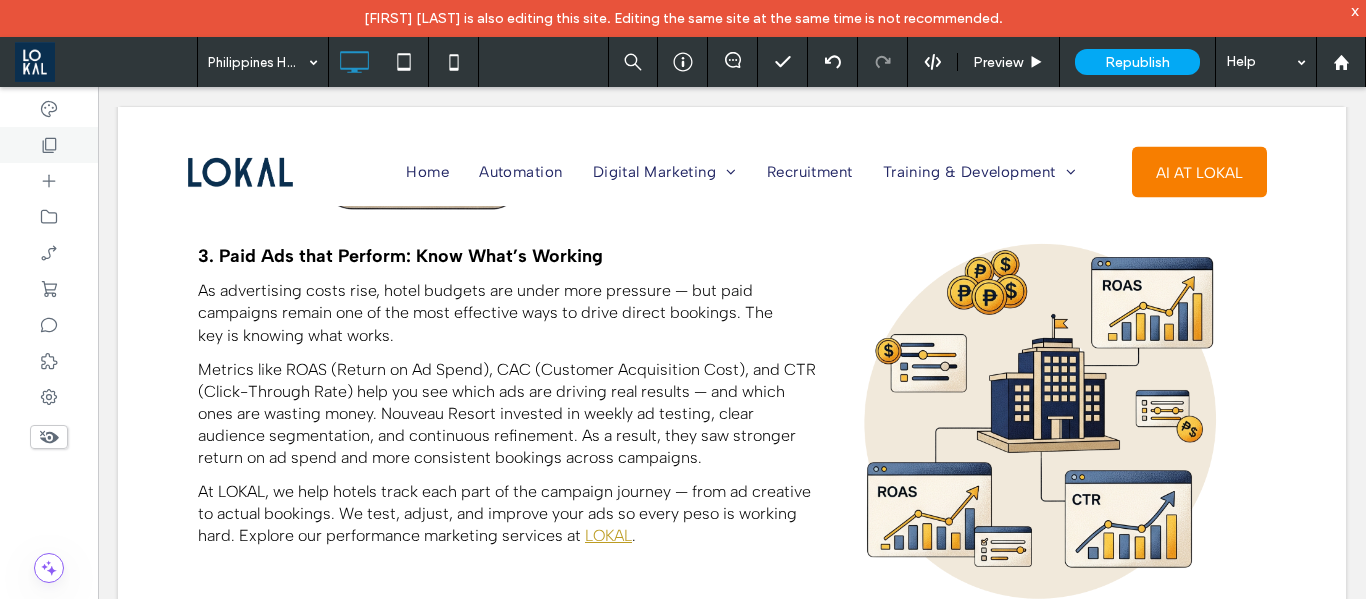 scroll, scrollTop: 3200, scrollLeft: 0, axis: vertical 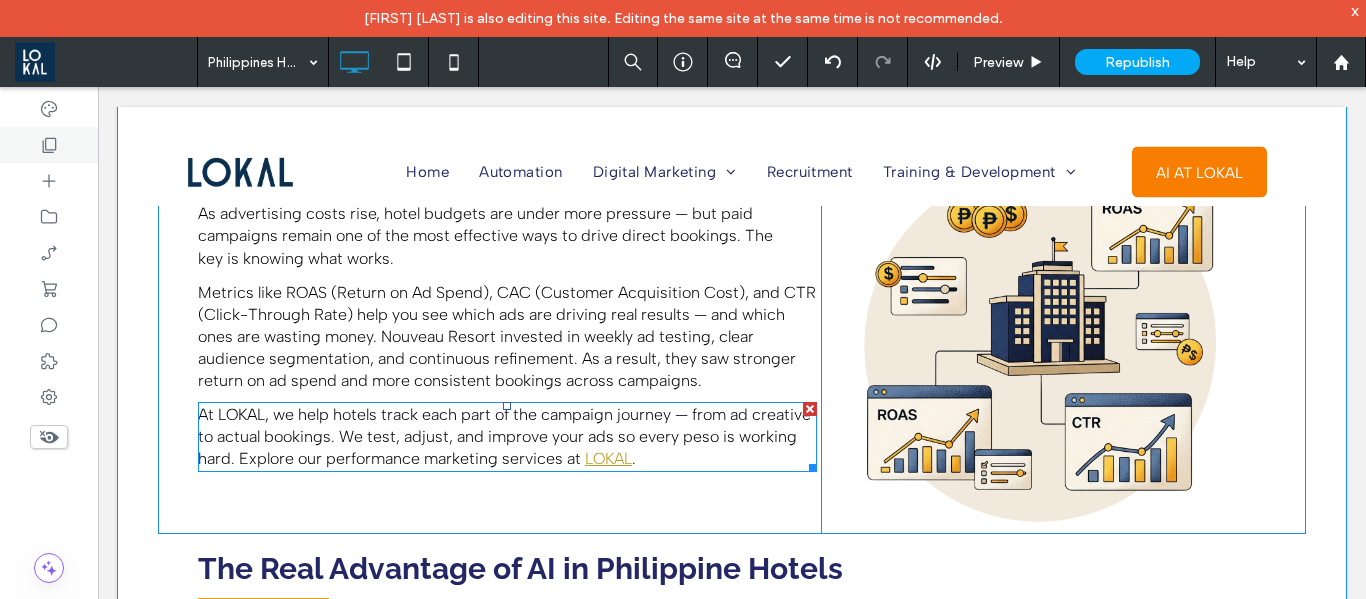 click on "At LOKAL, we help hotels track each part of the campaign journey — from ad creative to actual bookings. We test, adjust, and improve your ads so every peso is working hard. Explore our performance marketing services at" at bounding box center [504, 436] 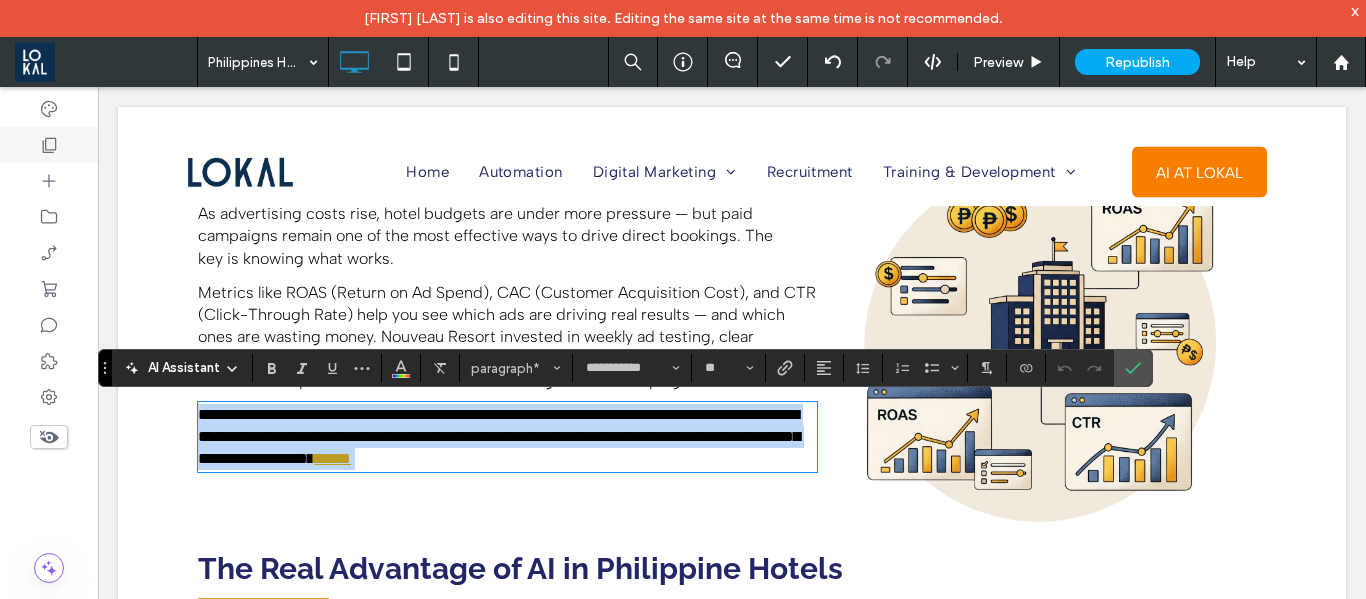 click on "*****" at bounding box center (332, 458) 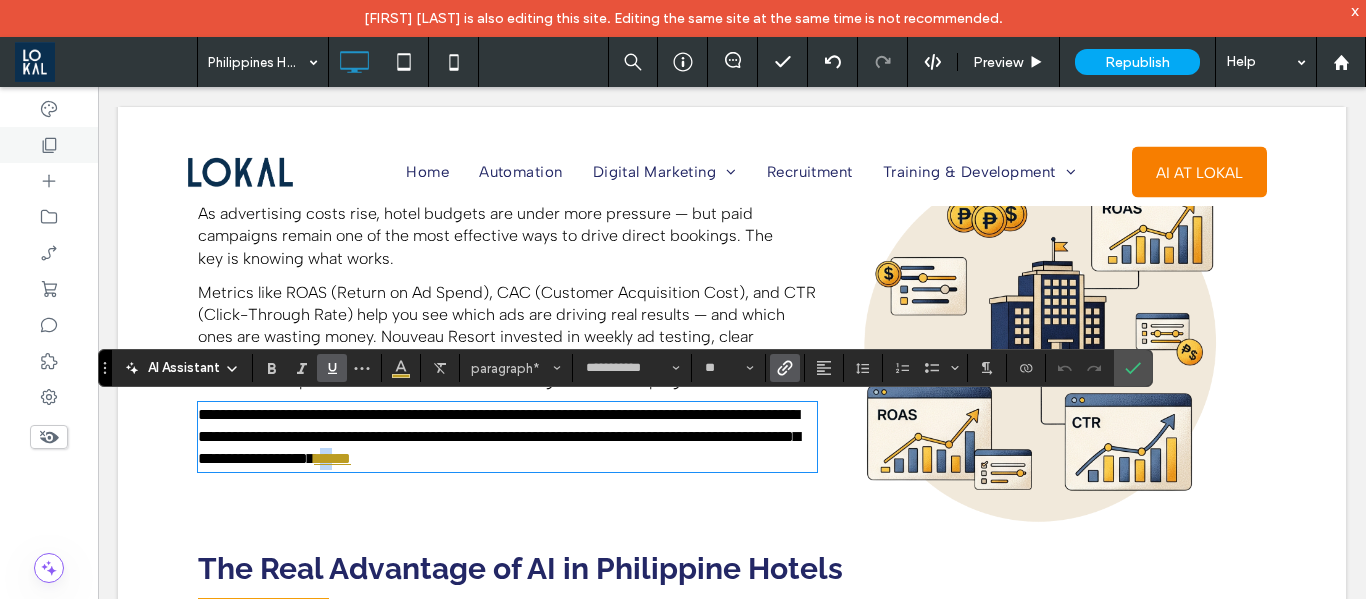 drag, startPoint x: 676, startPoint y: 461, endPoint x: 656, endPoint y: 458, distance: 20.22375 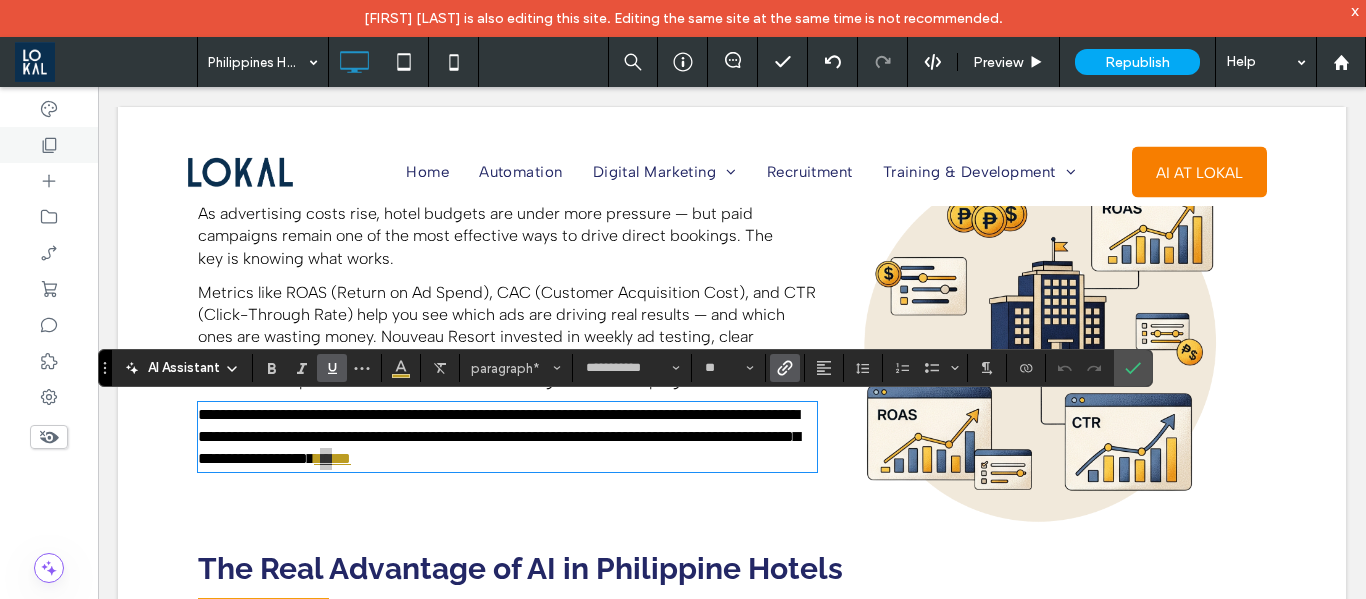click at bounding box center (785, 368) 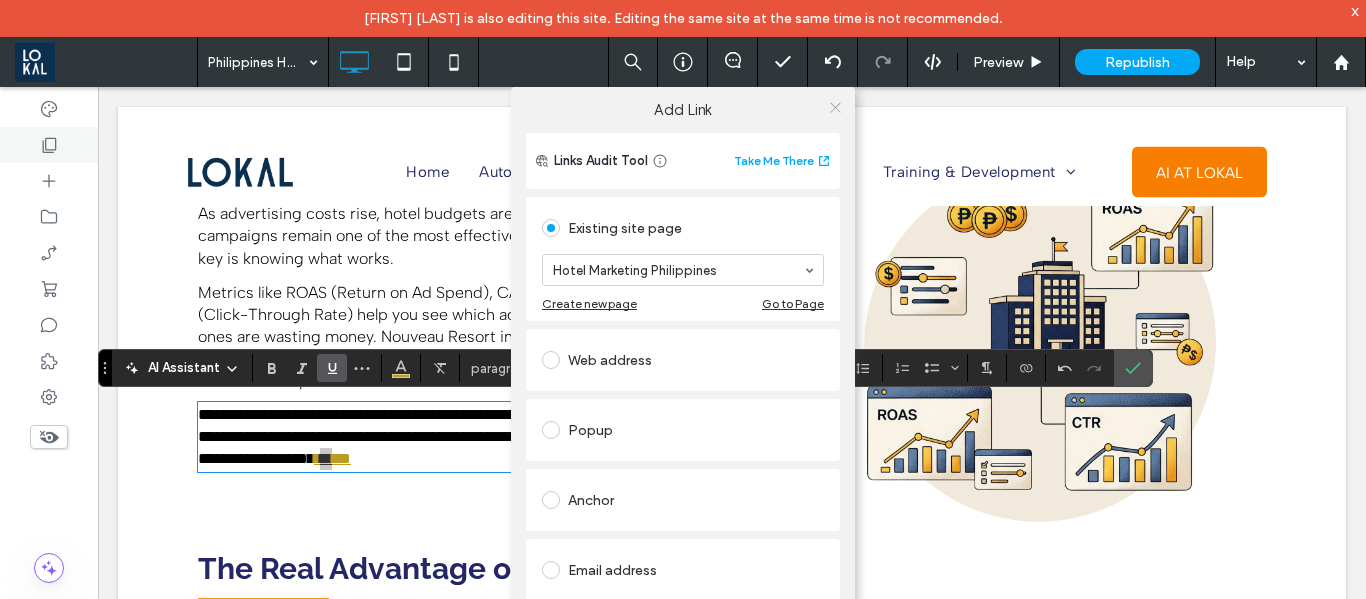 click 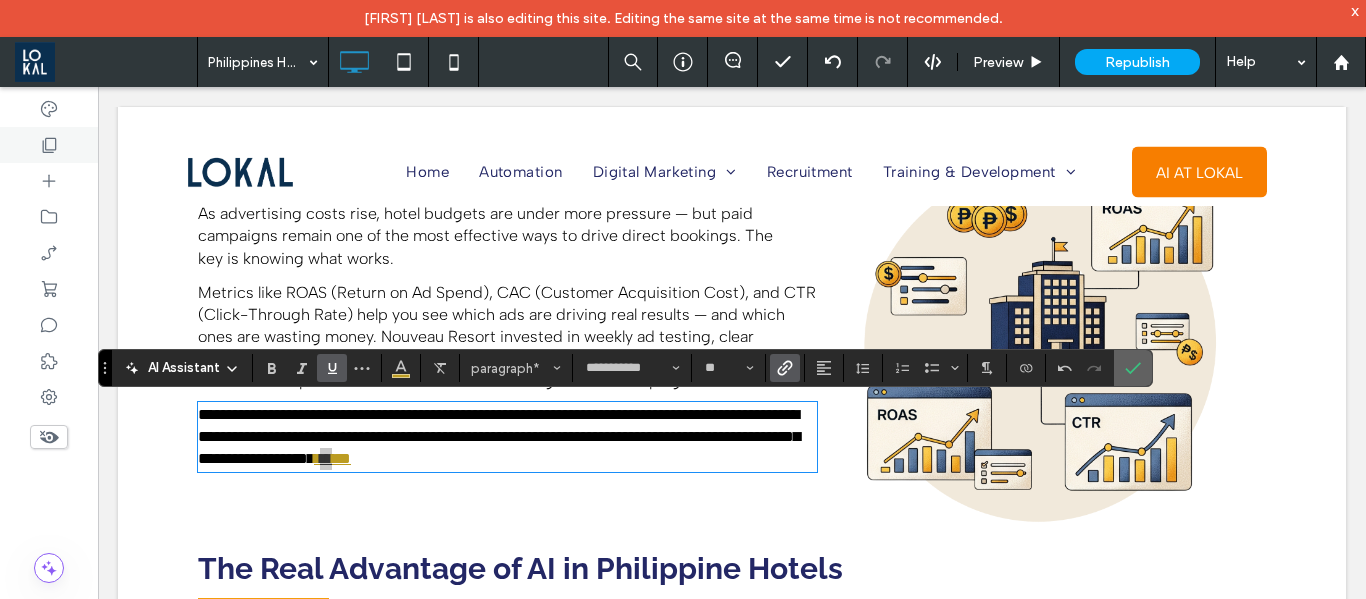 click 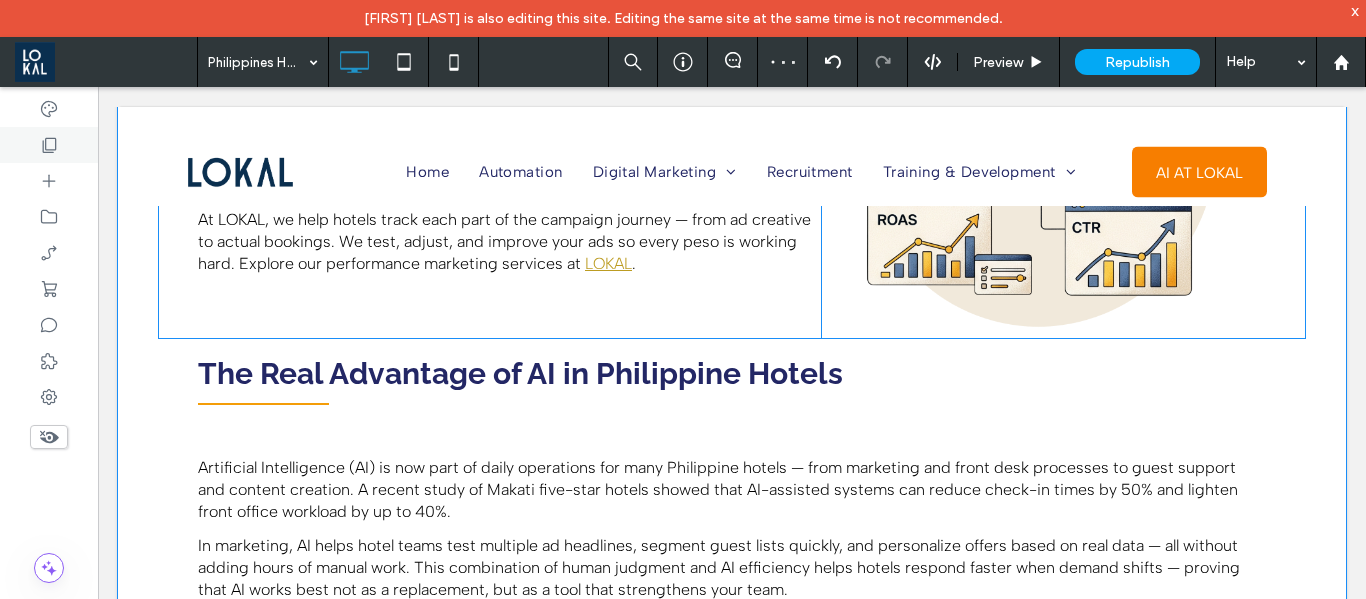 scroll, scrollTop: 3400, scrollLeft: 0, axis: vertical 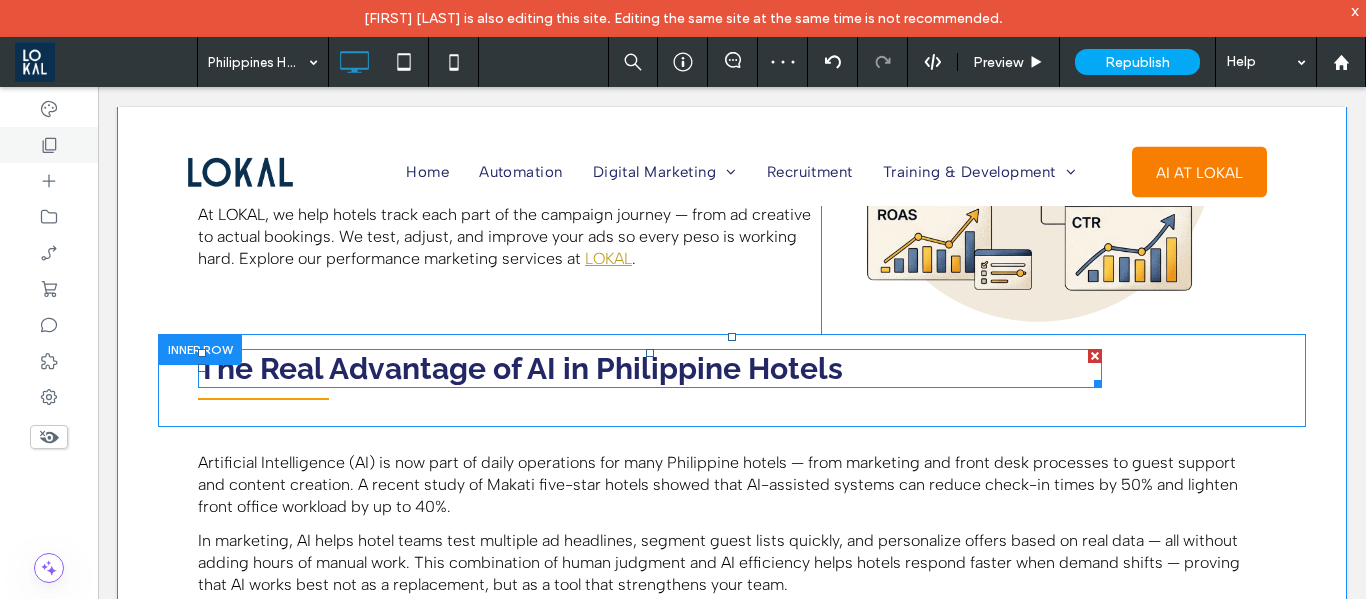 click on "The Real Advantage of AI in Philippine Hotels" at bounding box center (520, 368) 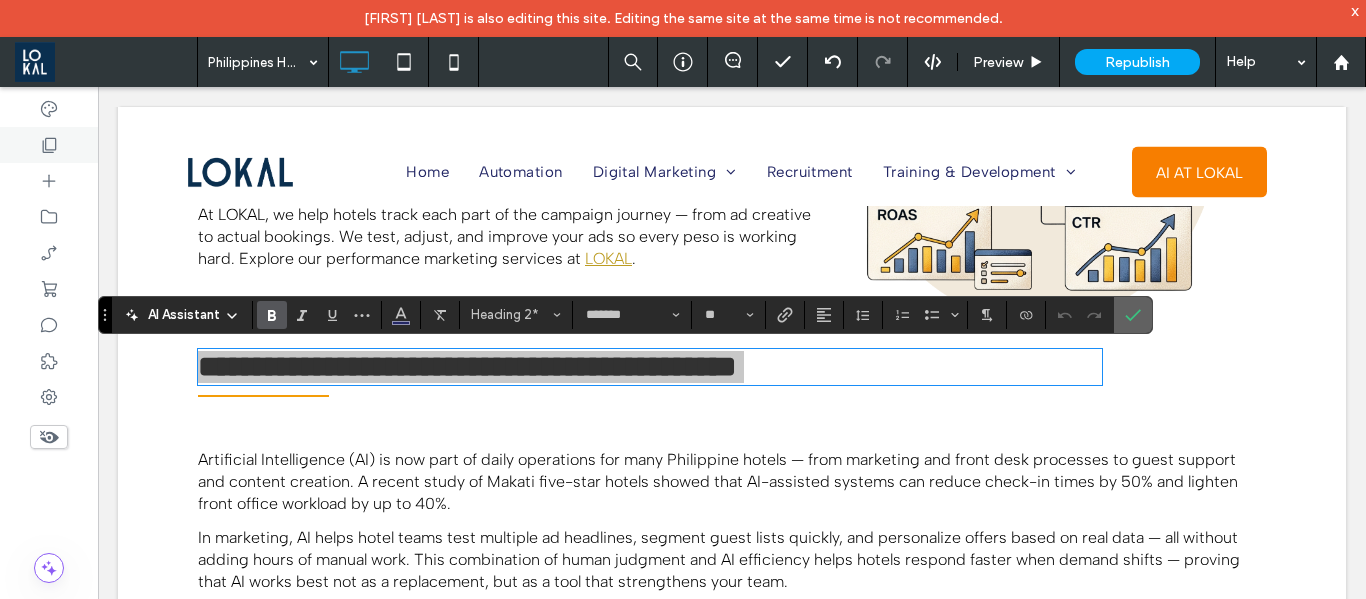 click 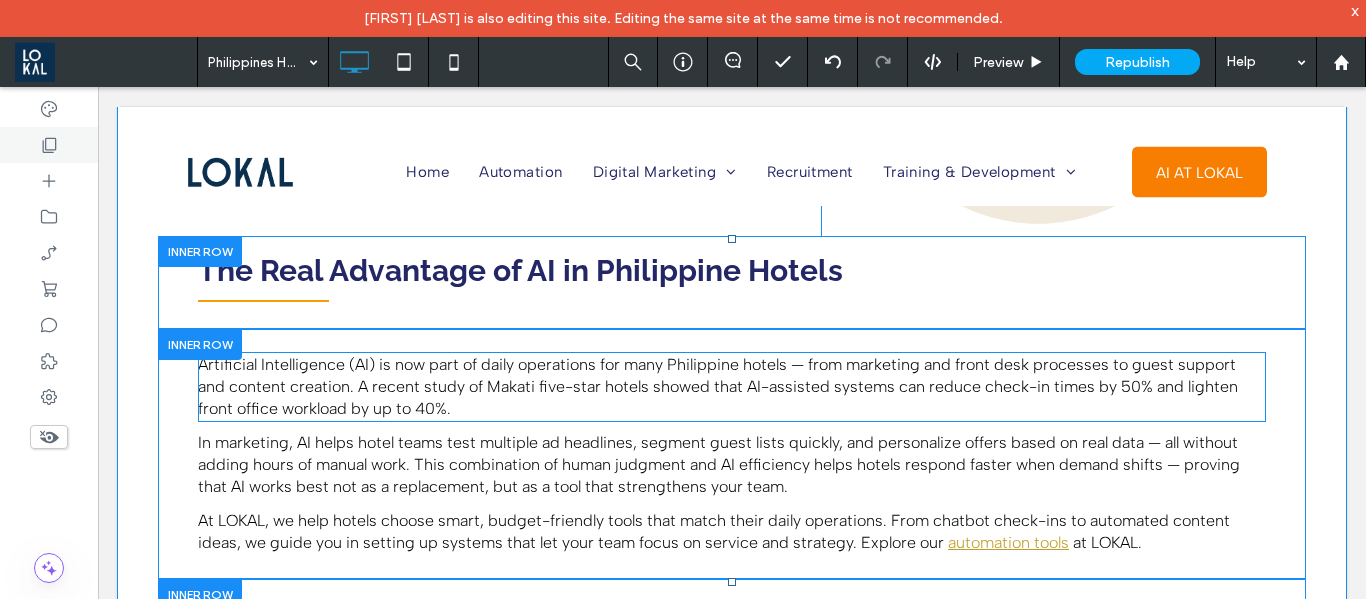 scroll, scrollTop: 3600, scrollLeft: 0, axis: vertical 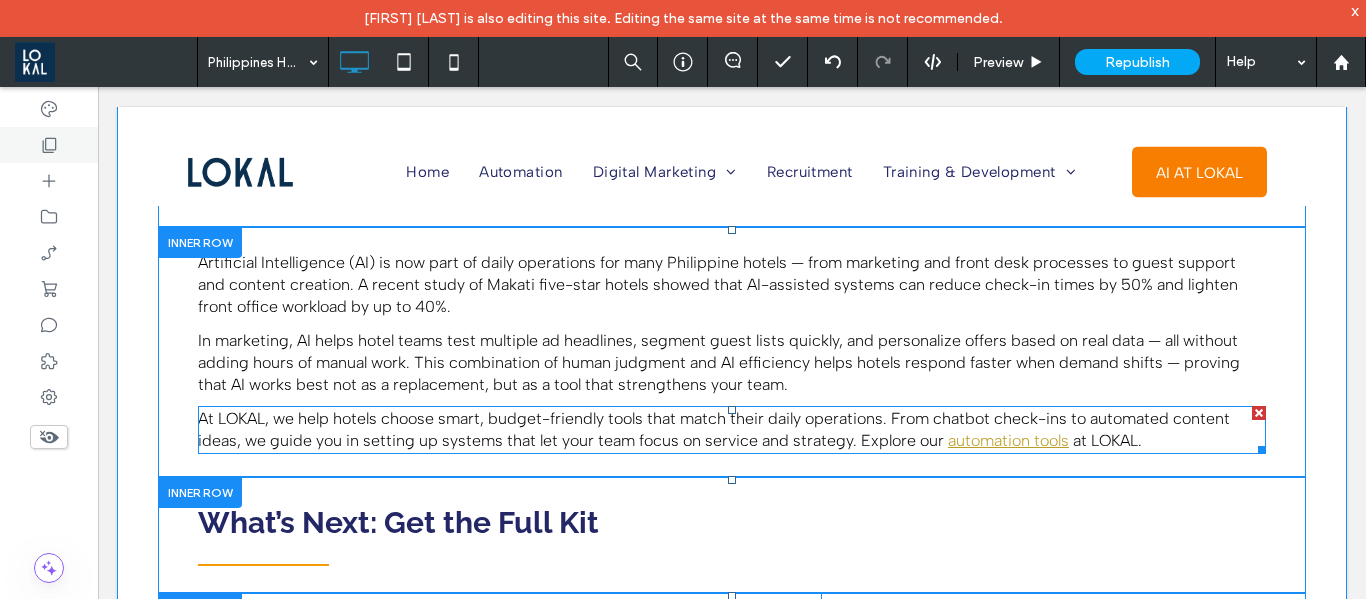 click on "automation tools" at bounding box center (1008, 440) 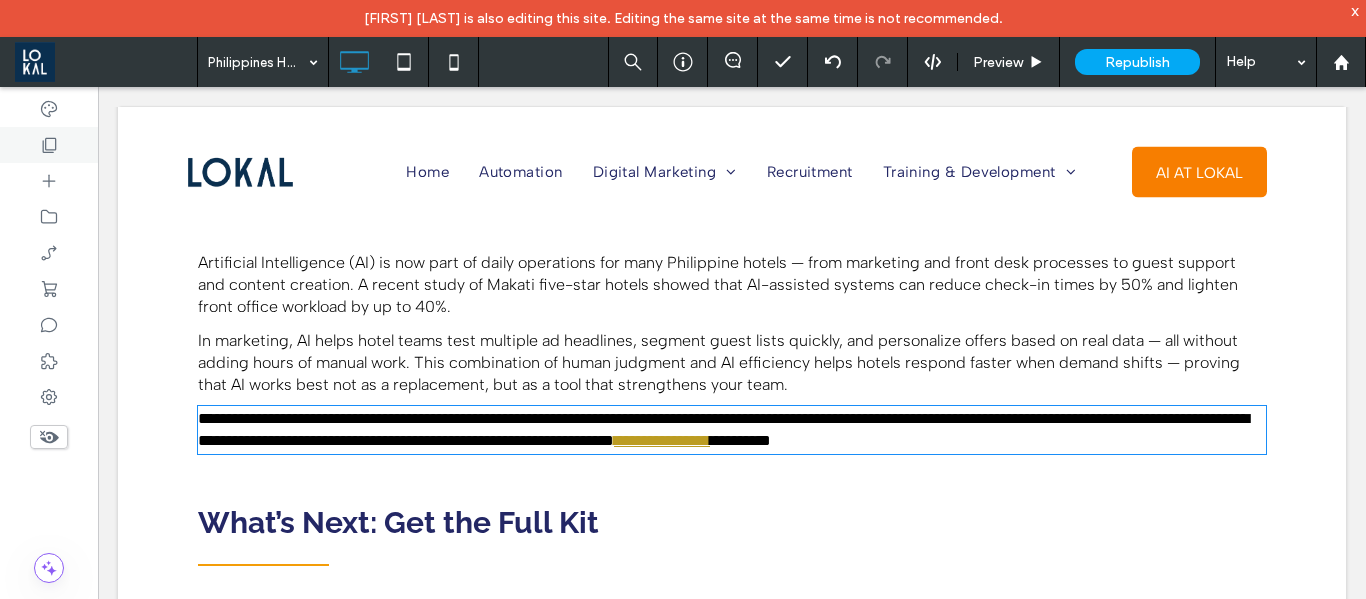 type on "**********" 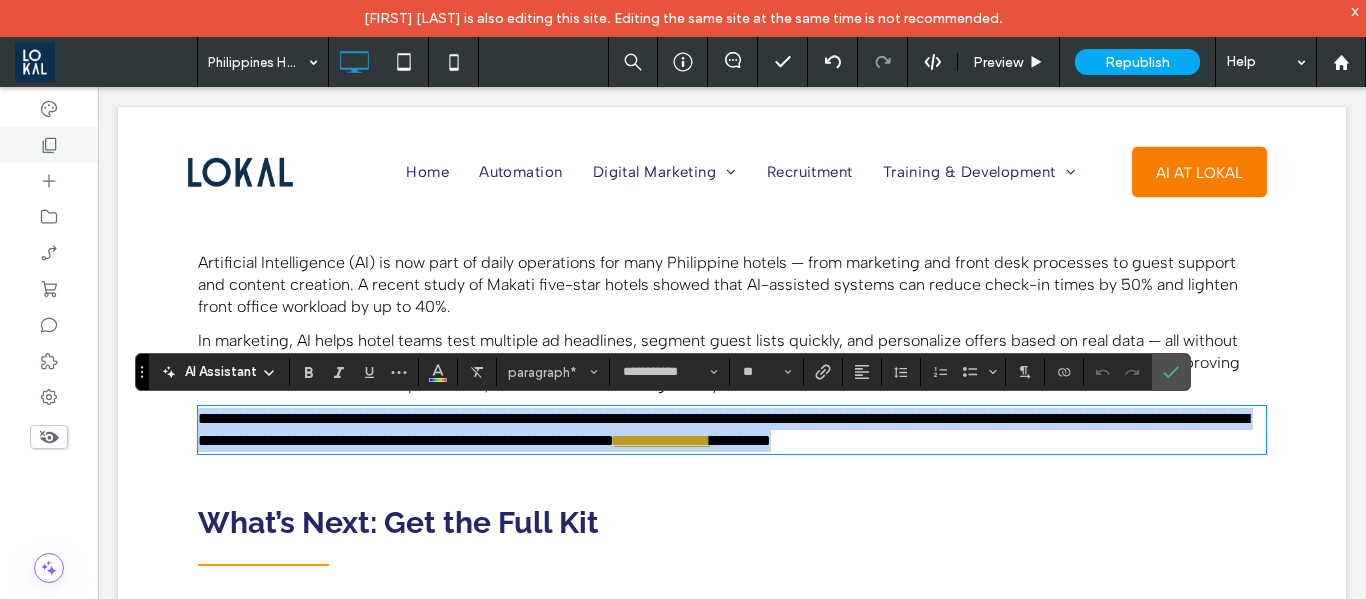 click on "**********" at bounding box center (662, 440) 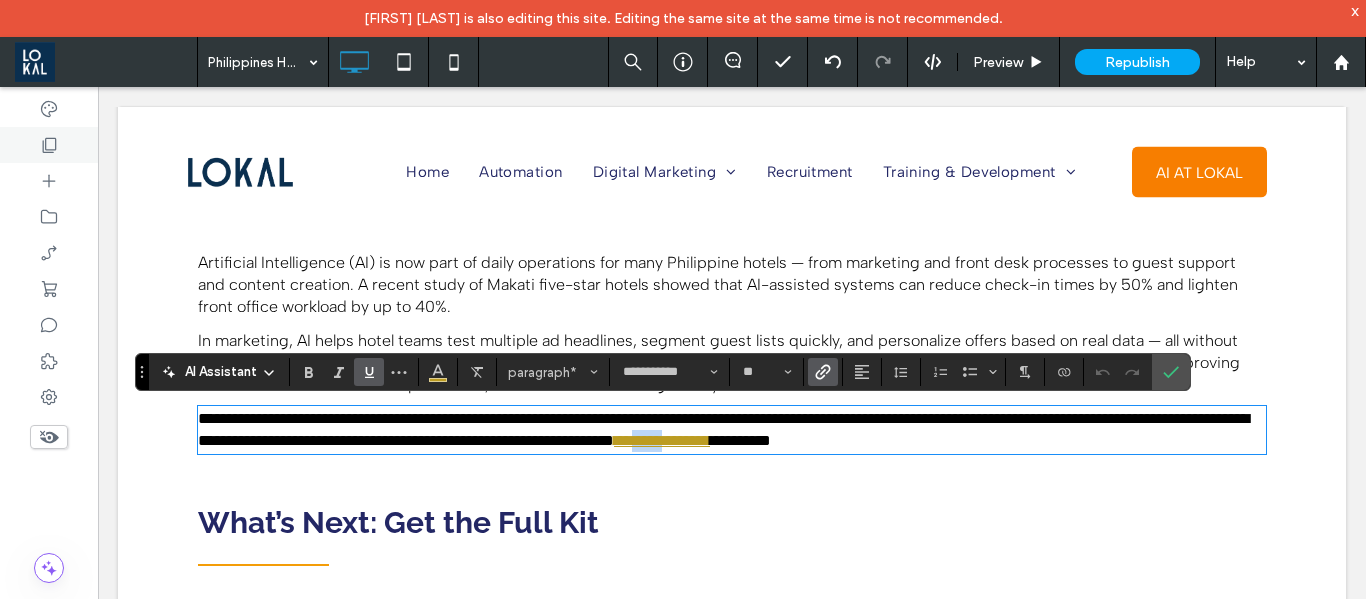 drag, startPoint x: 987, startPoint y: 444, endPoint x: 976, endPoint y: 442, distance: 11.18034 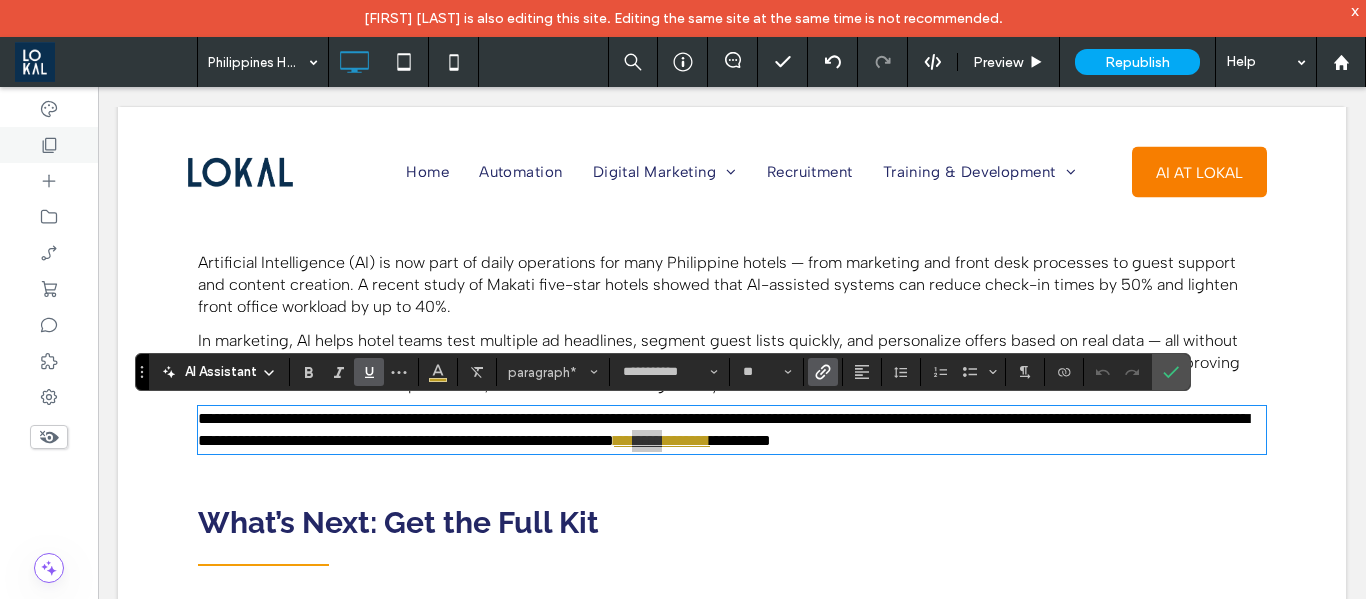 click 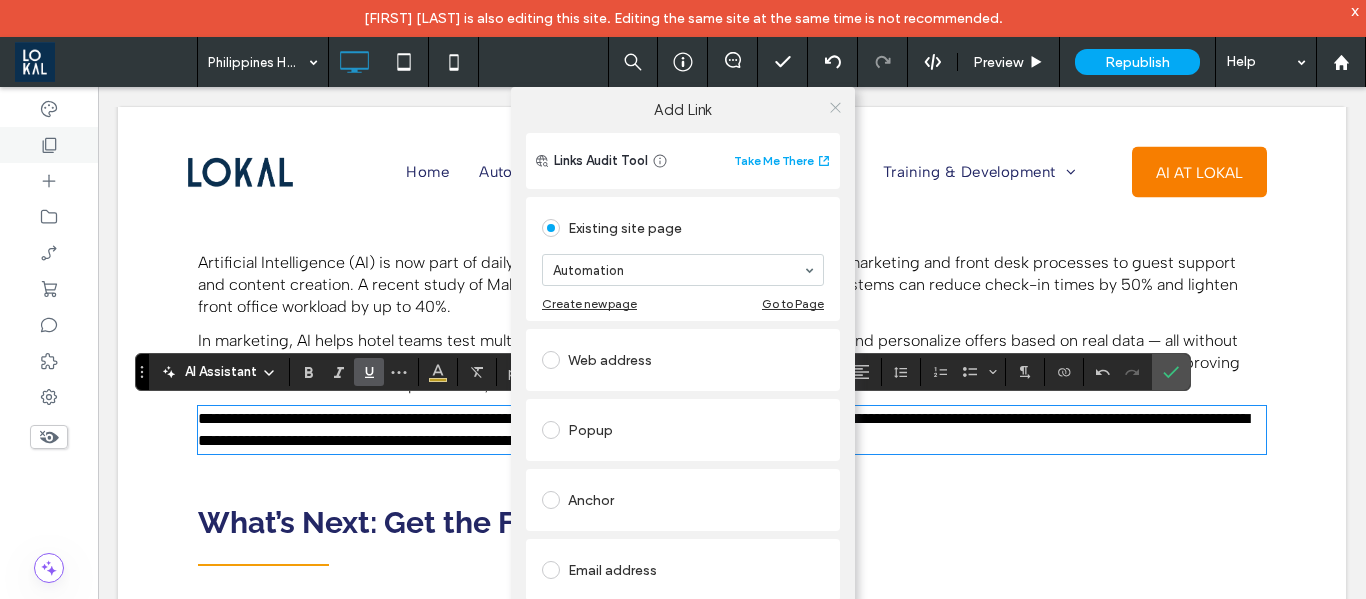 click 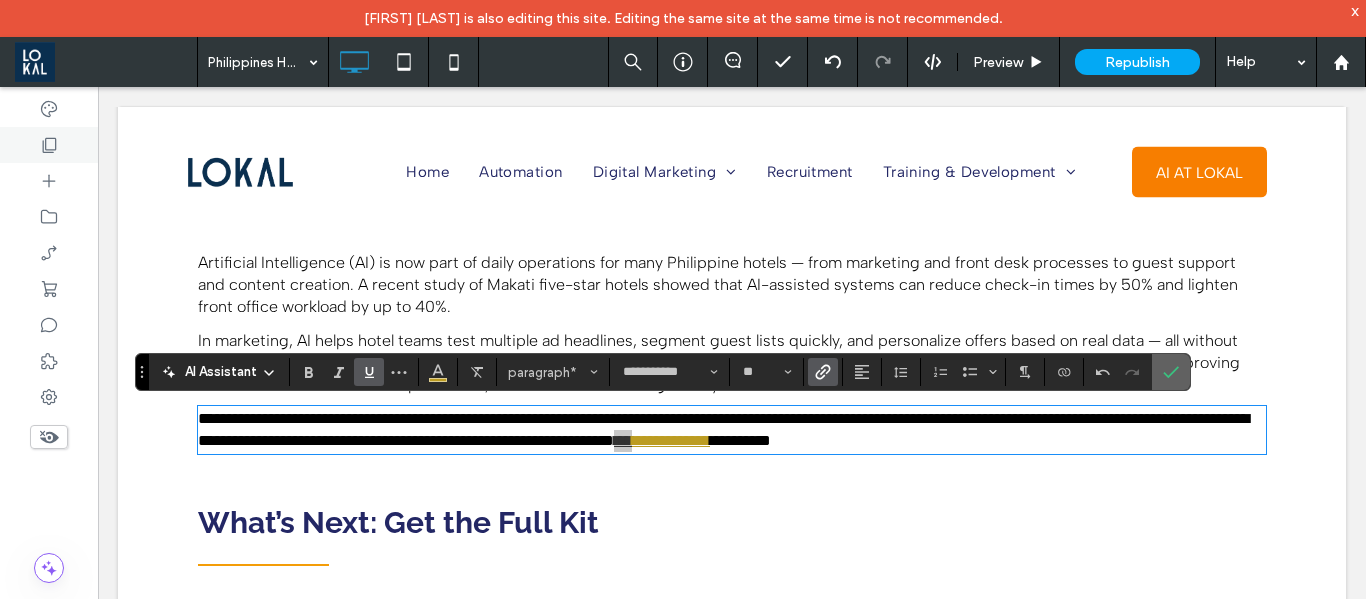 click at bounding box center [1171, 372] 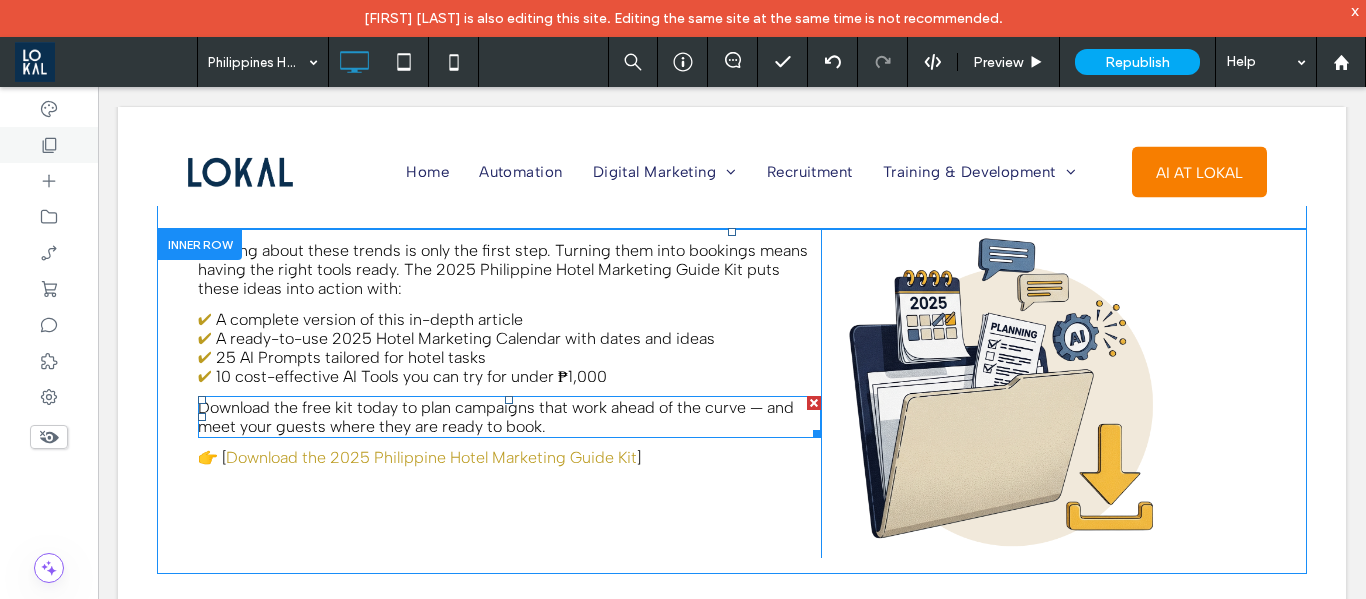 scroll, scrollTop: 4000, scrollLeft: 0, axis: vertical 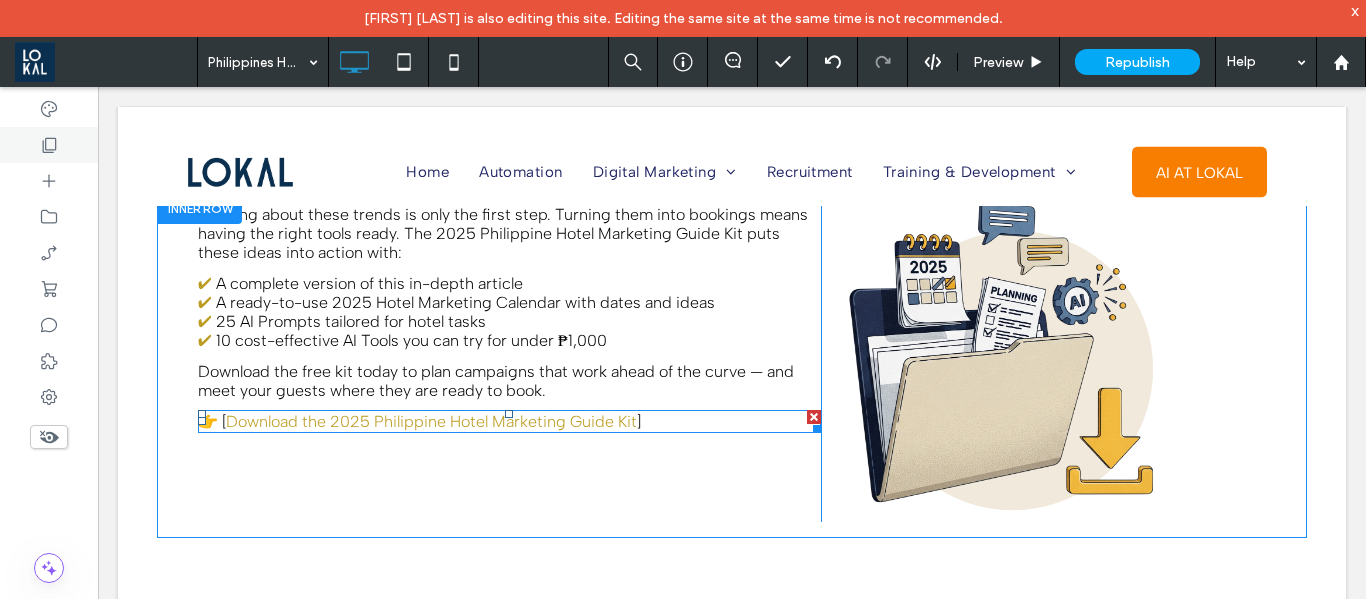 click on "Download the 2025 Philippine Hotel Marketing Guide Kit" at bounding box center (431, 421) 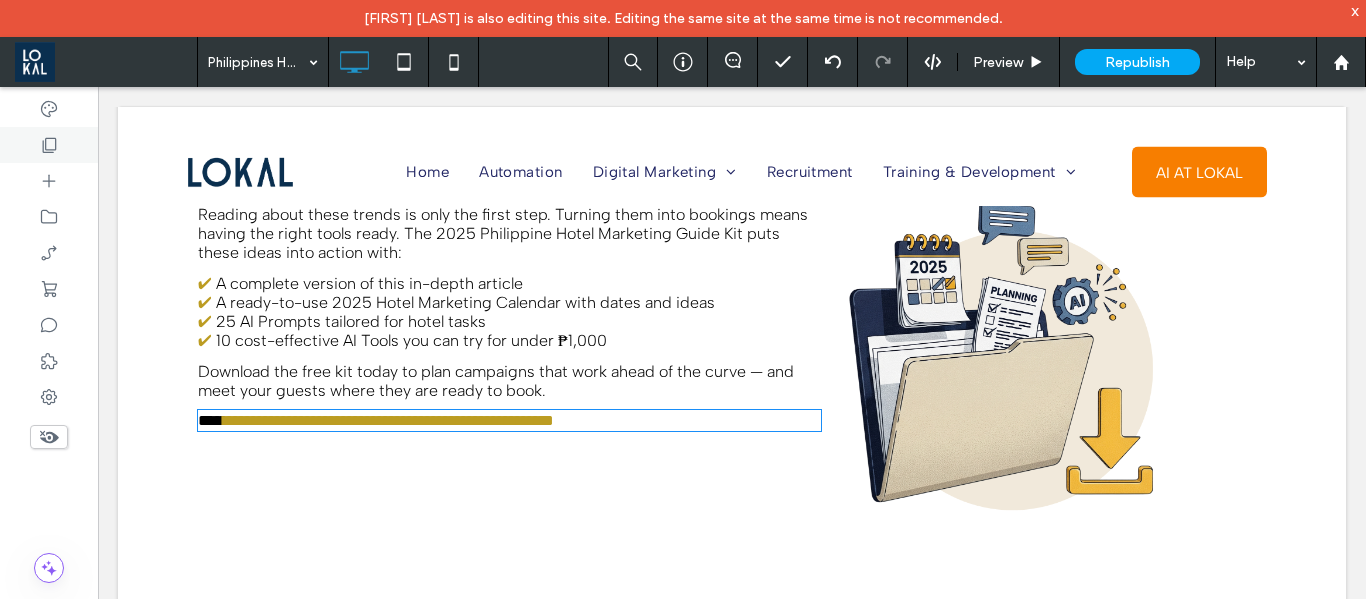 type on "**********" 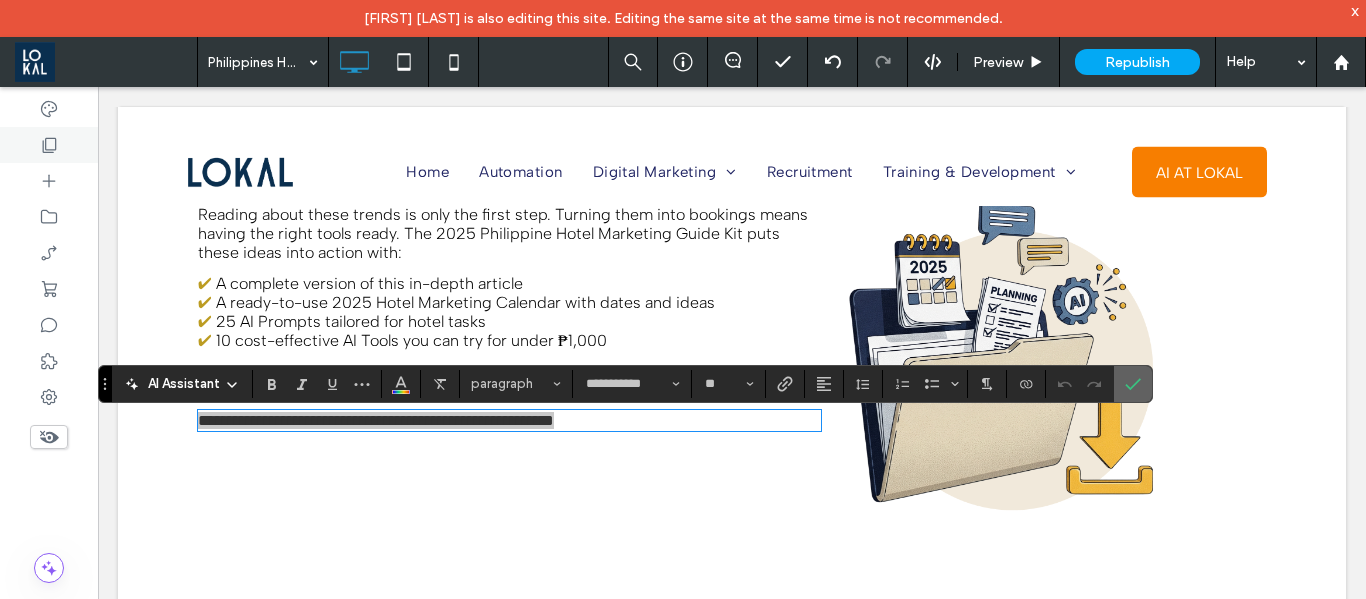 click 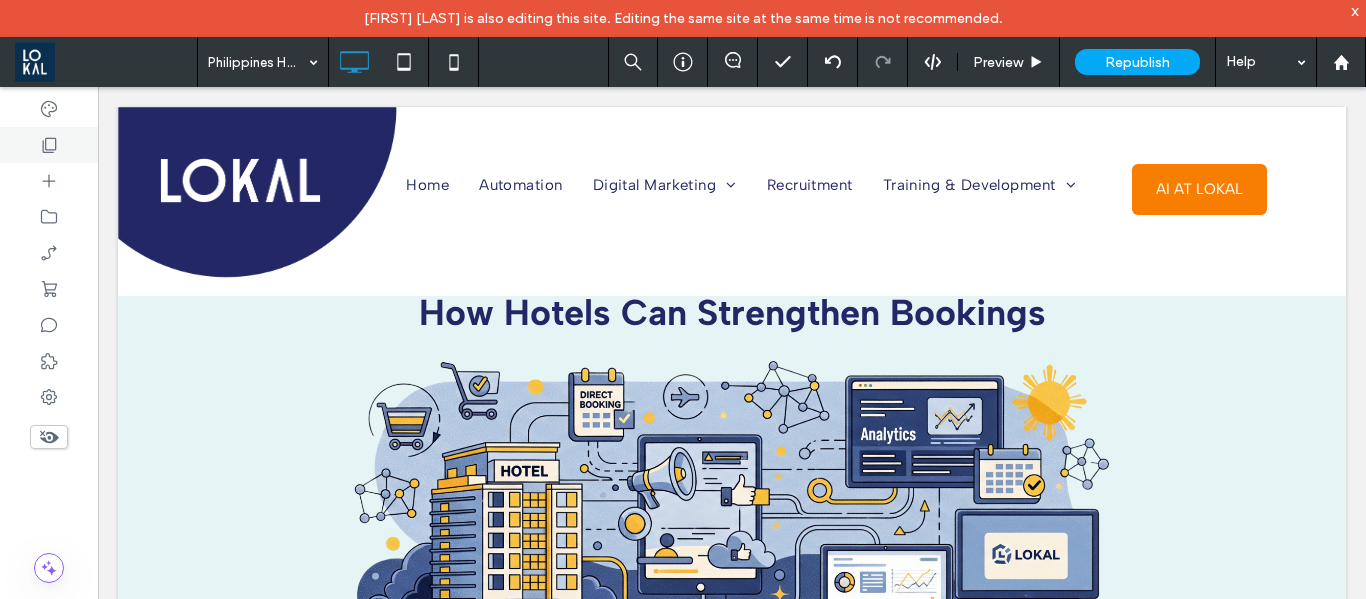 scroll, scrollTop: 0, scrollLeft: 0, axis: both 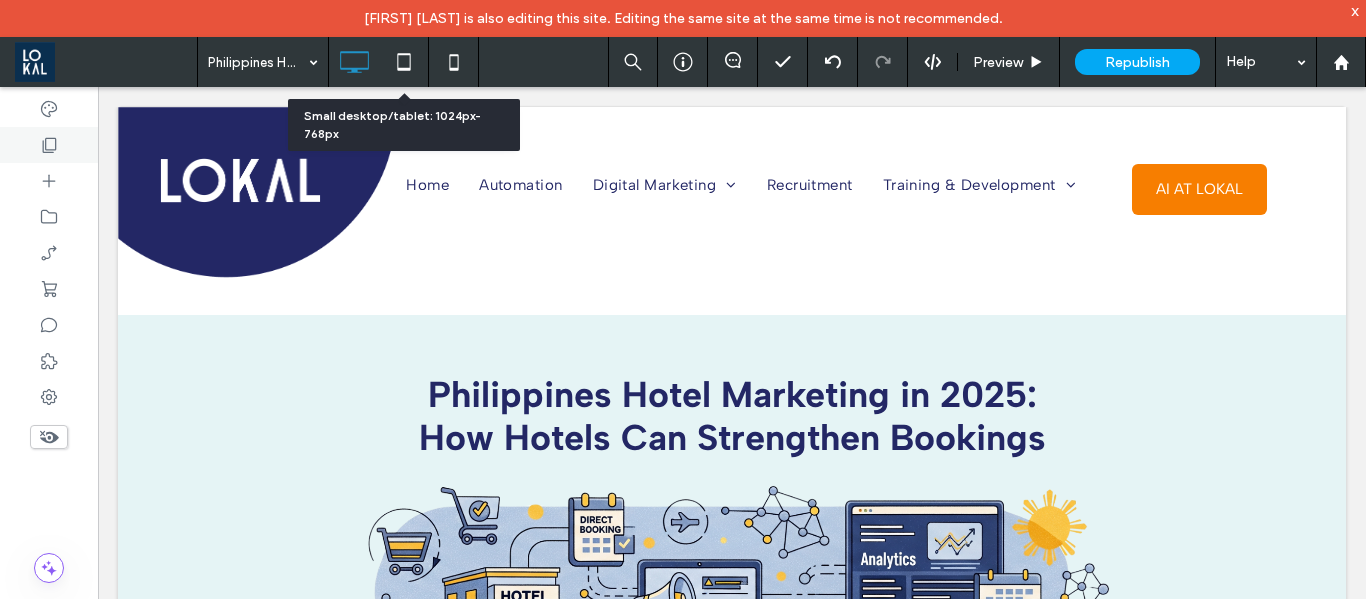 click 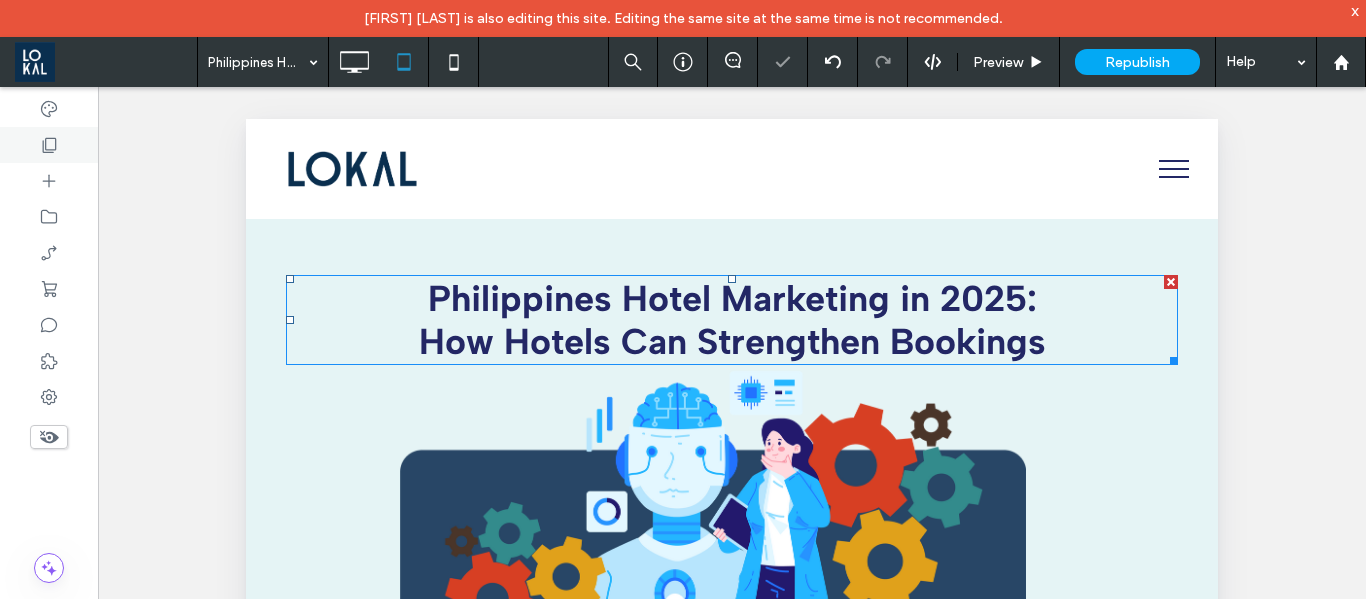 click on "Philippines Hotel Marketing in 2025:" at bounding box center (732, 298) 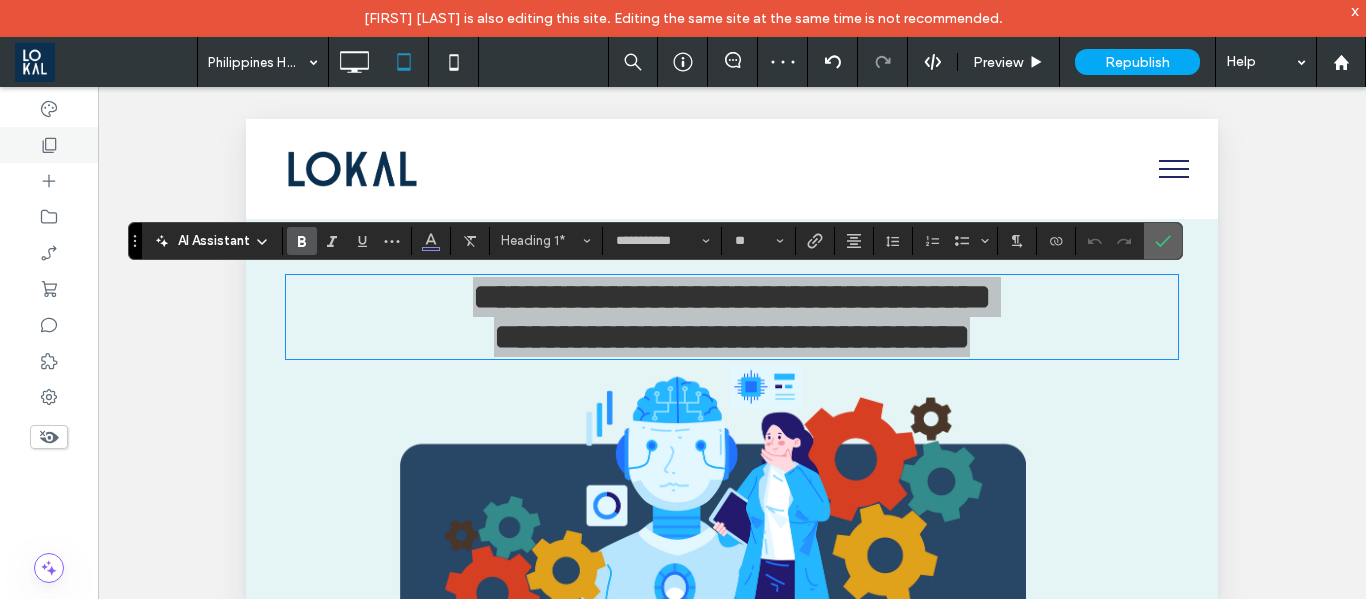 drag, startPoint x: 1203, startPoint y: 245, endPoint x: 780, endPoint y: 75, distance: 455.88266 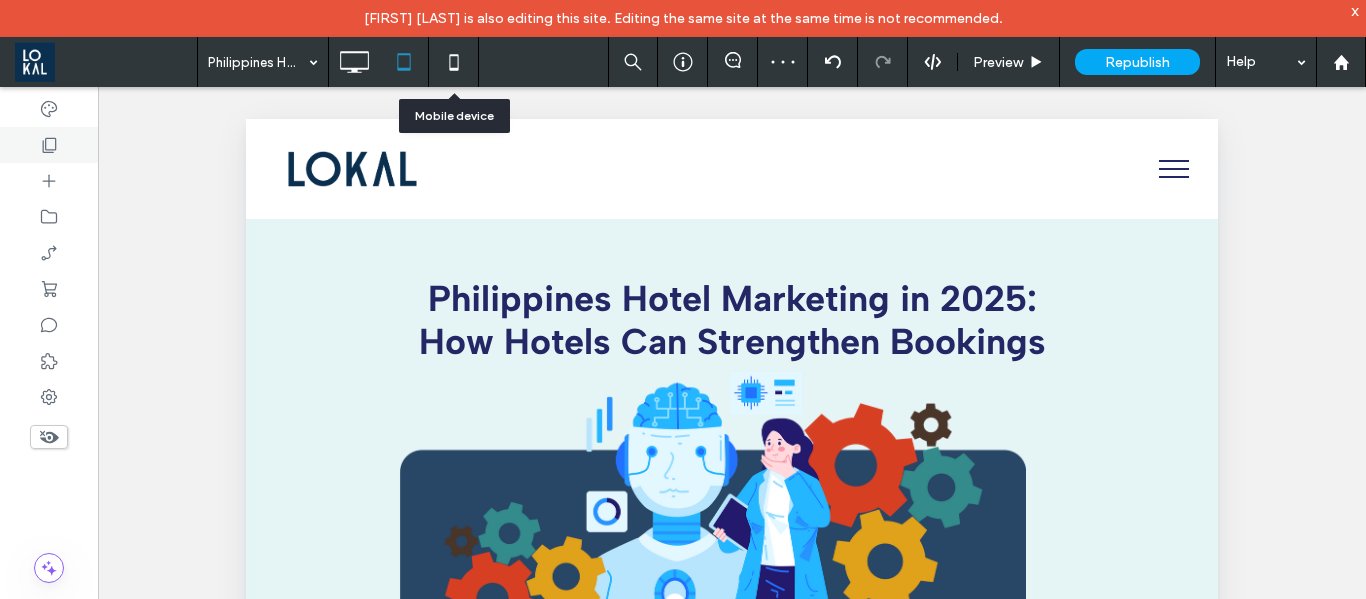 click 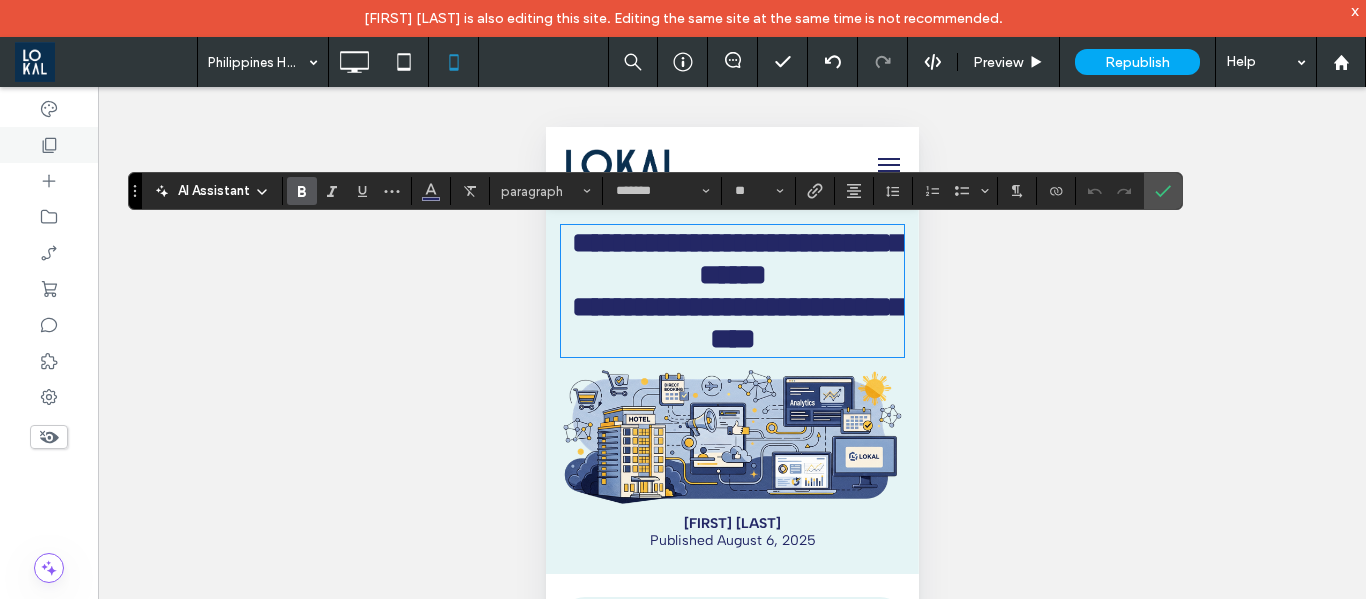 scroll, scrollTop: 0, scrollLeft: 0, axis: both 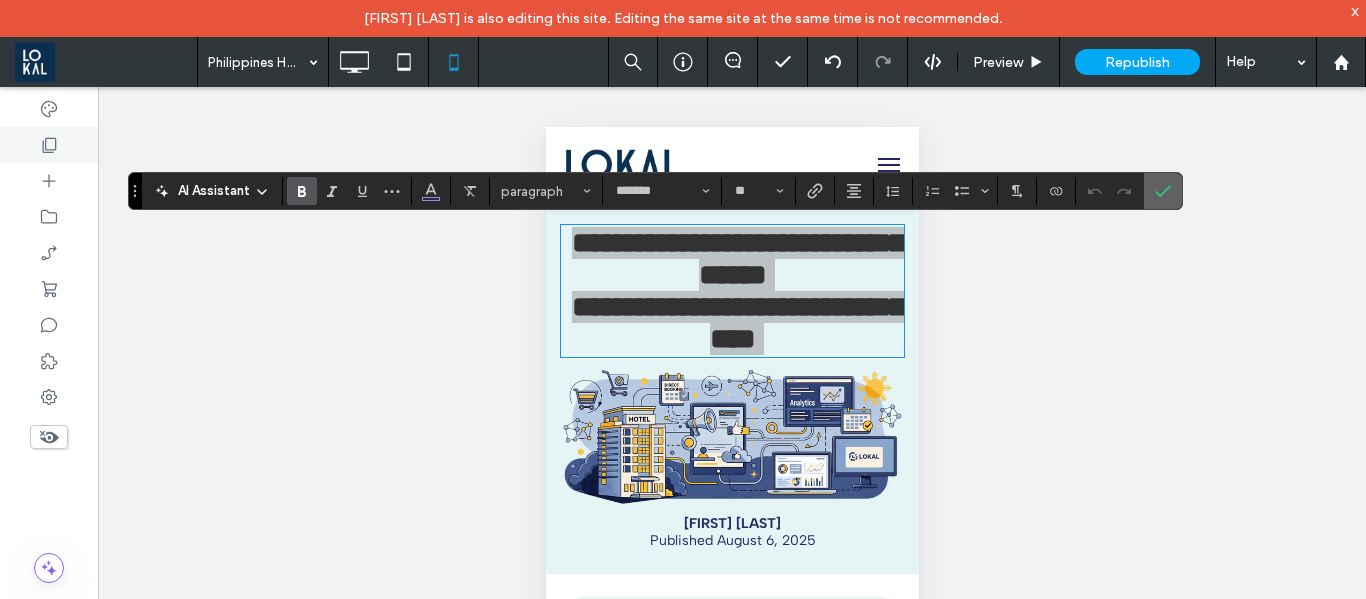 click 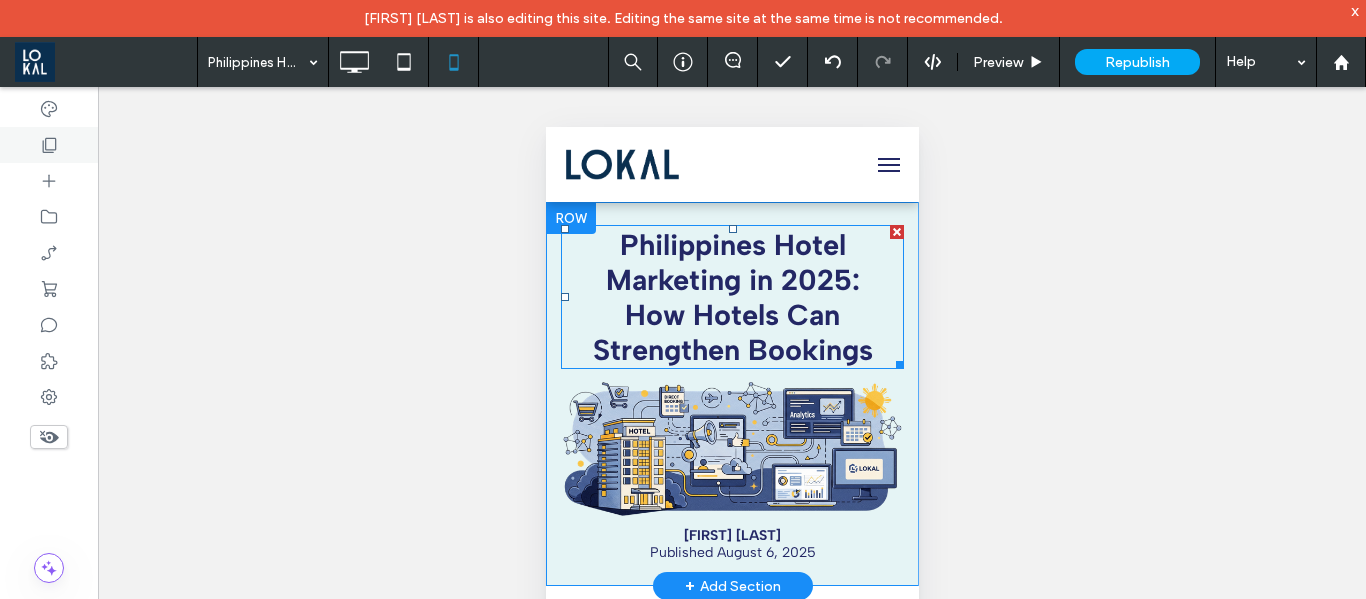 click on "Philippines Hotel Marketing in 2025:" at bounding box center [732, 262] 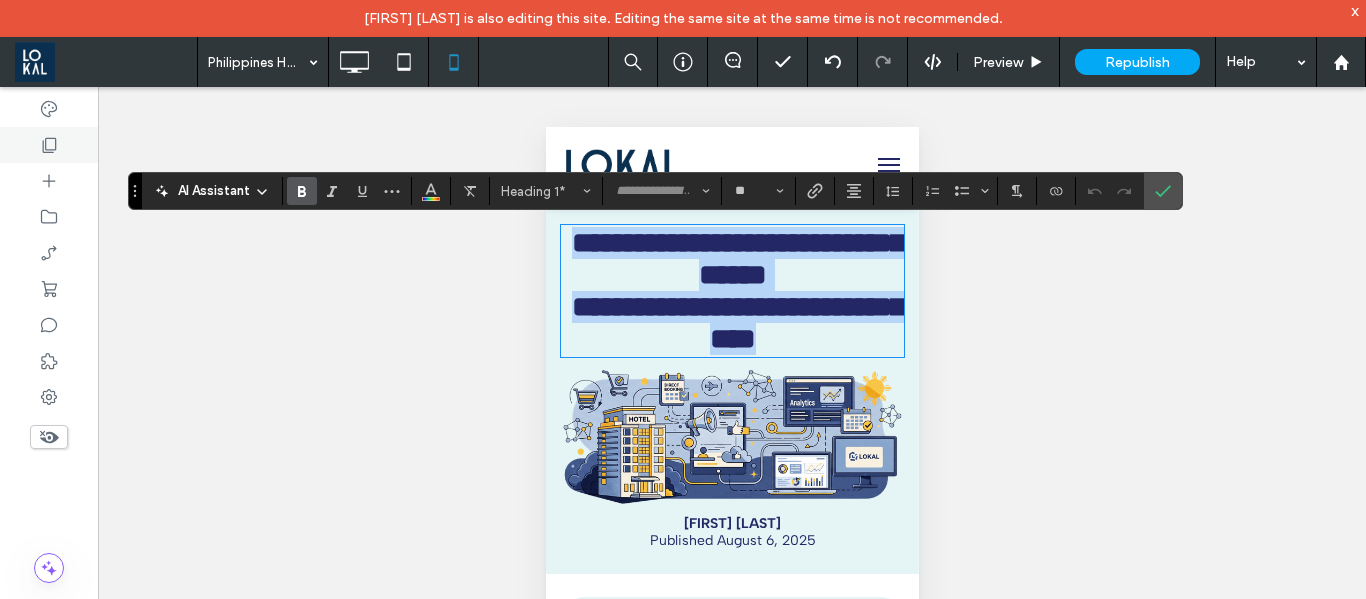 click on "**********" at bounding box center [737, 258] 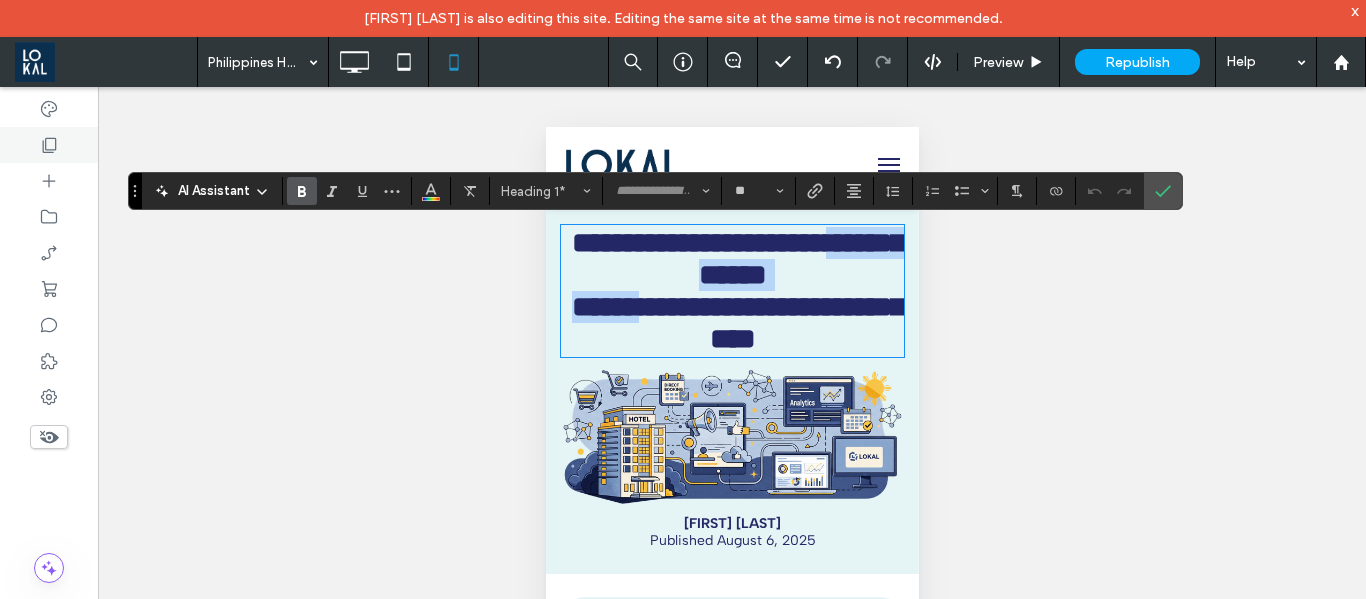 drag, startPoint x: 674, startPoint y: 262, endPoint x: 717, endPoint y: 331, distance: 81.3019 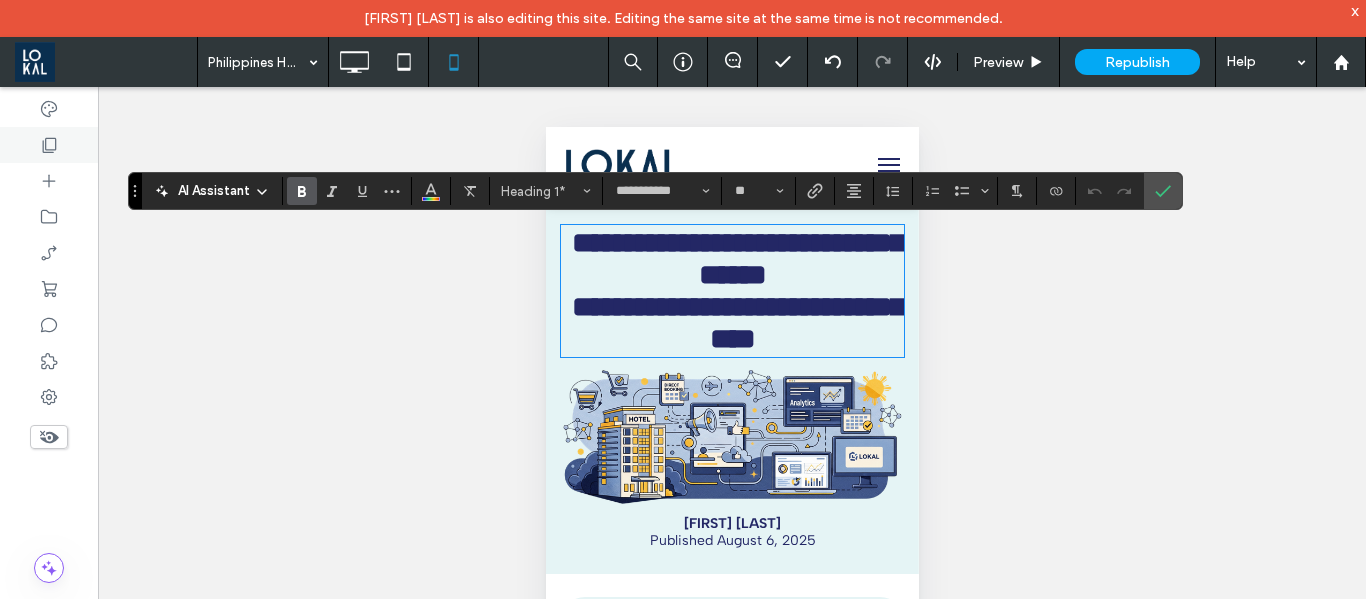 click on "**********" at bounding box center (737, 322) 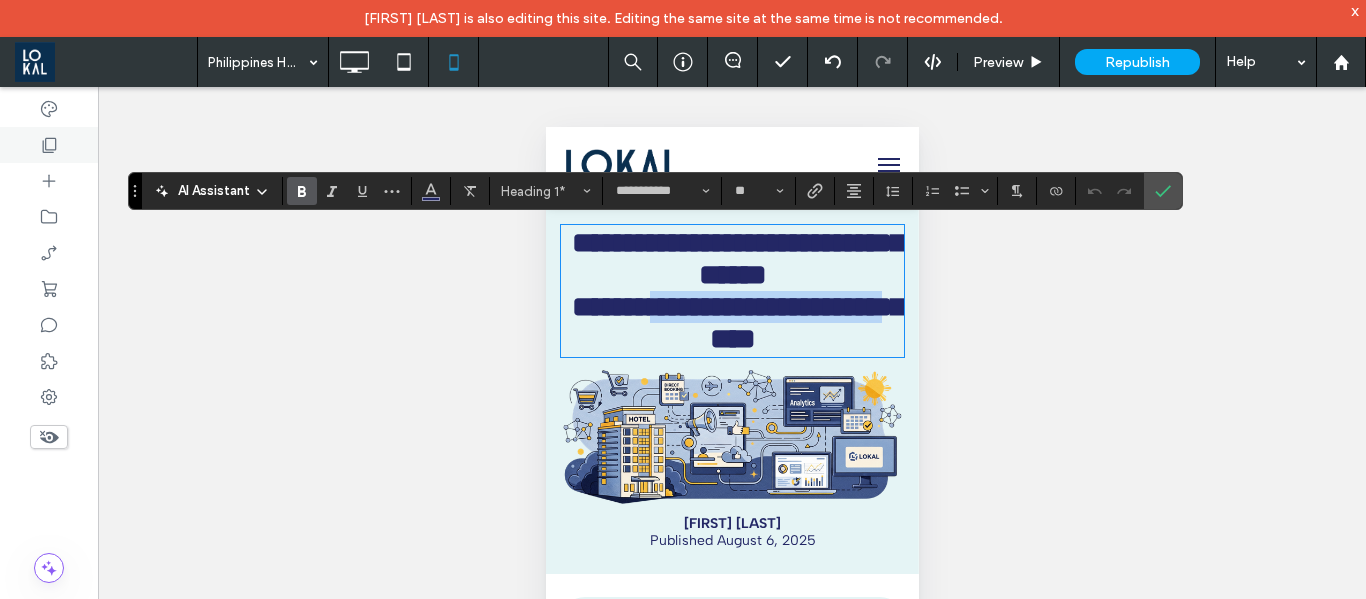 drag, startPoint x: 781, startPoint y: 341, endPoint x: 739, endPoint y: 325, distance: 44.94441 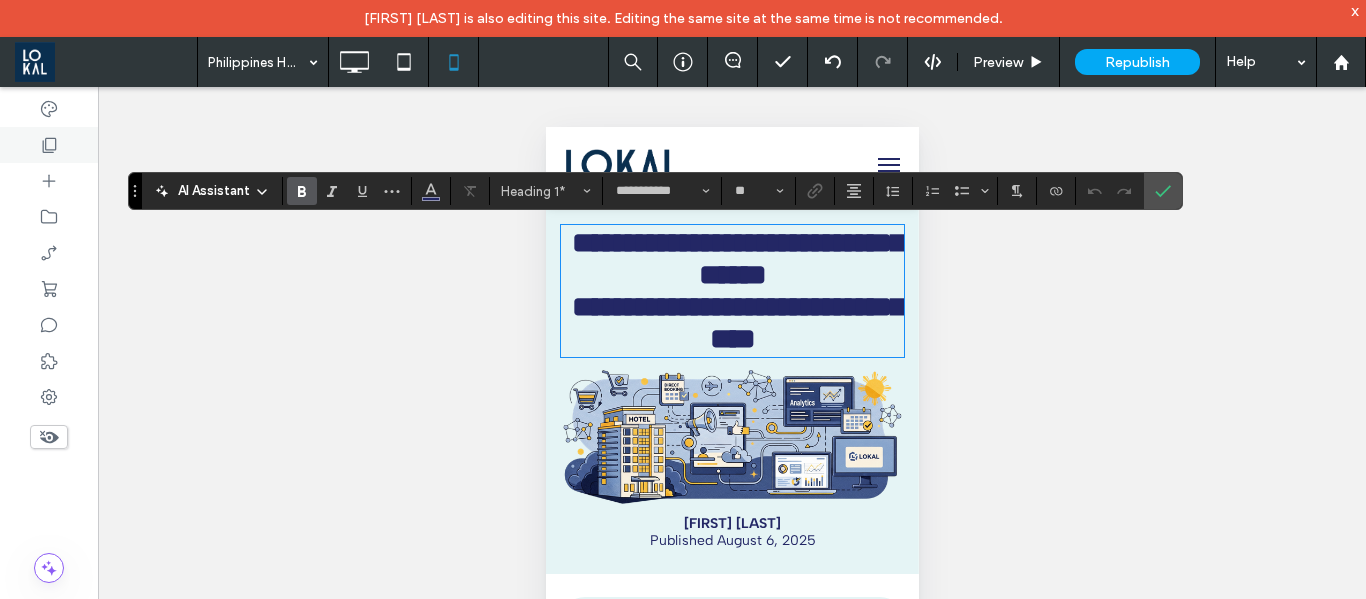 click on "**********" at bounding box center [737, 322] 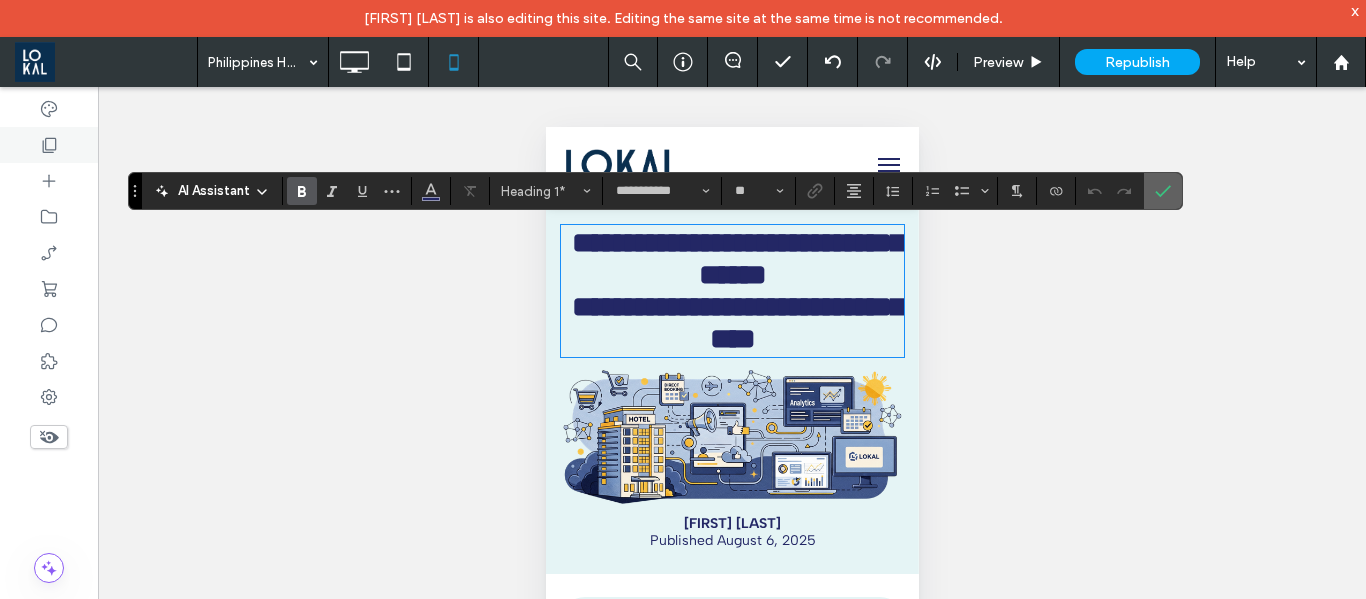 click 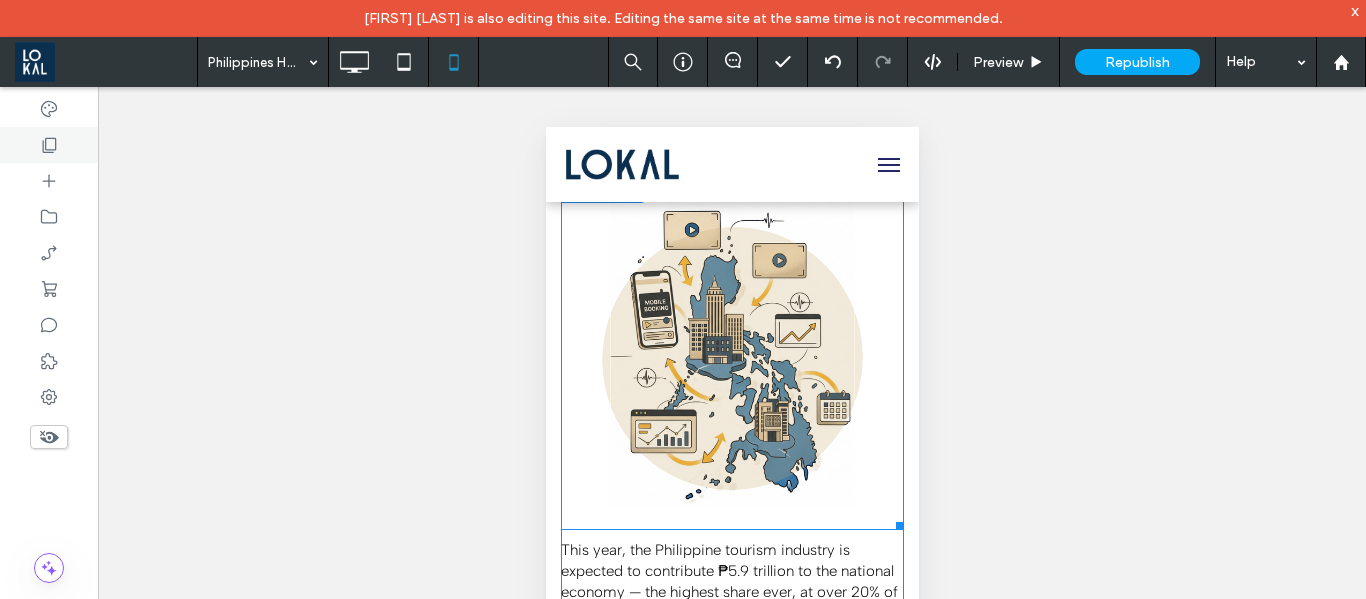 scroll, scrollTop: 2400, scrollLeft: 0, axis: vertical 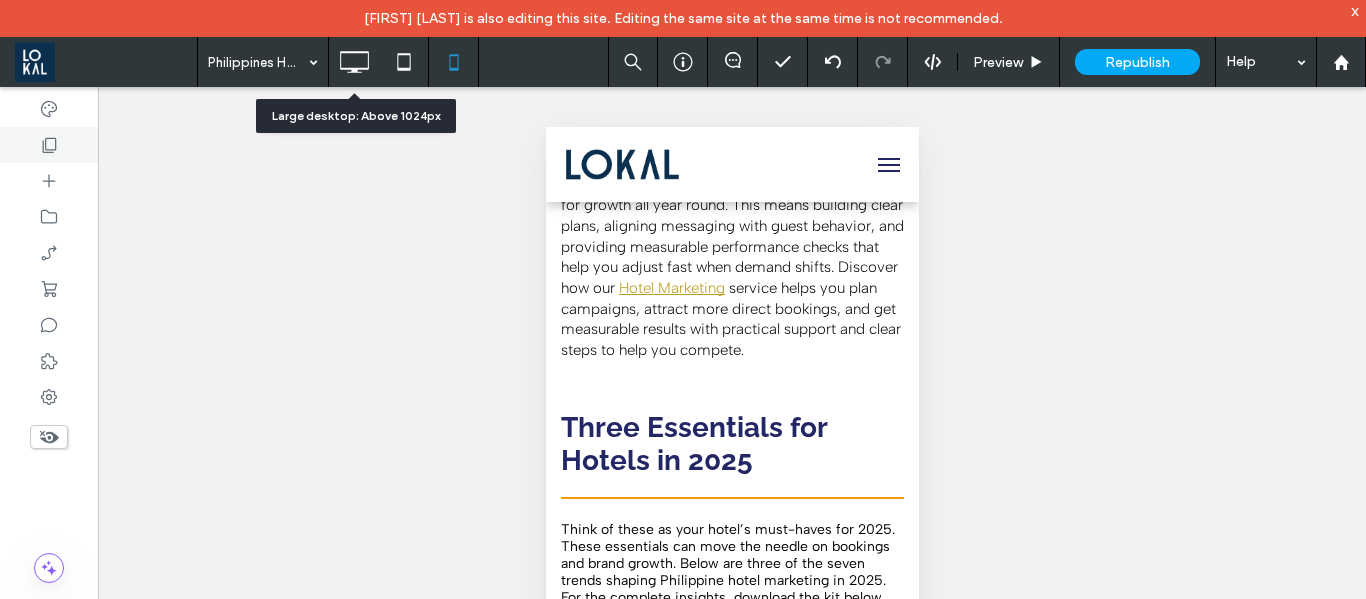 click 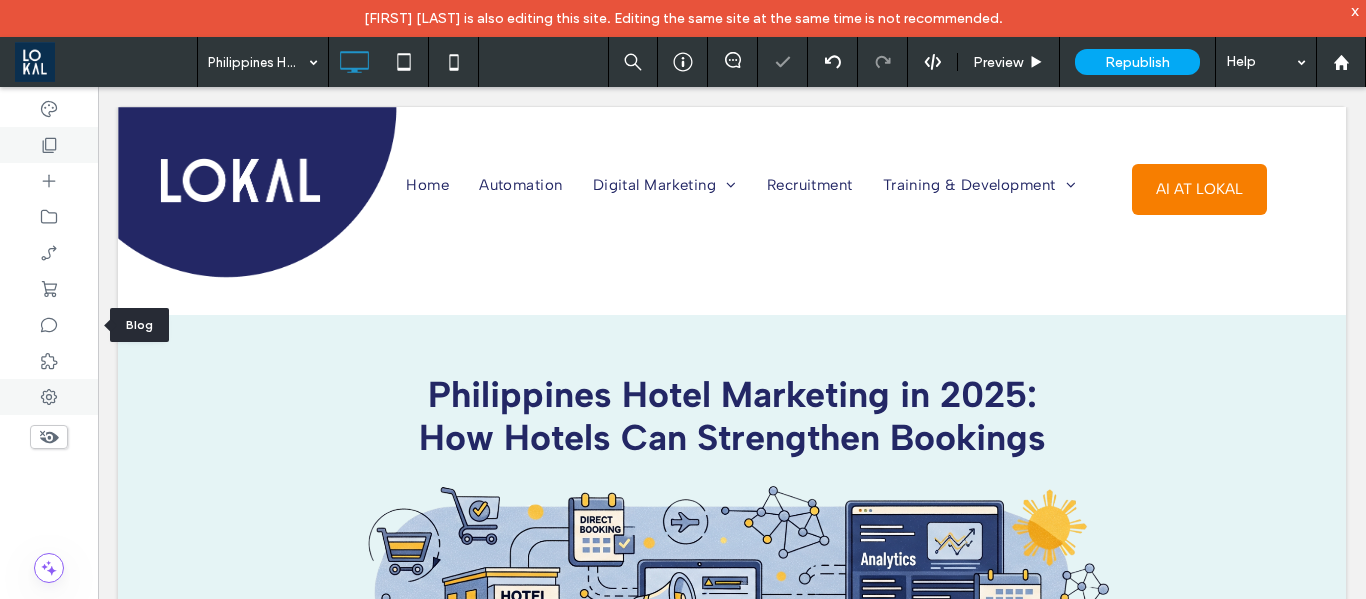 scroll, scrollTop: 0, scrollLeft: 0, axis: both 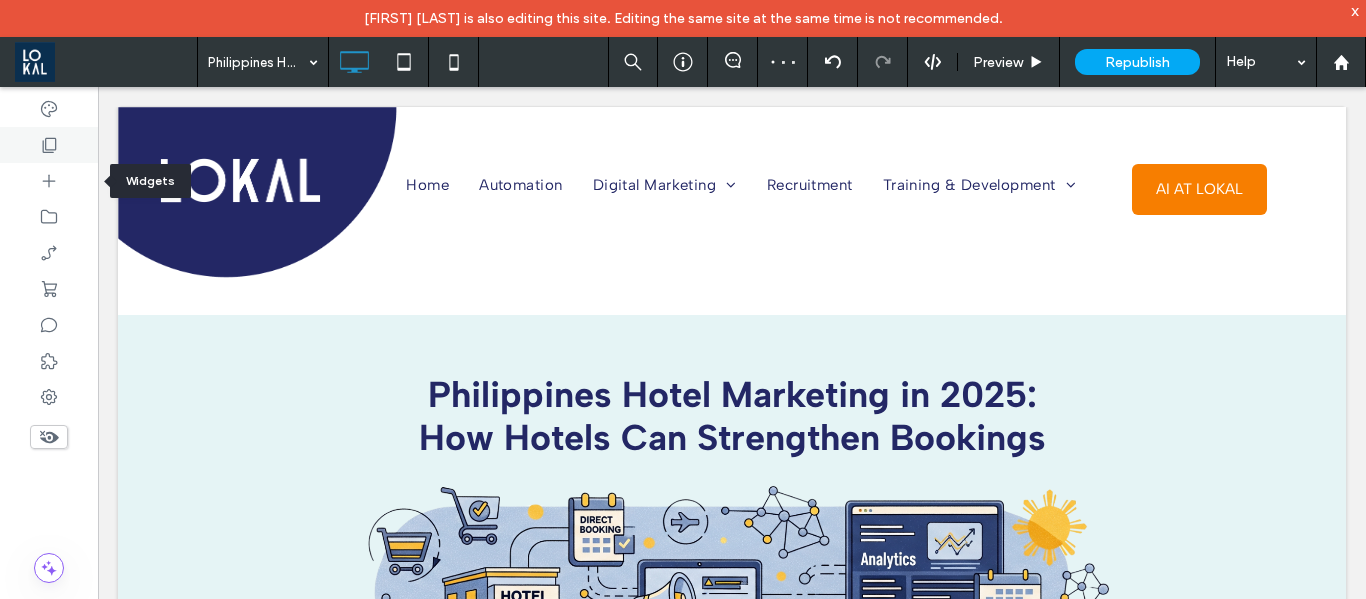 click 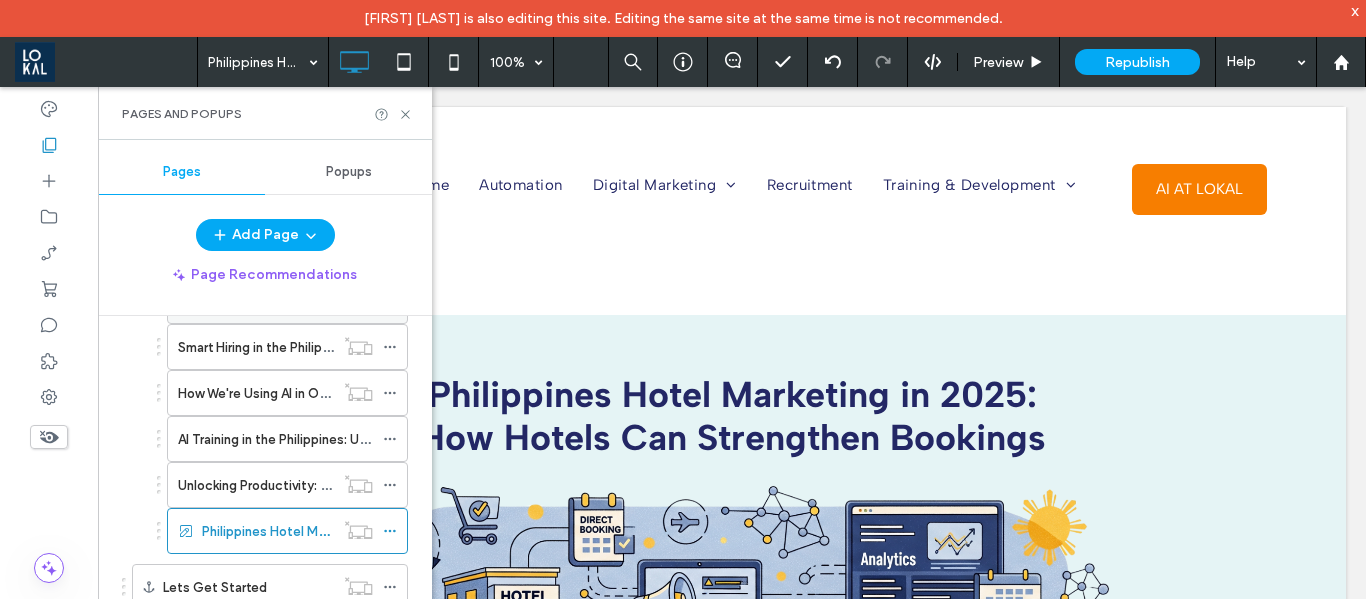 scroll, scrollTop: 1300, scrollLeft: 0, axis: vertical 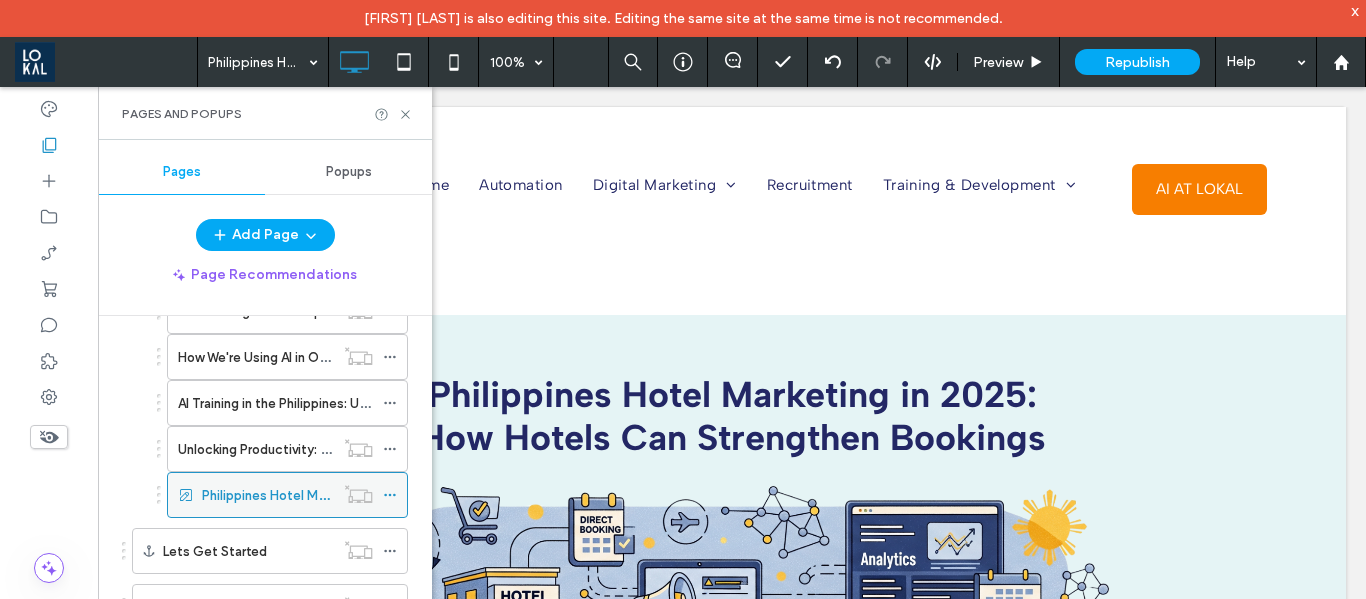 click 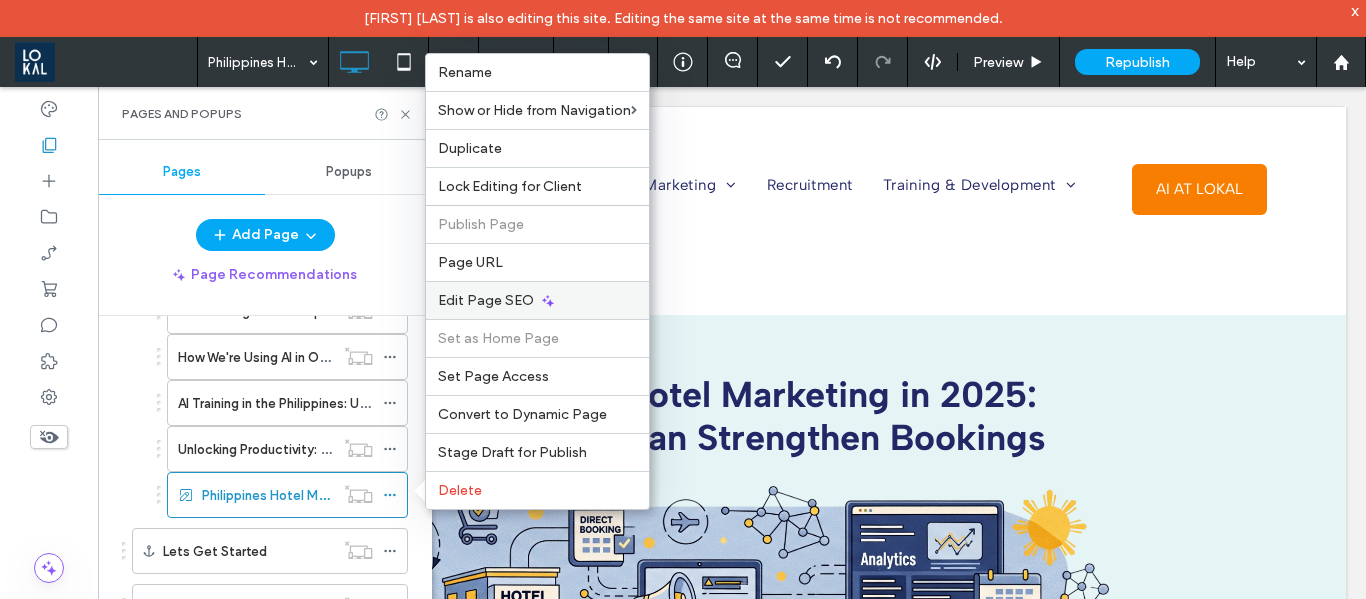 click on "Edit Page SEO" at bounding box center [486, 300] 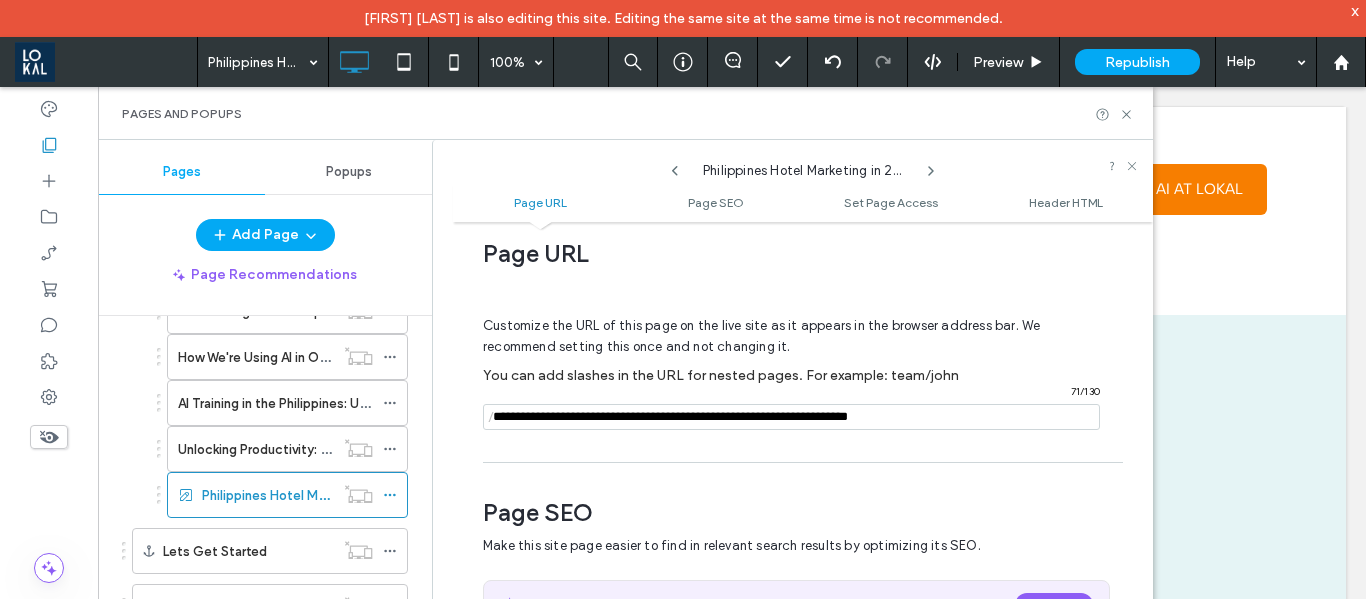 scroll, scrollTop: 0, scrollLeft: 0, axis: both 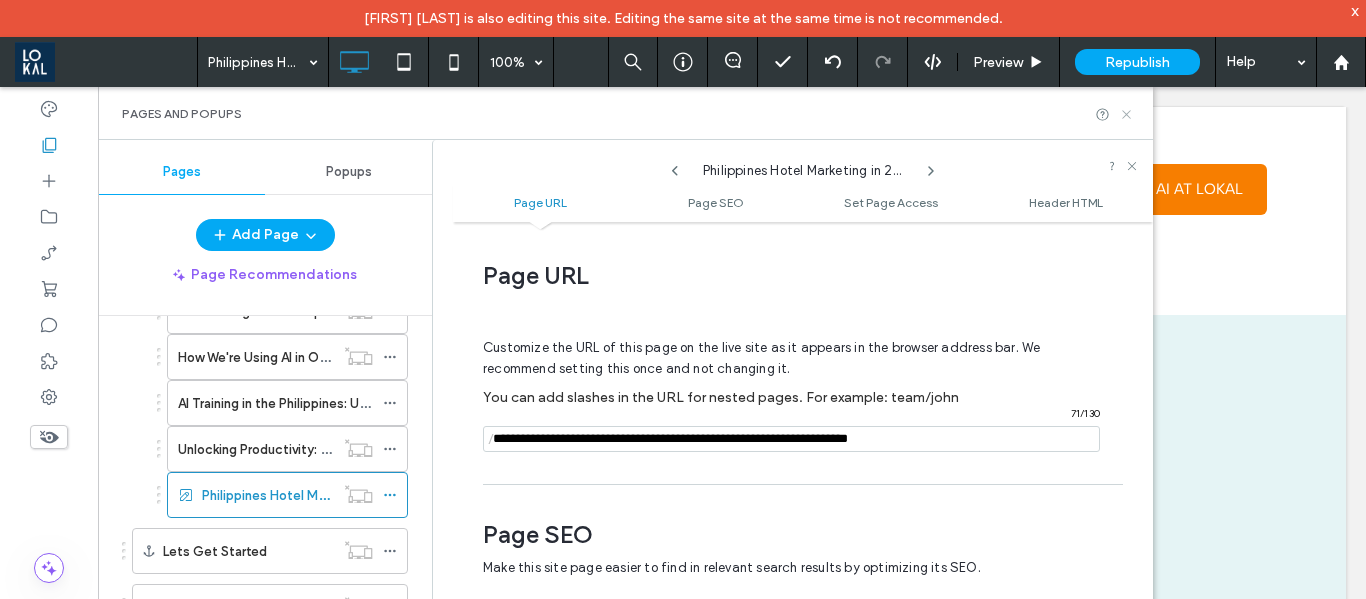 click 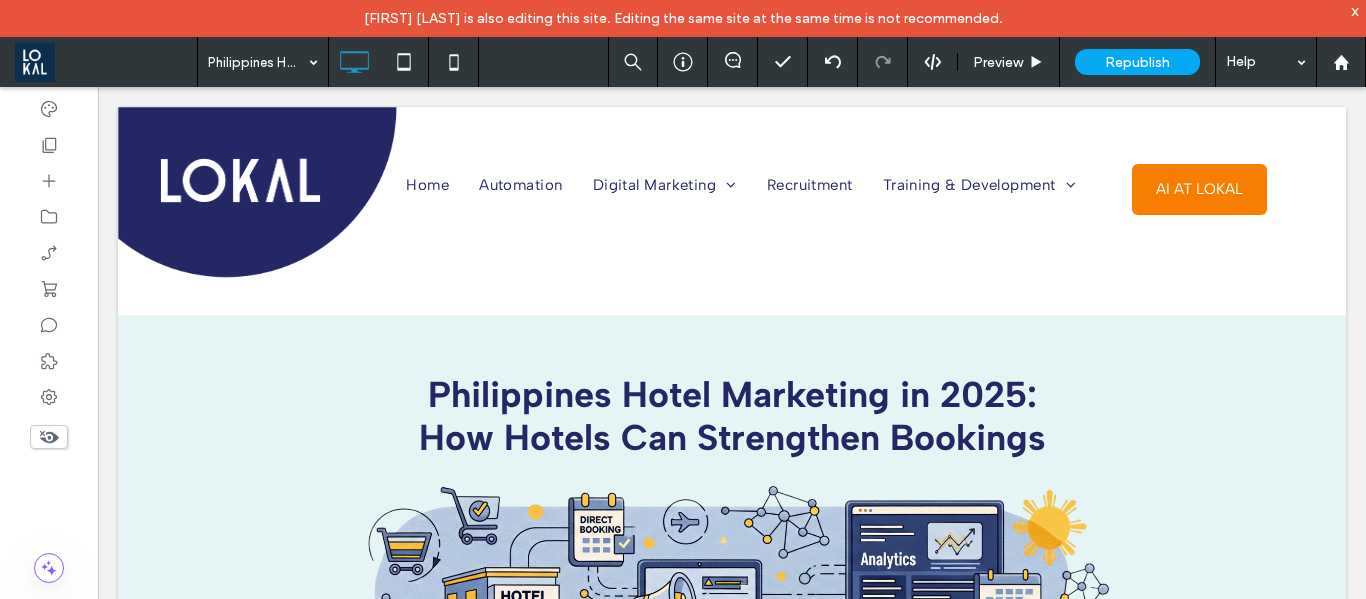 click at bounding box center (106, 62) 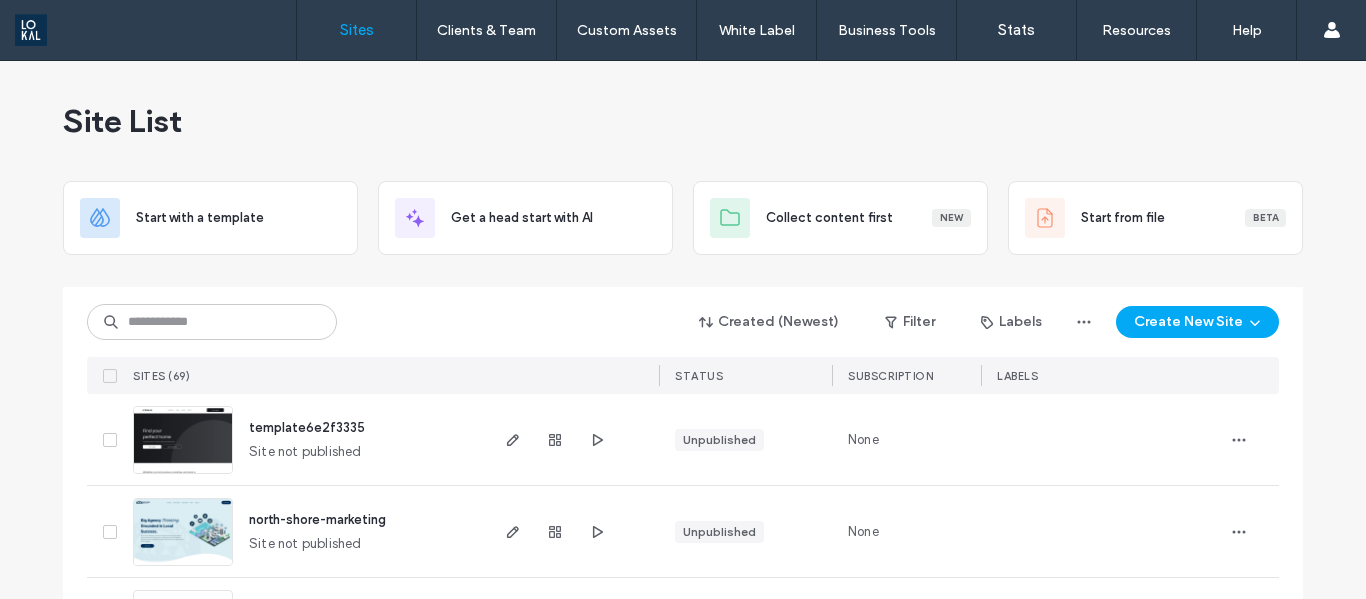 scroll, scrollTop: 0, scrollLeft: 0, axis: both 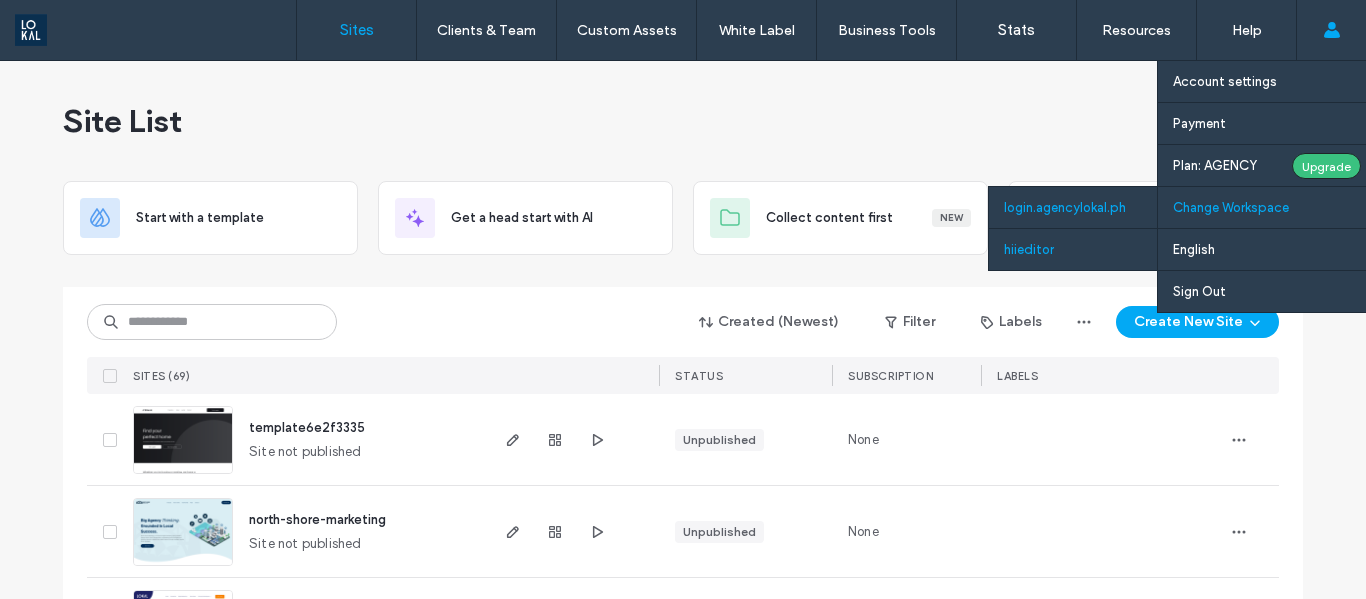 click on "hiieditor" at bounding box center (1073, 249) 